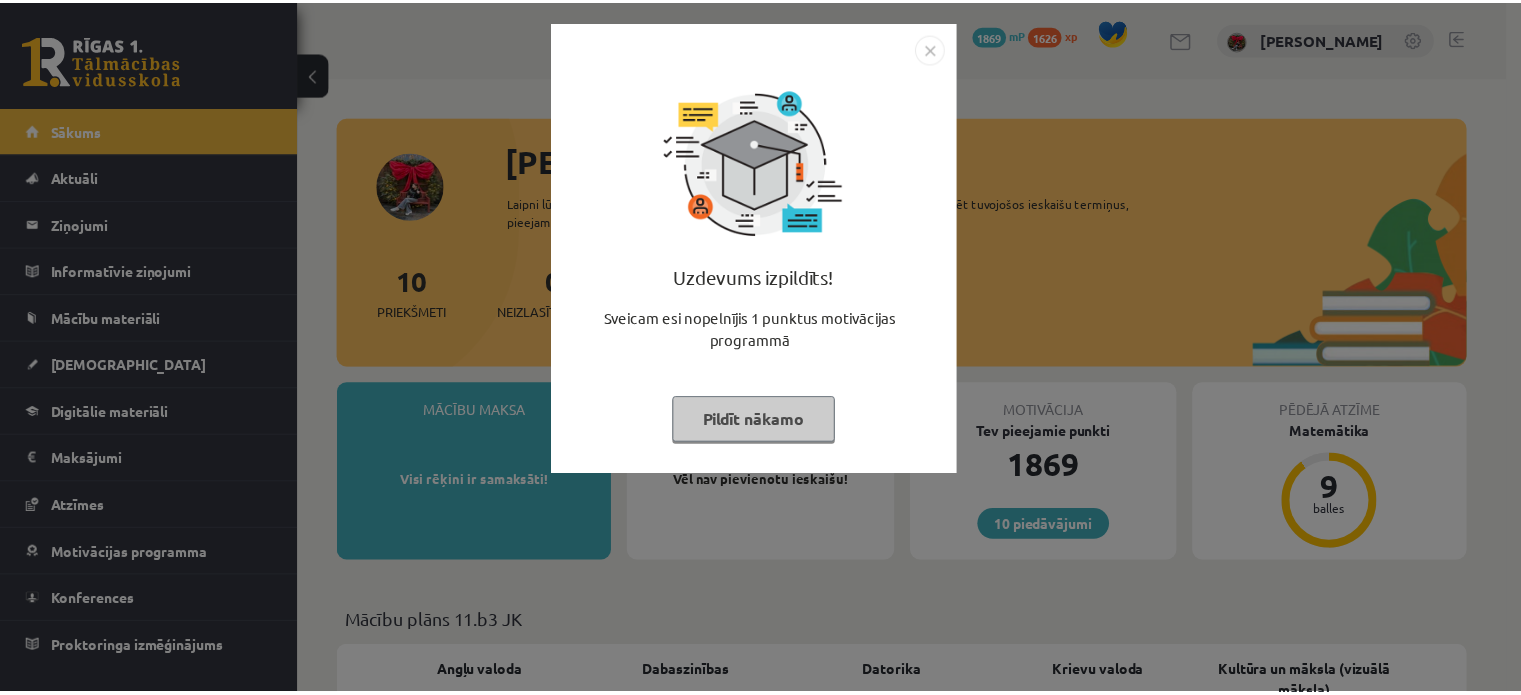 scroll, scrollTop: 0, scrollLeft: 0, axis: both 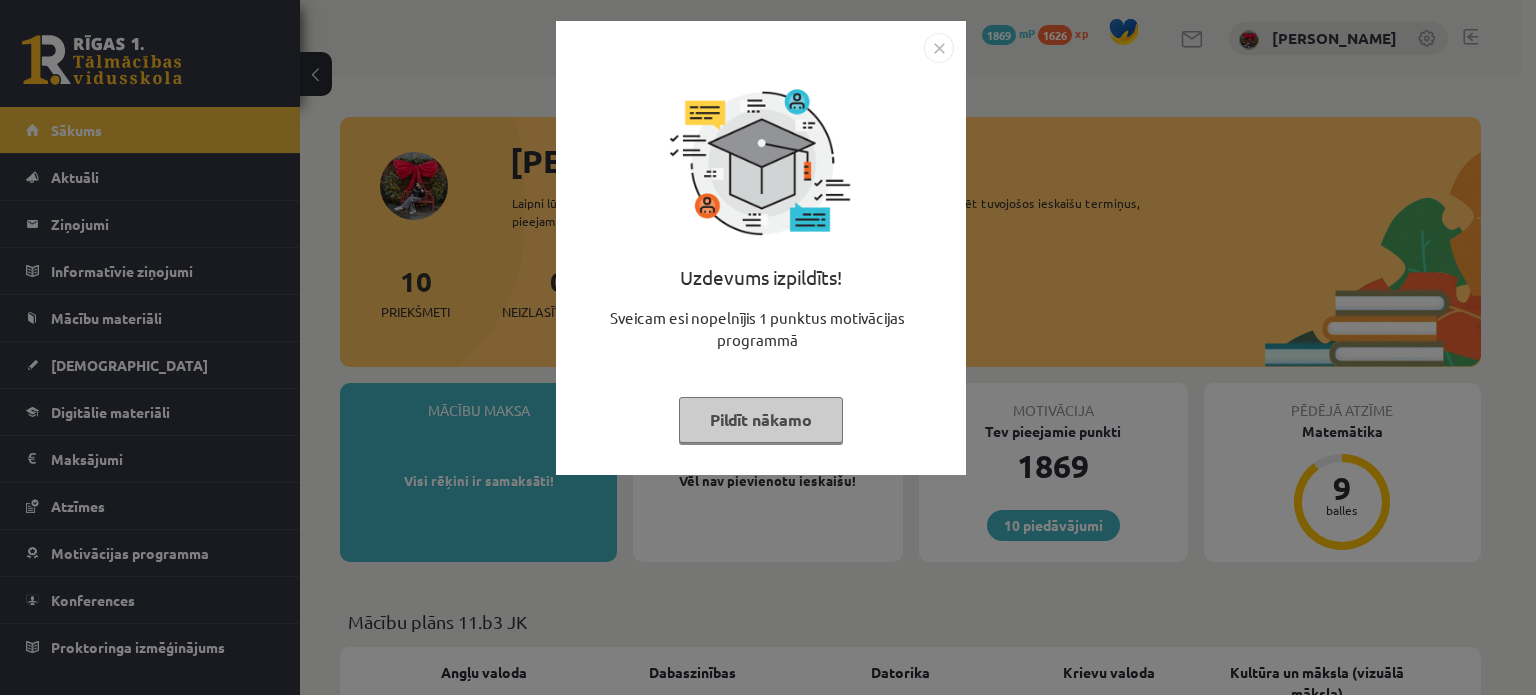 click on "Pildīt nākamo" at bounding box center (761, 420) 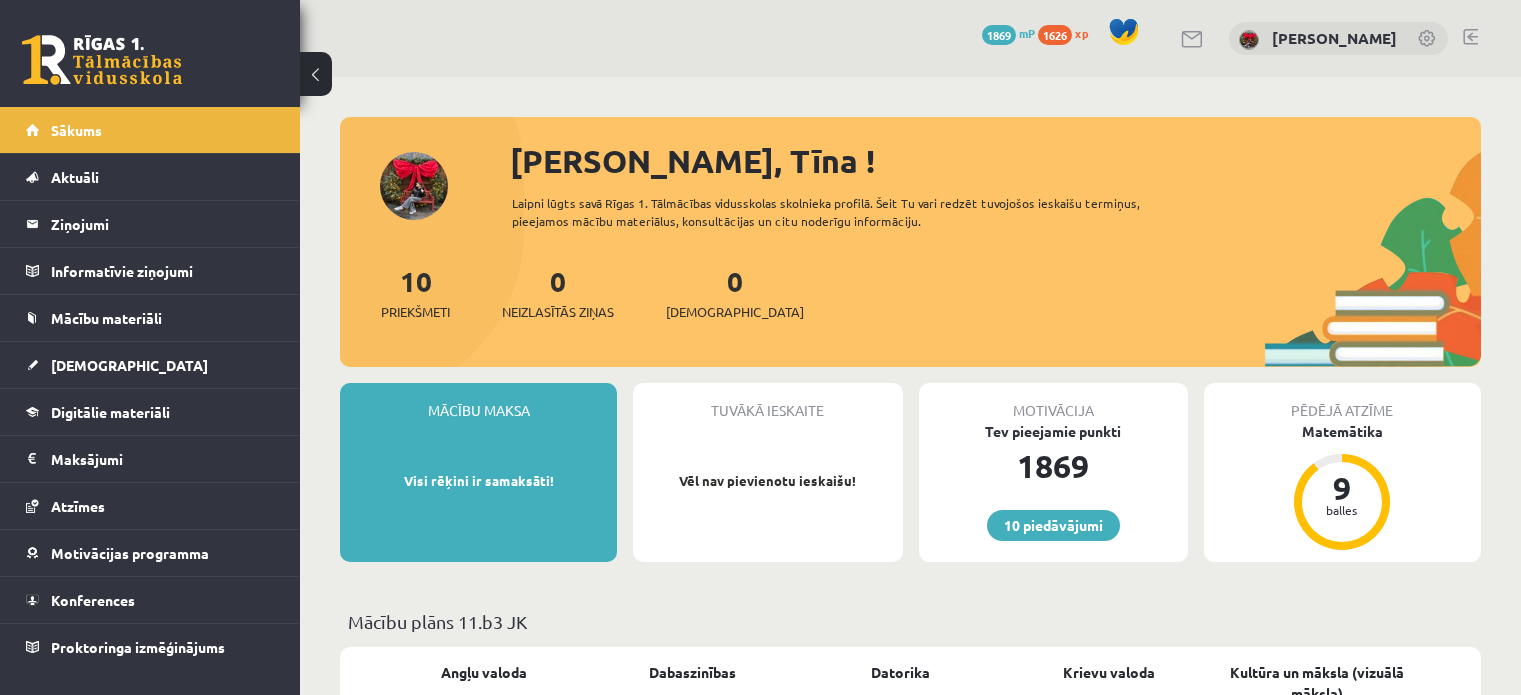 scroll, scrollTop: 0, scrollLeft: 0, axis: both 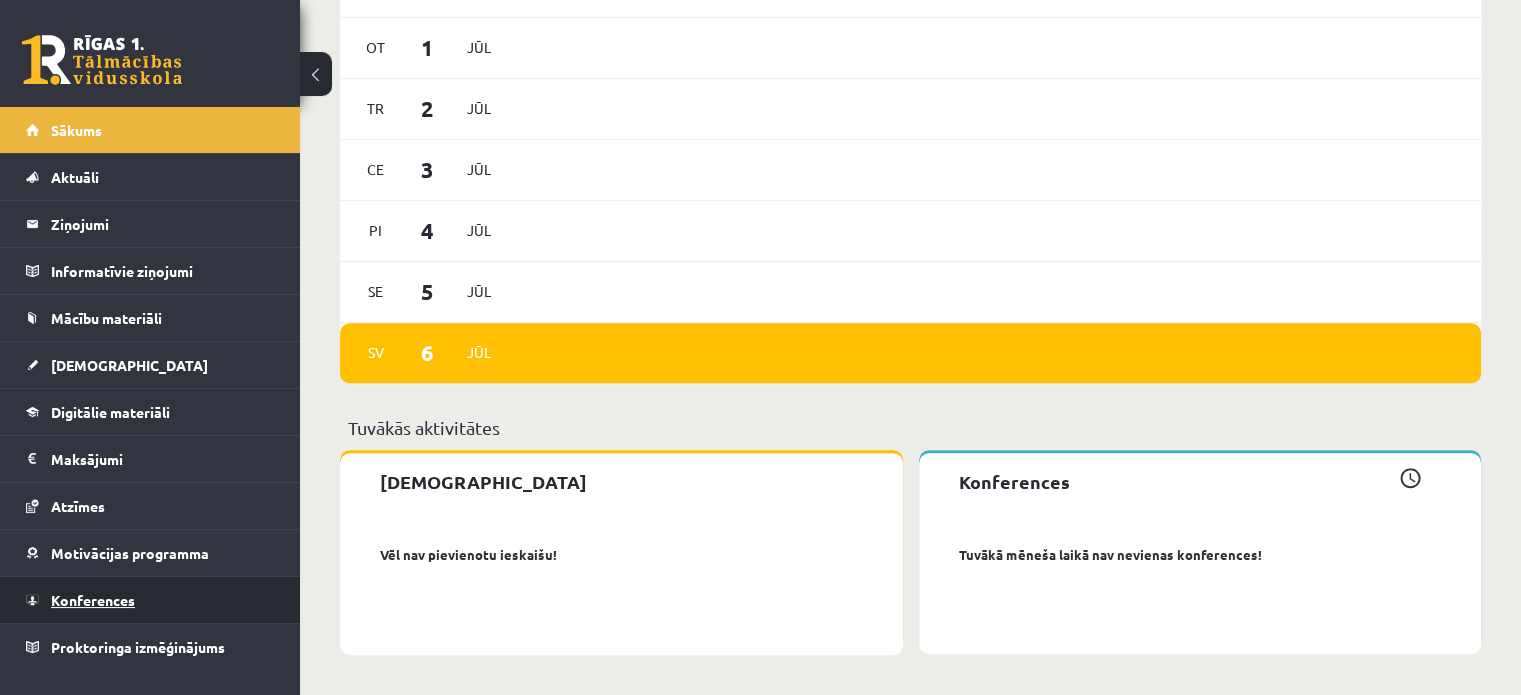 click on "Konferences" at bounding box center [93, 600] 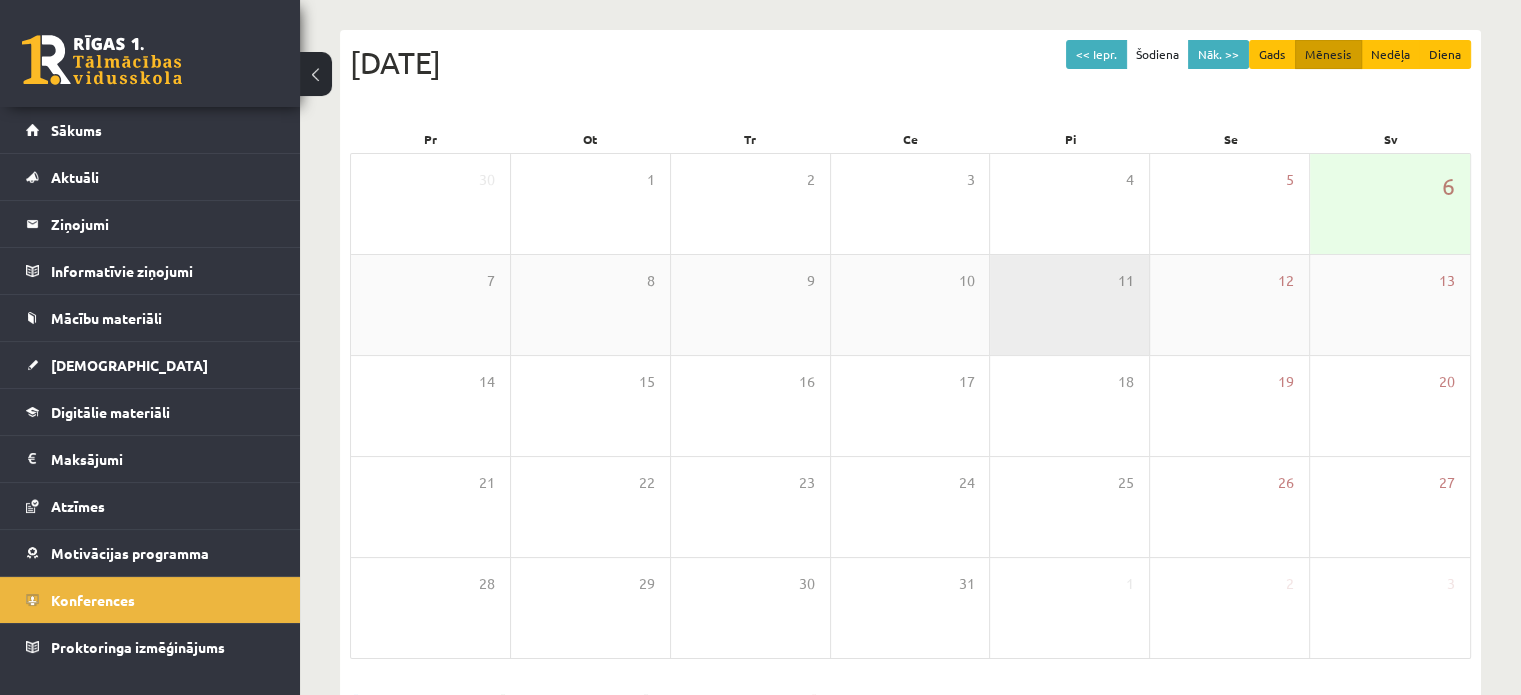 scroll, scrollTop: 159, scrollLeft: 0, axis: vertical 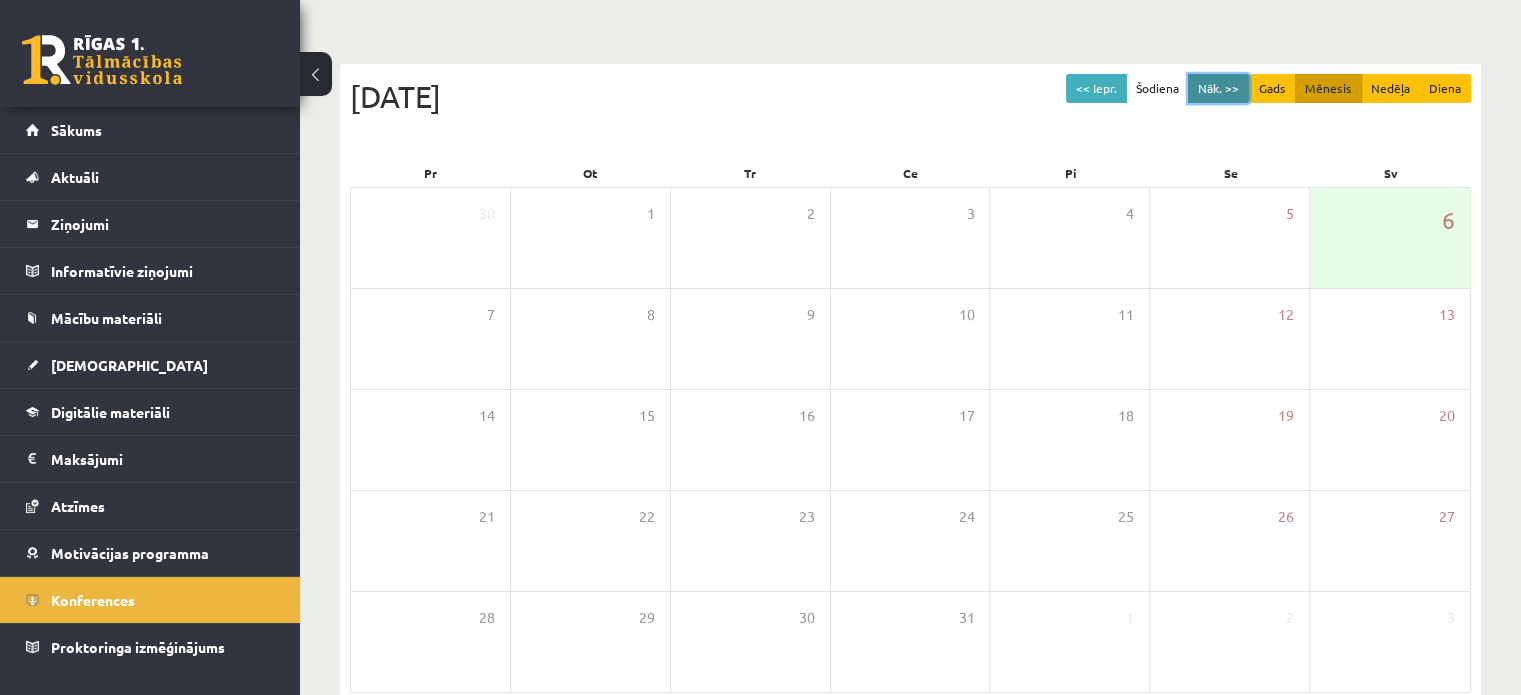 click on "Nāk. >>" at bounding box center (1218, 88) 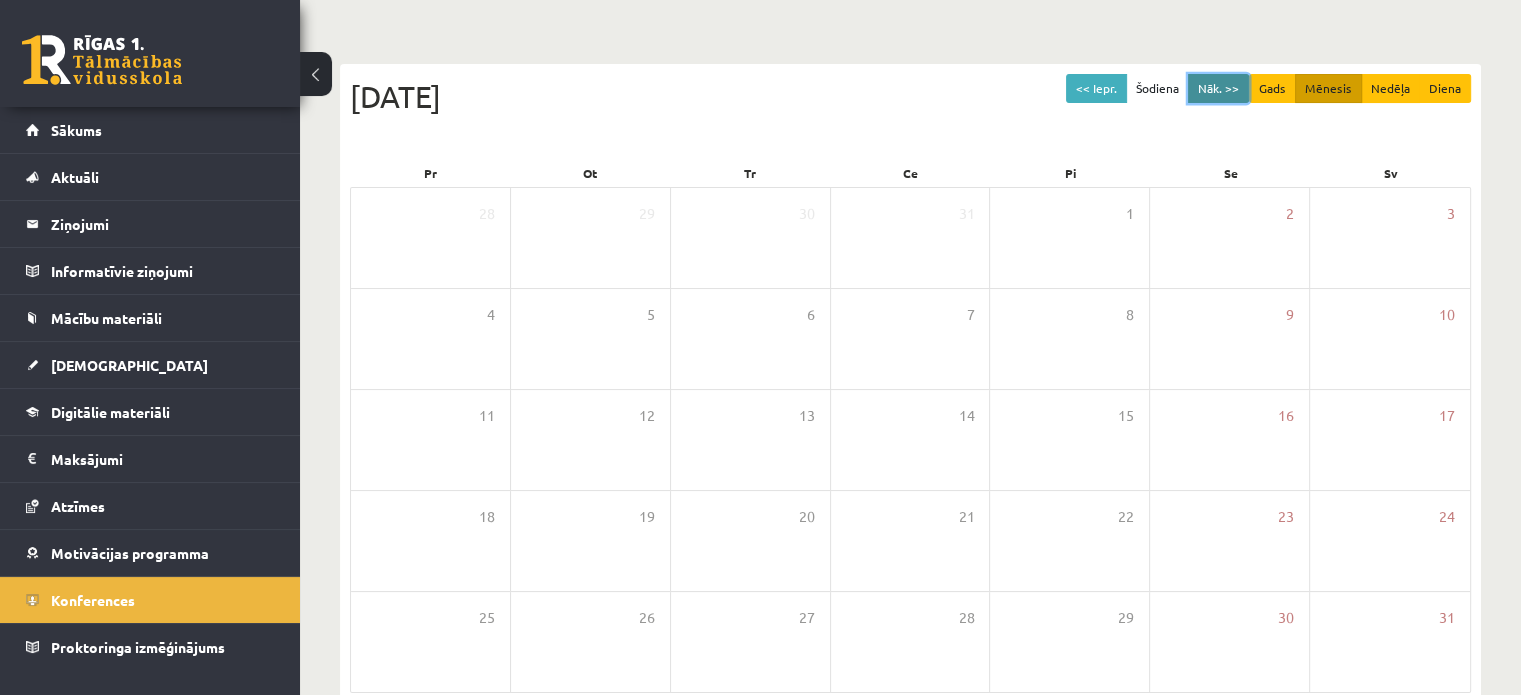 click on "Nāk. >>" at bounding box center [1218, 88] 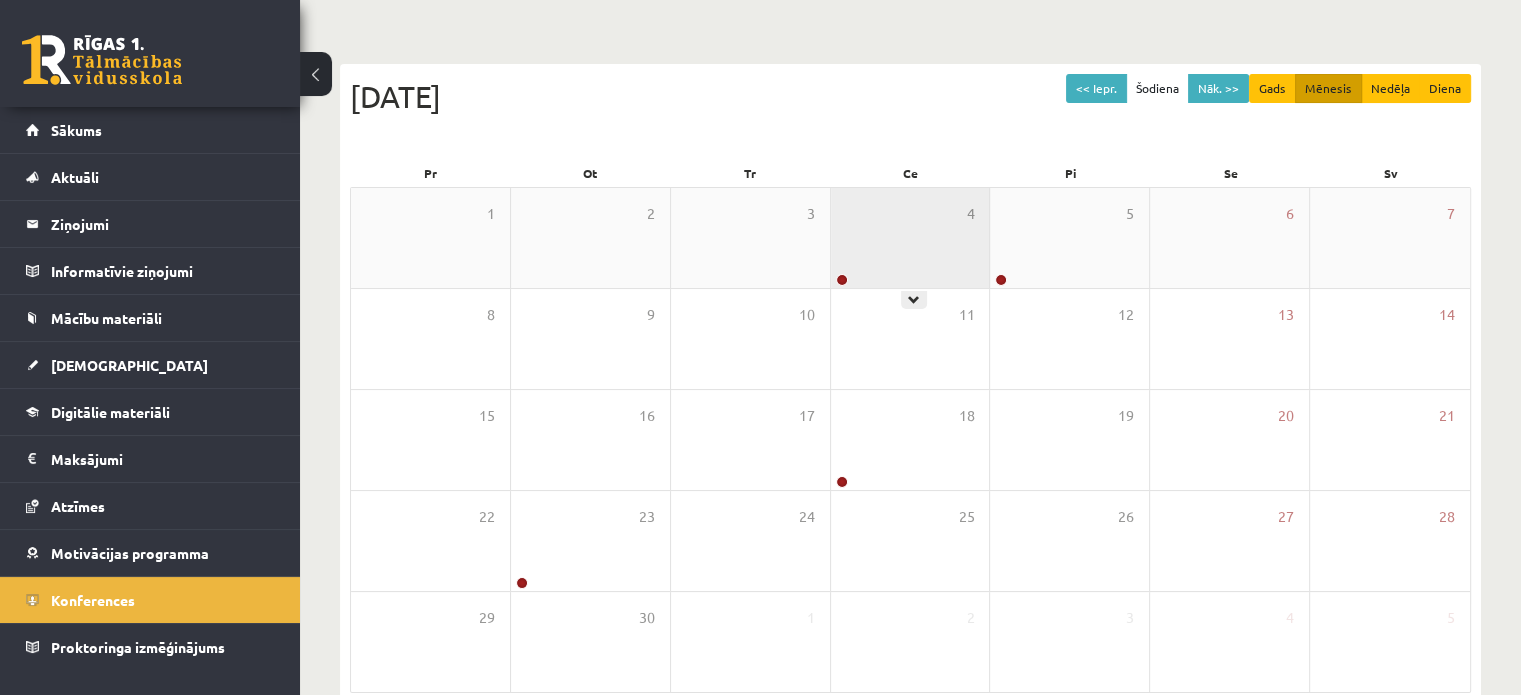 click on "4" at bounding box center (910, 238) 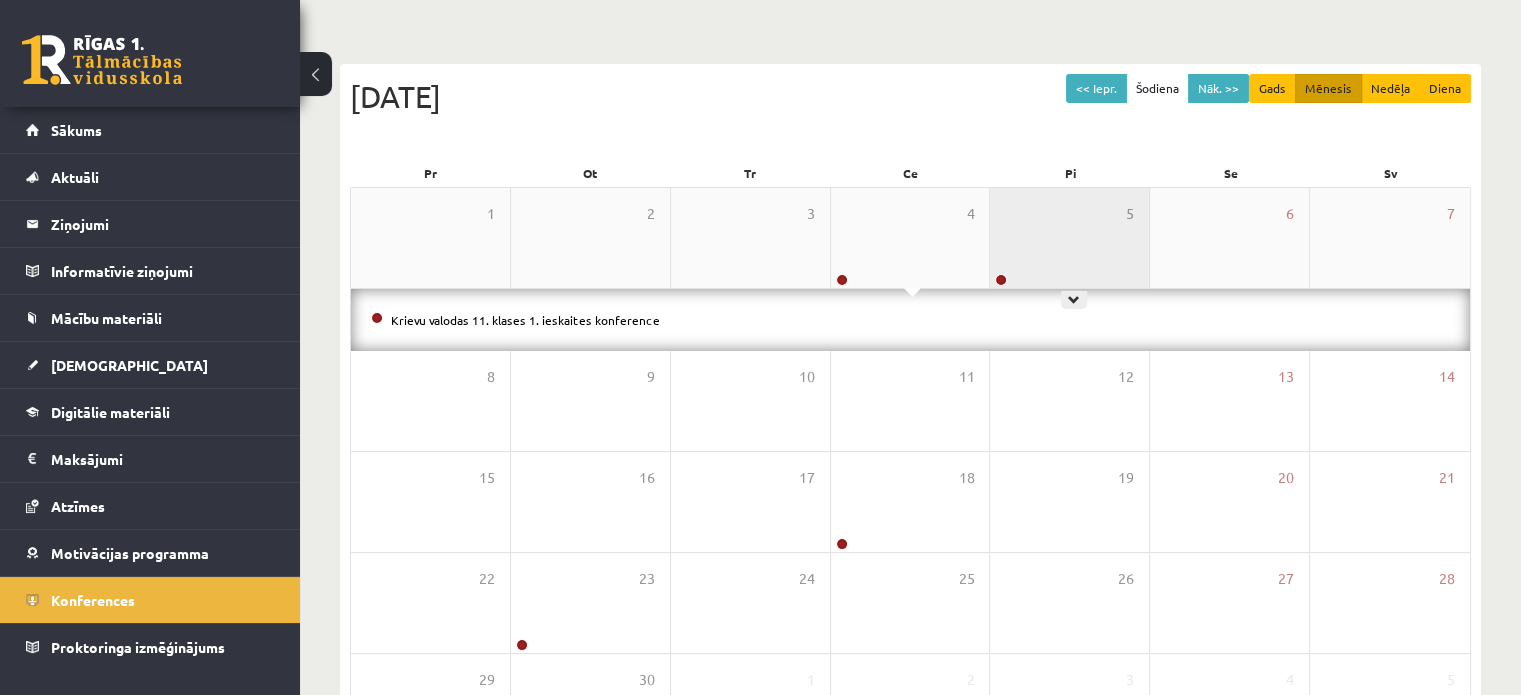 click on "5" at bounding box center [1069, 238] 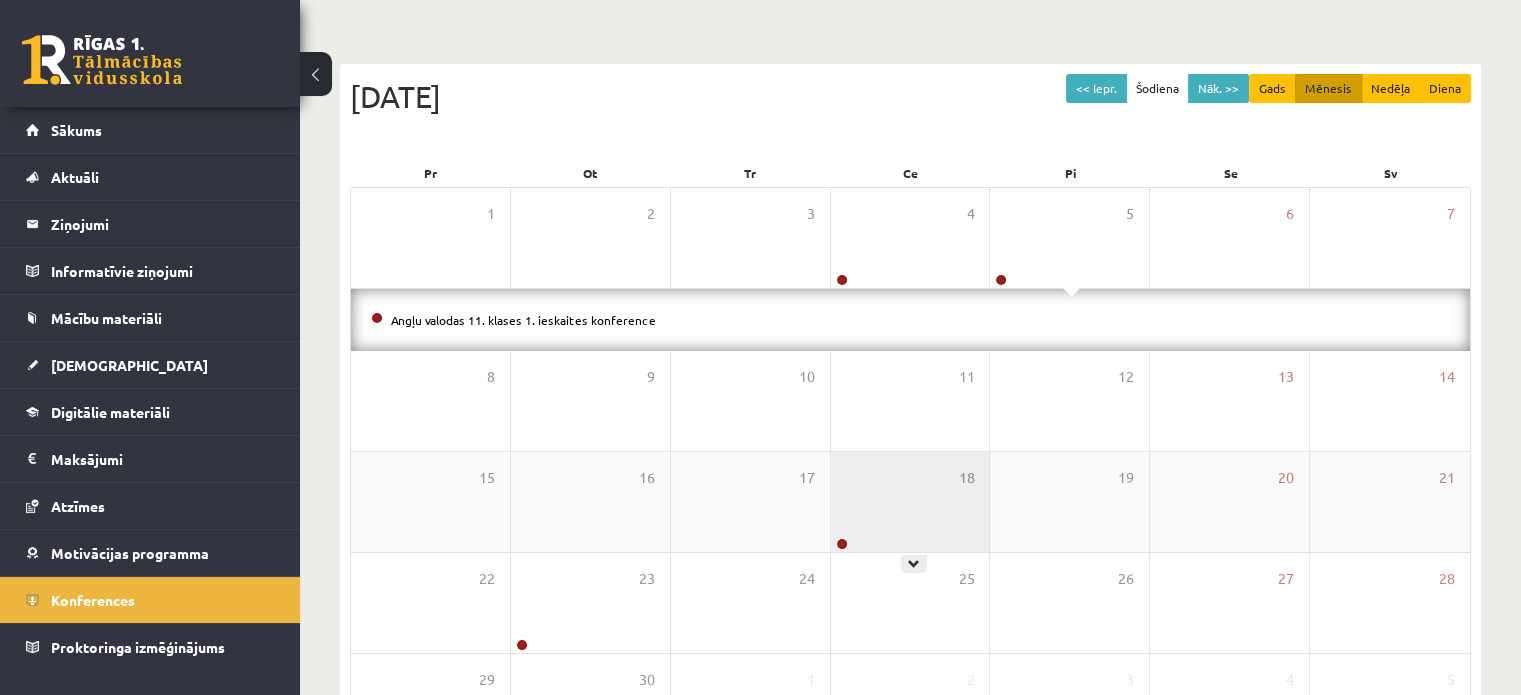 click on "18" at bounding box center [910, 502] 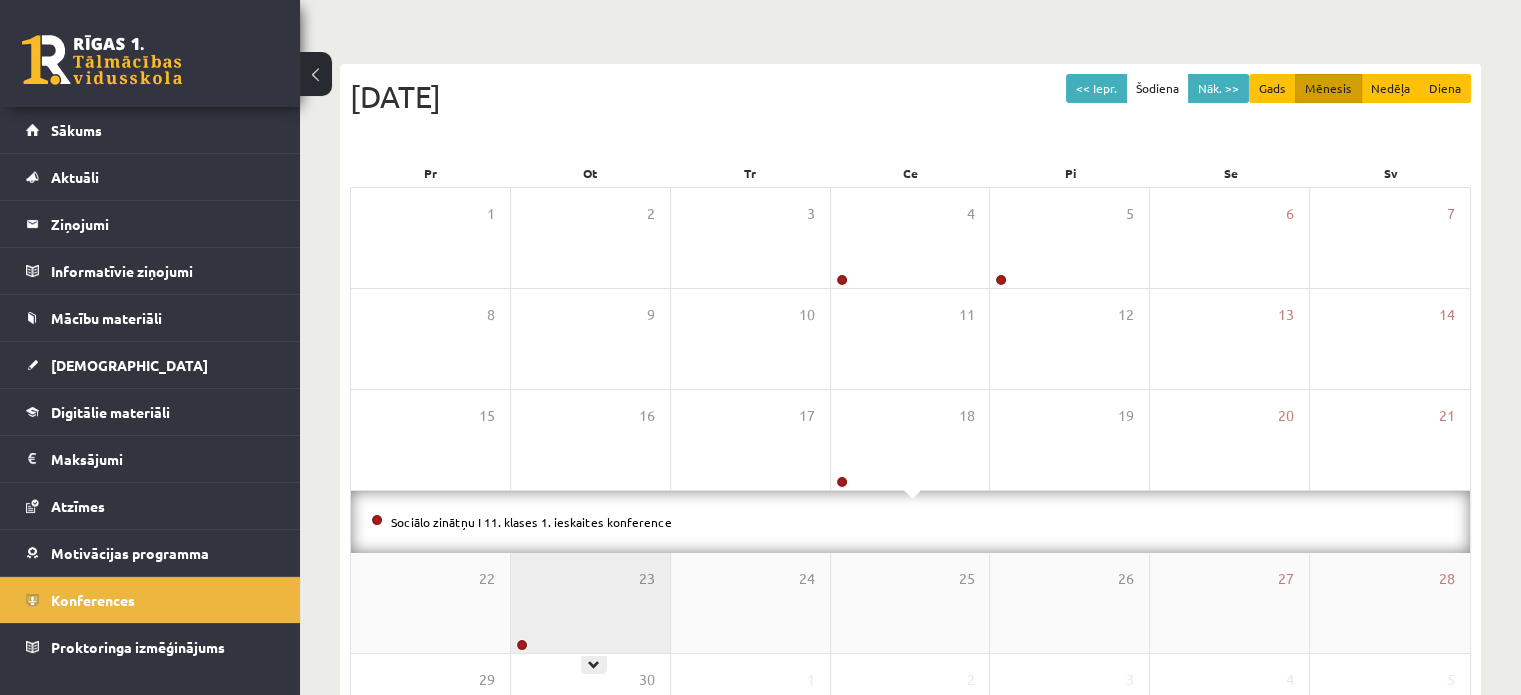 click on "23" at bounding box center (590, 603) 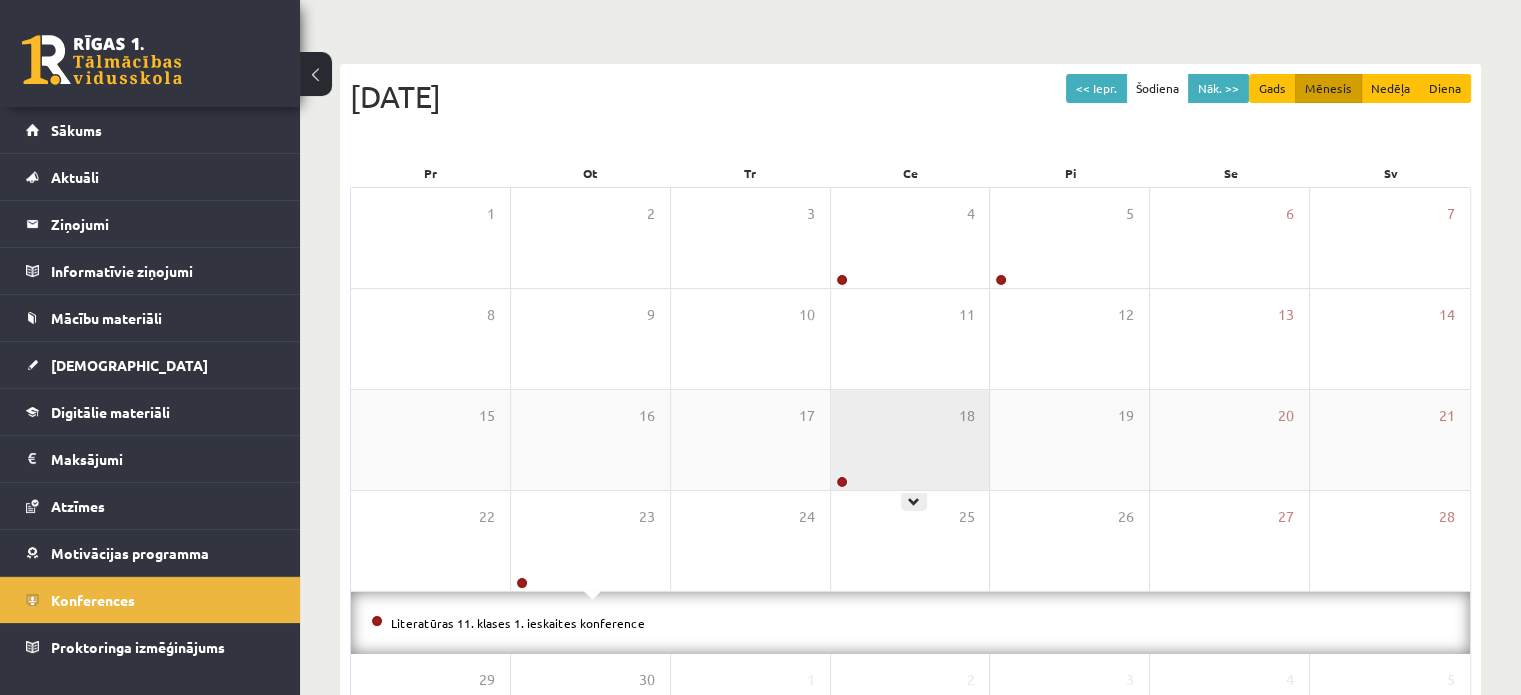 click on "18" at bounding box center (910, 440) 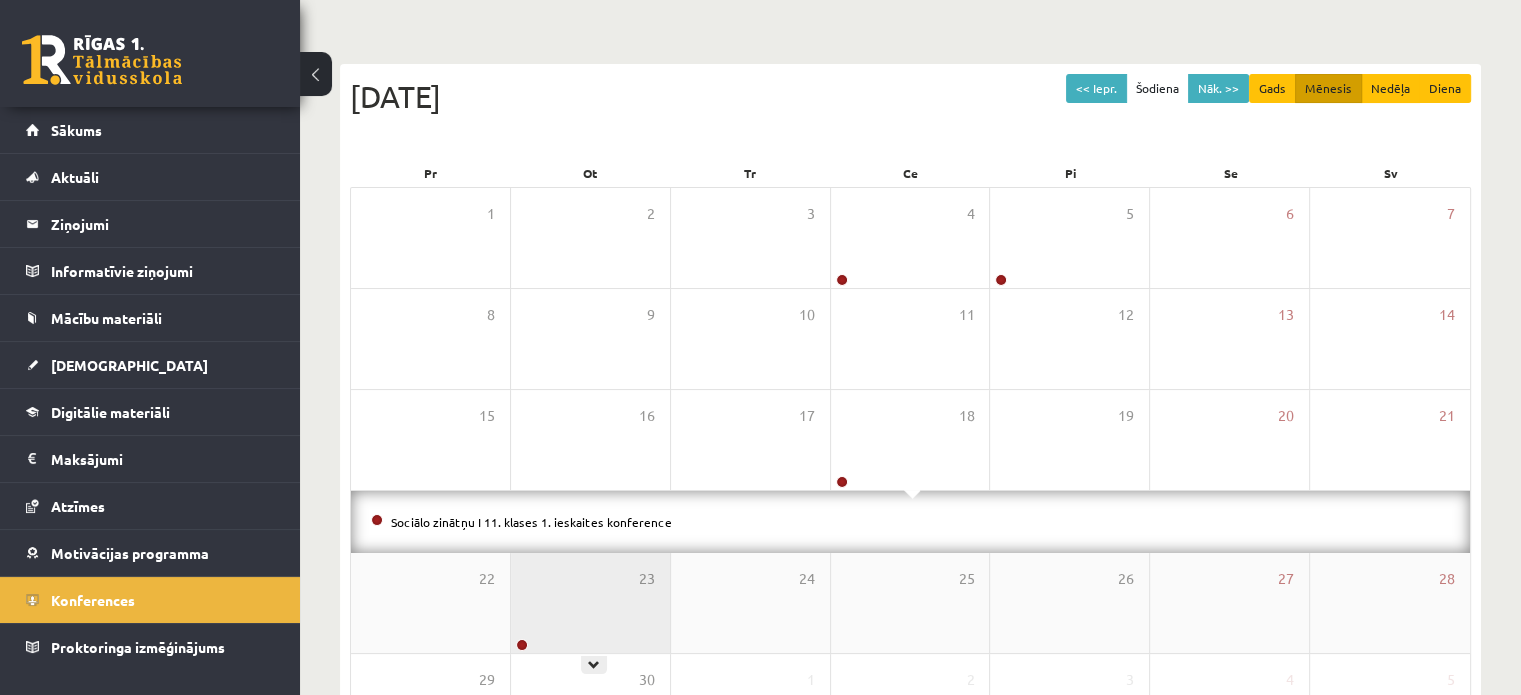 click on "23" at bounding box center [590, 603] 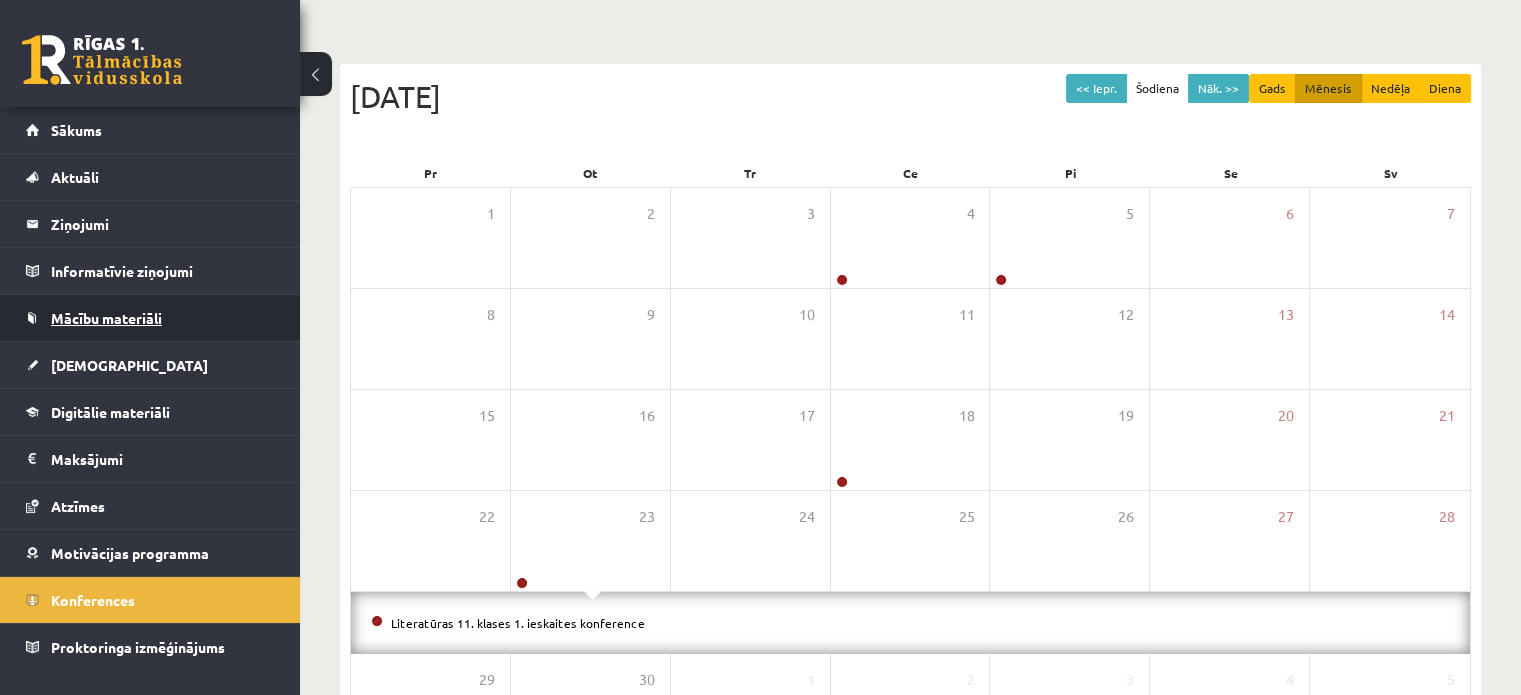 click on "Mācību materiāli" at bounding box center [106, 318] 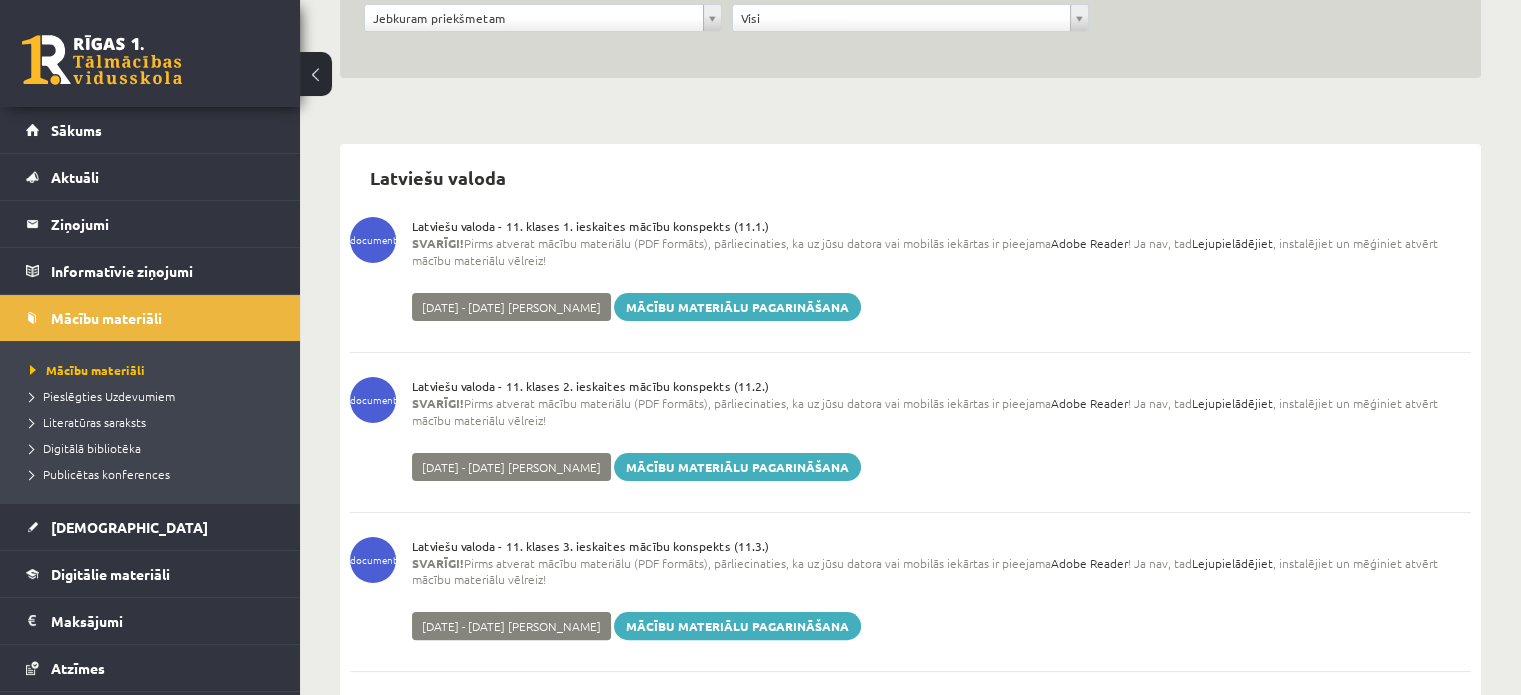 scroll, scrollTop: 159, scrollLeft: 0, axis: vertical 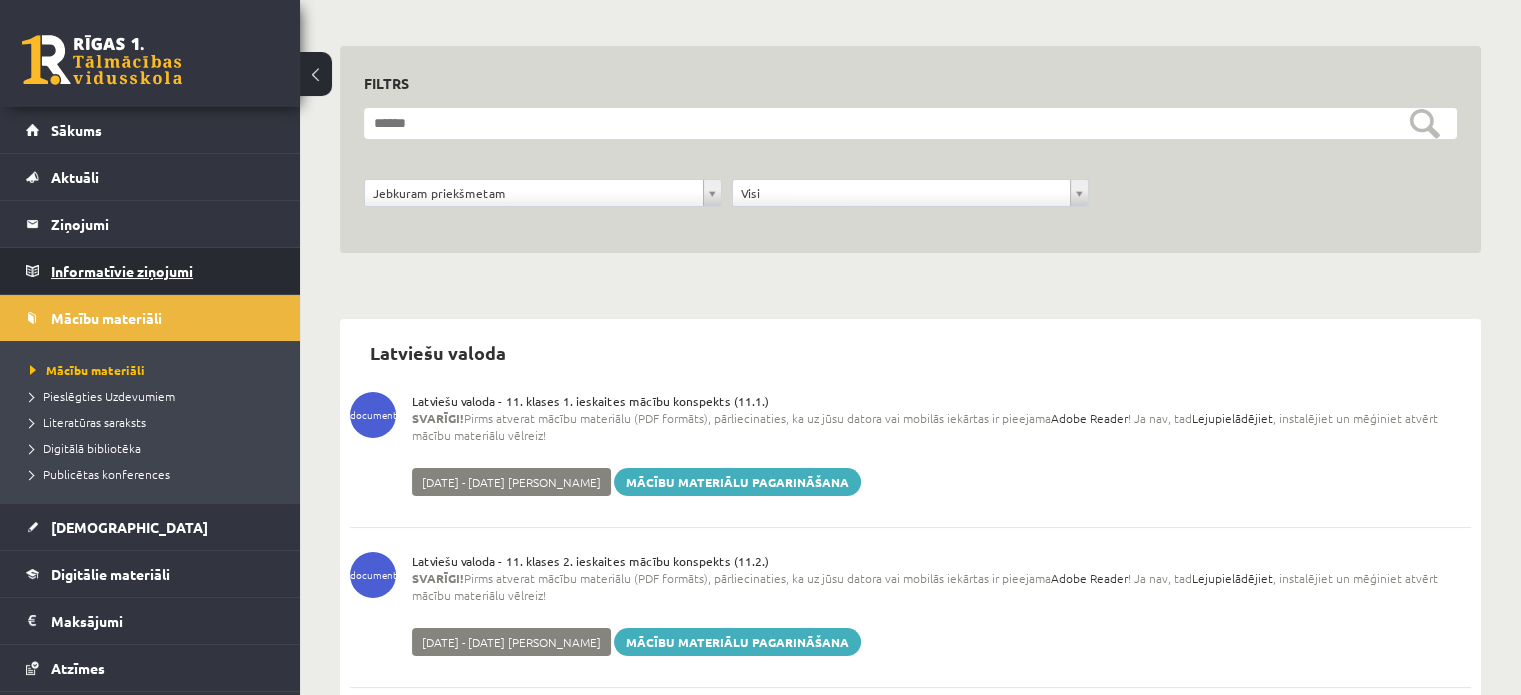 click on "Informatīvie ziņojumi
0" at bounding box center [163, 271] 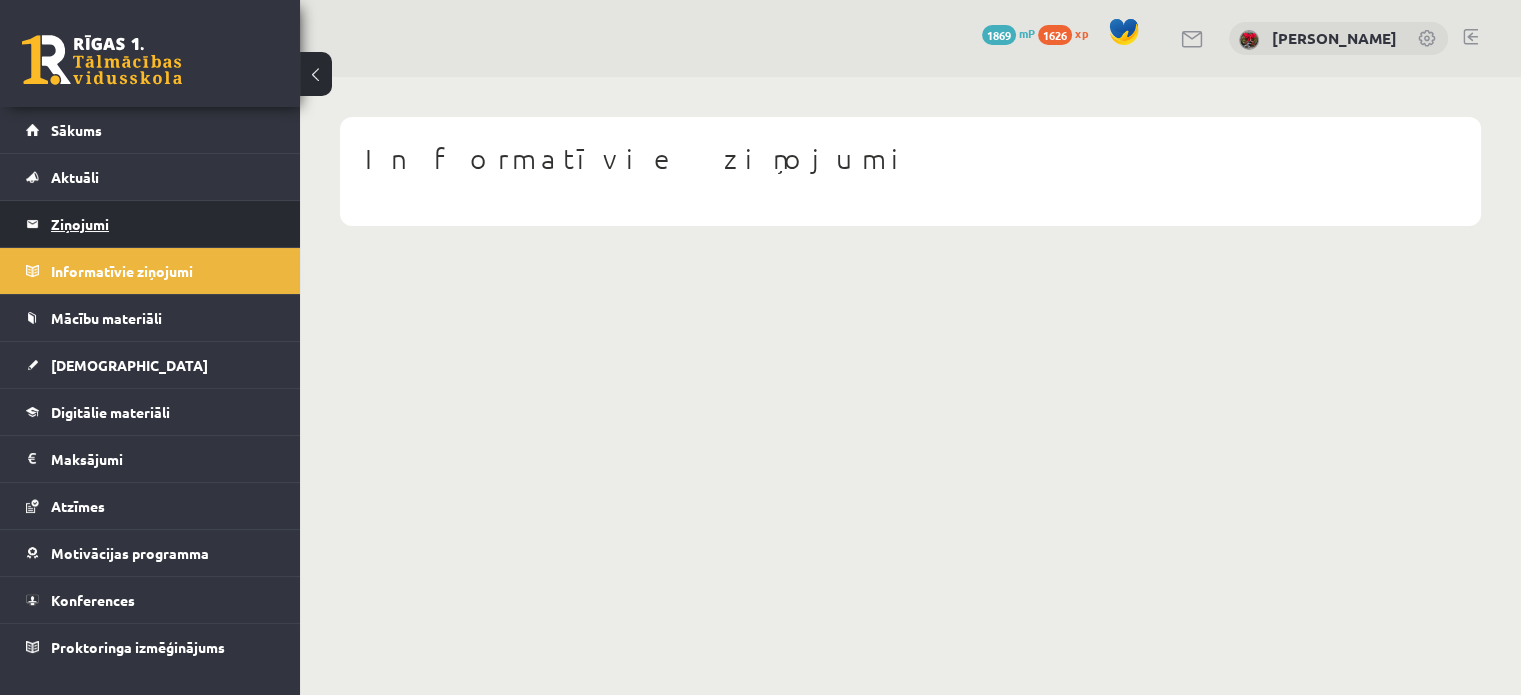 scroll, scrollTop: 0, scrollLeft: 0, axis: both 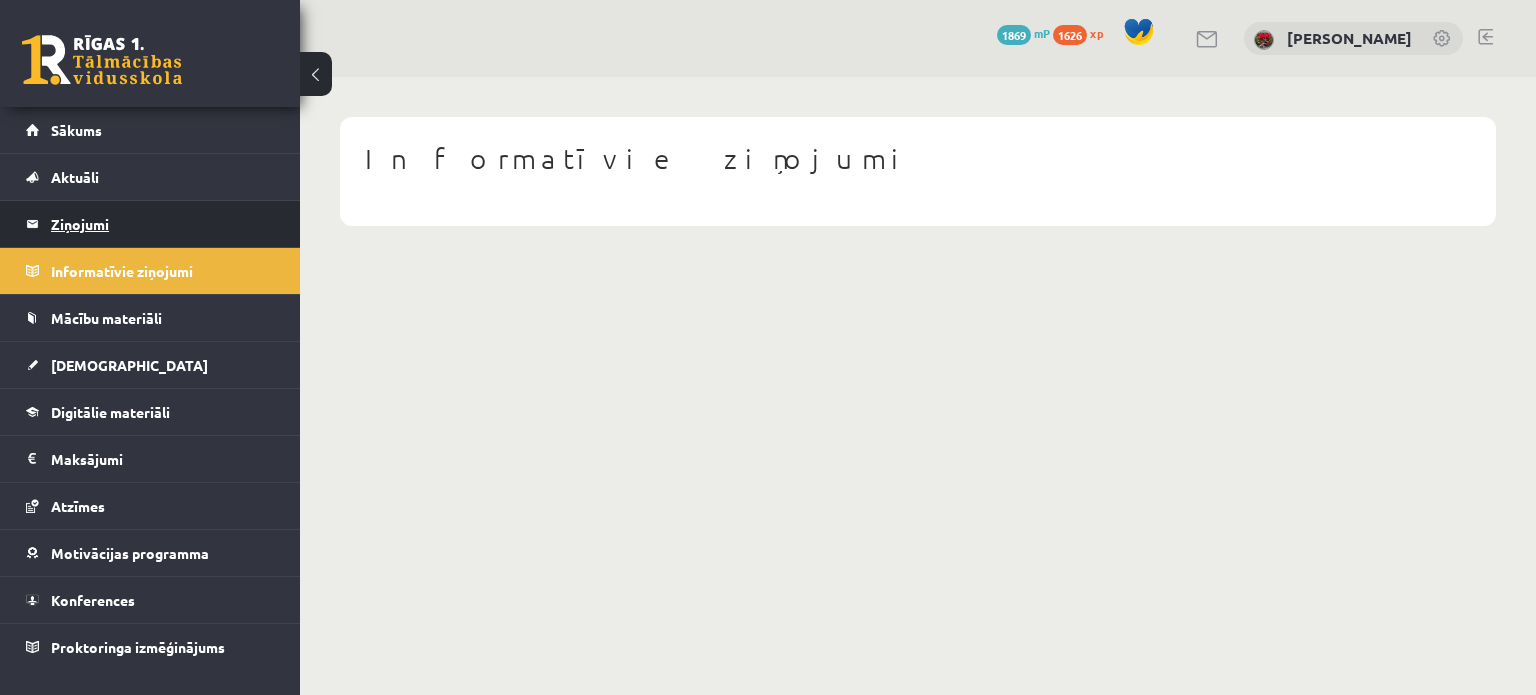 click on "Ziņojumi
0" at bounding box center (163, 224) 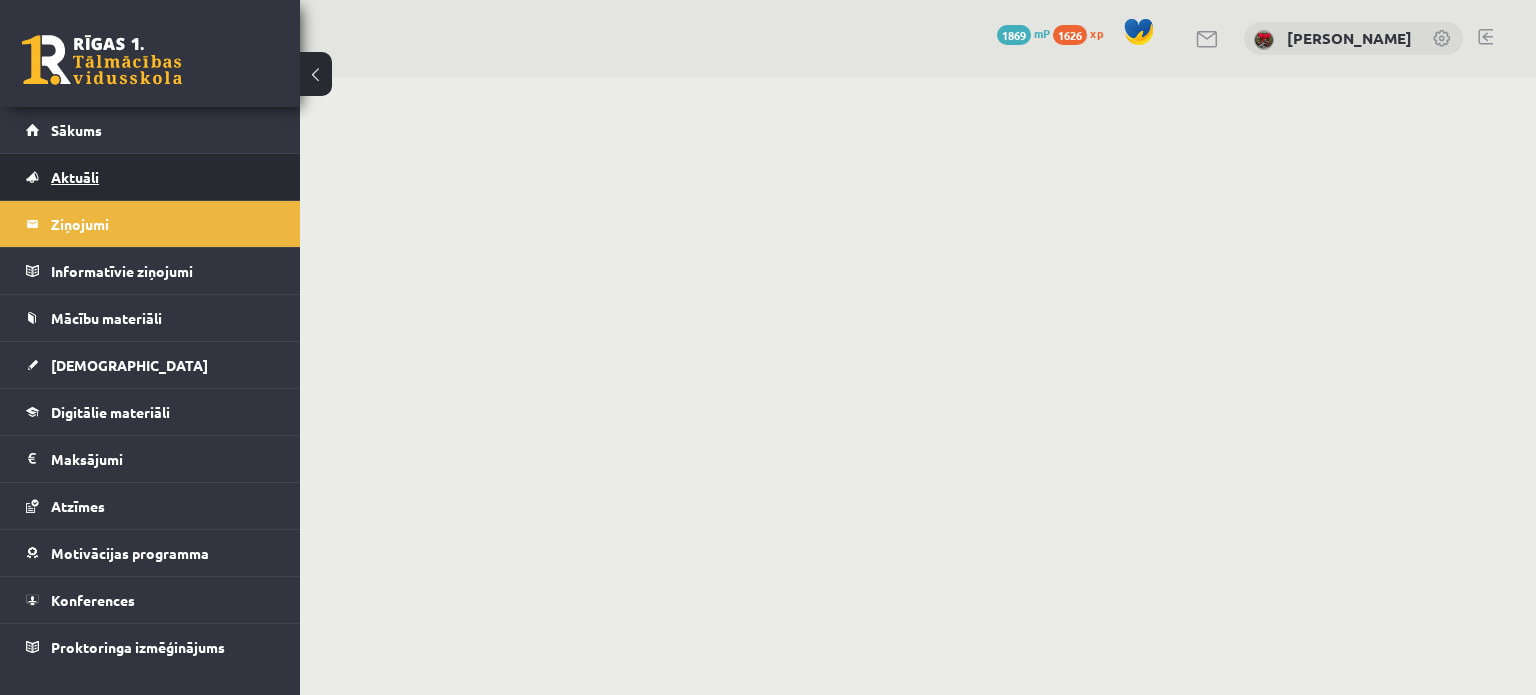 click on "Aktuāli" at bounding box center (150, 177) 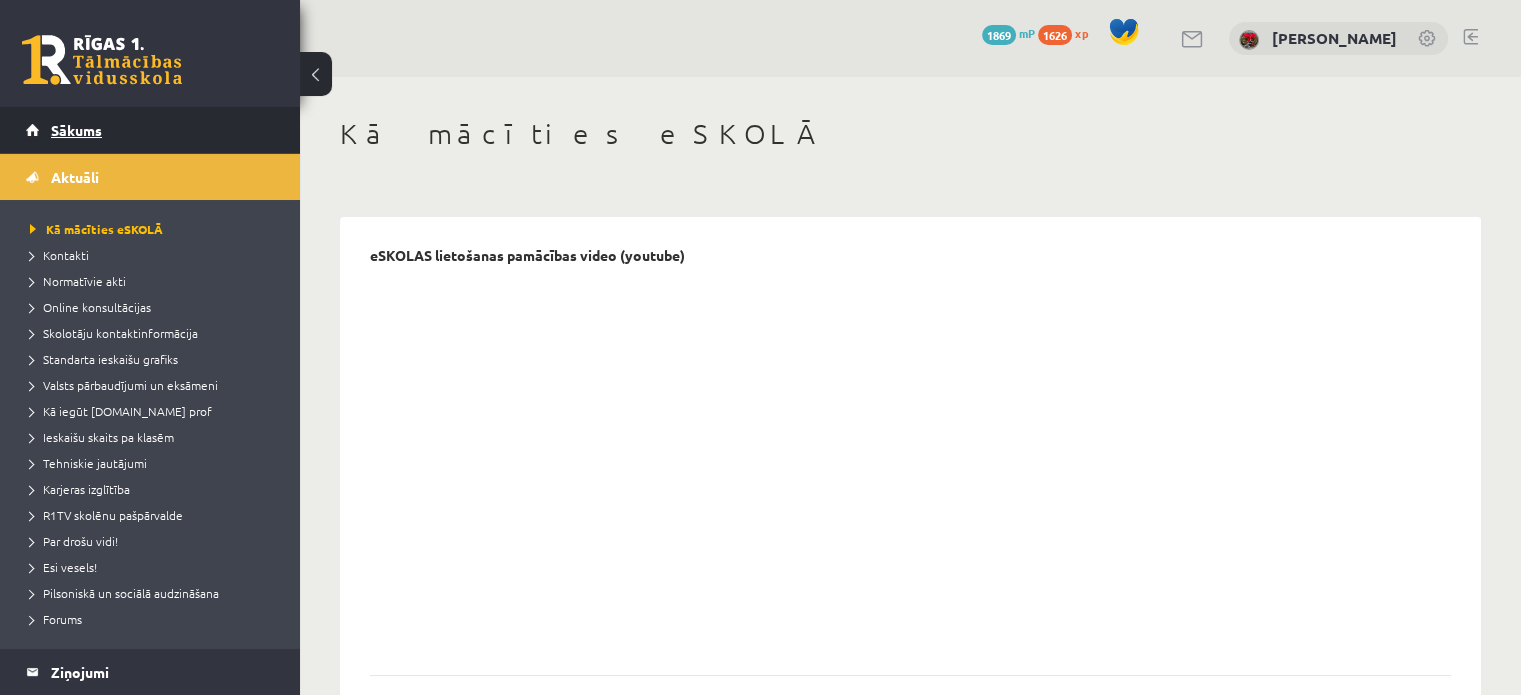 click on "Sākums" at bounding box center [150, 130] 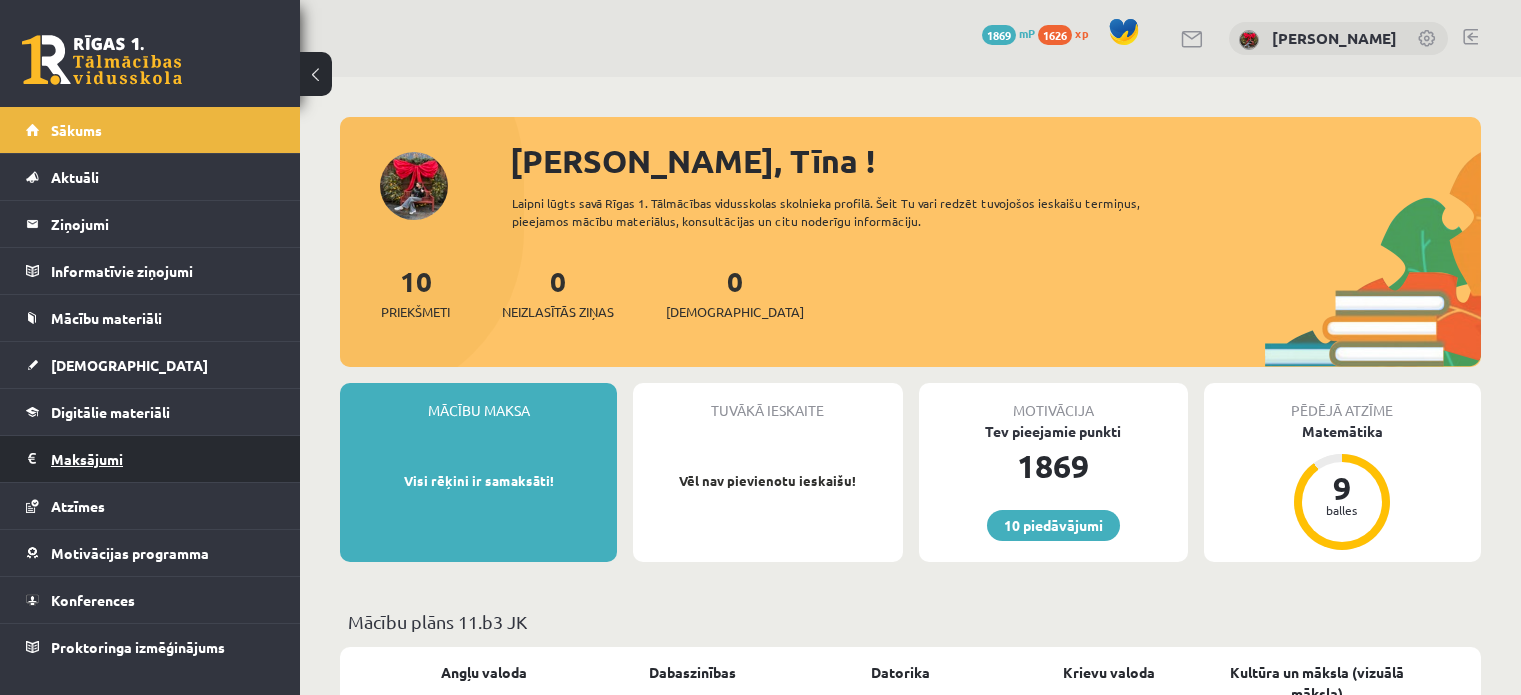 scroll, scrollTop: 0, scrollLeft: 0, axis: both 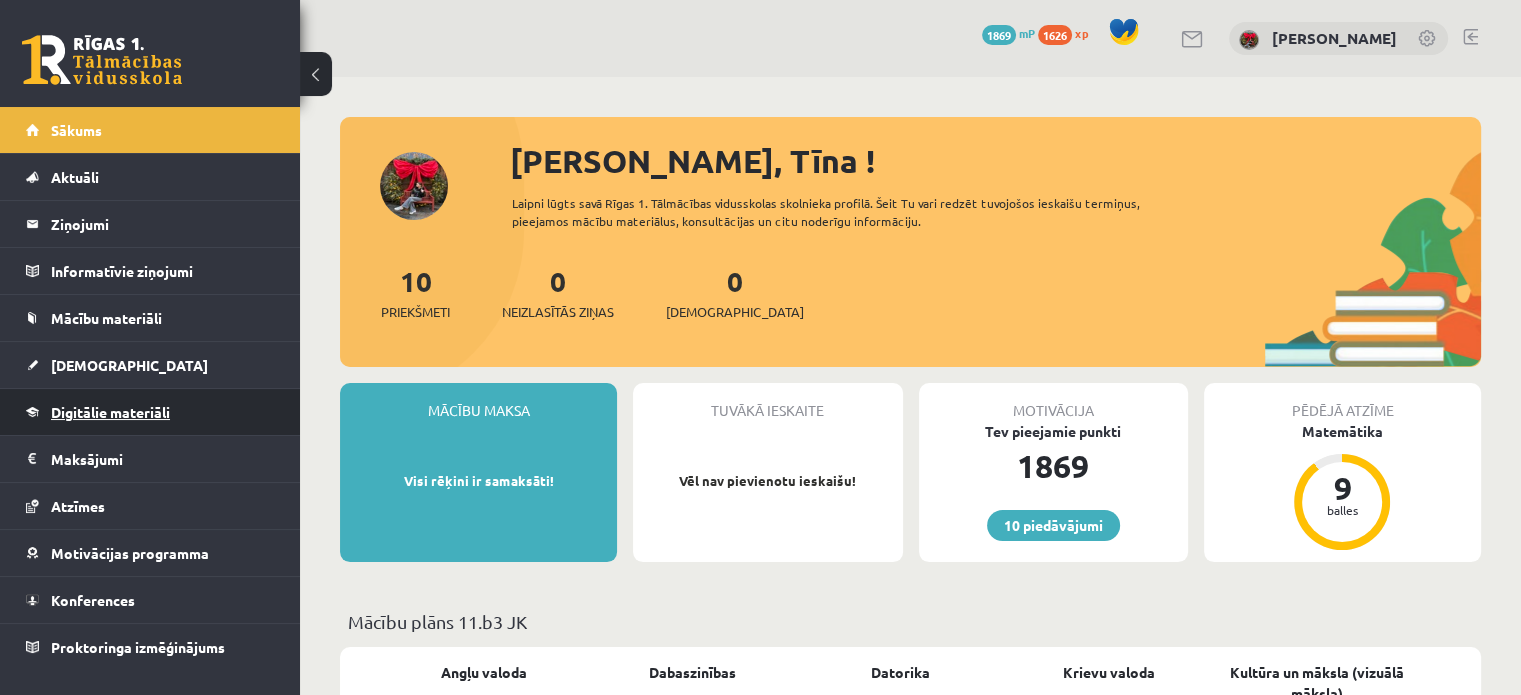 click on "Digitālie materiāli" at bounding box center [110, 412] 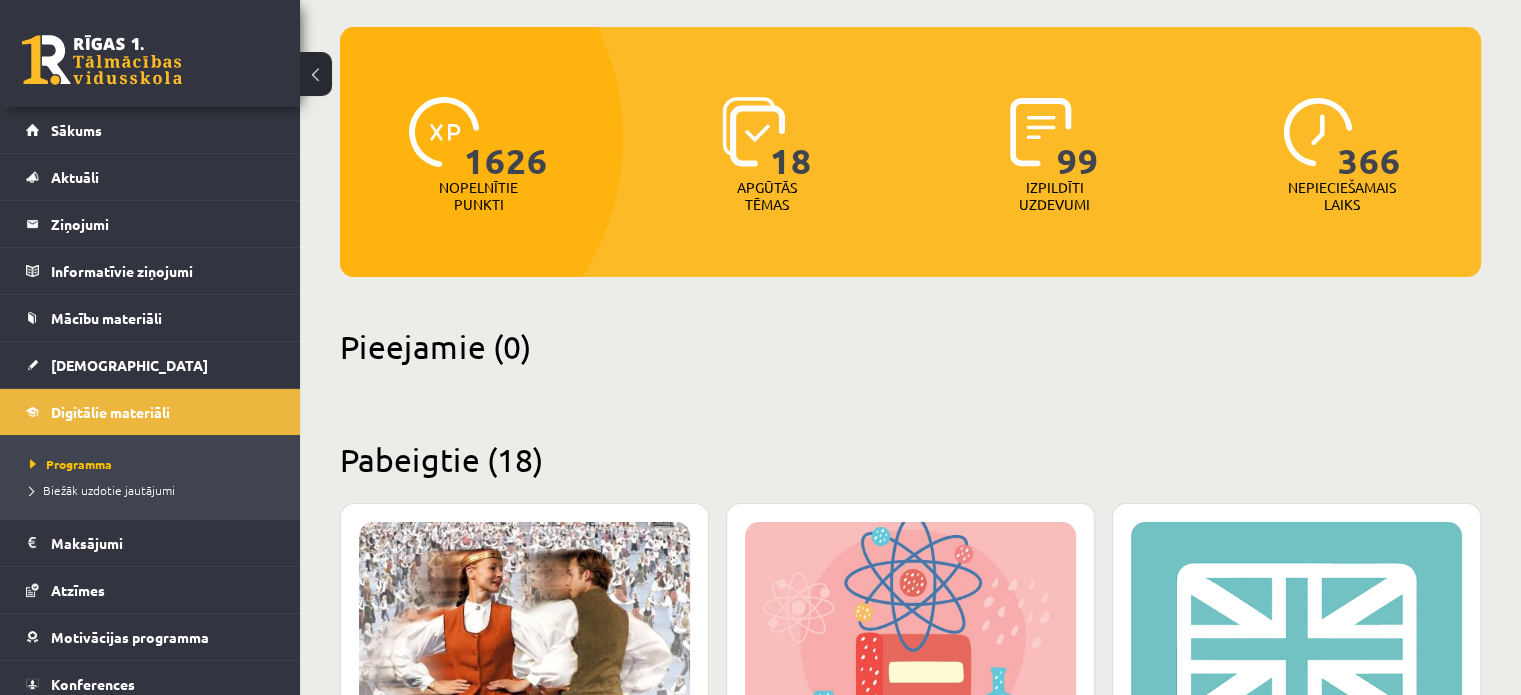 scroll, scrollTop: 400, scrollLeft: 0, axis: vertical 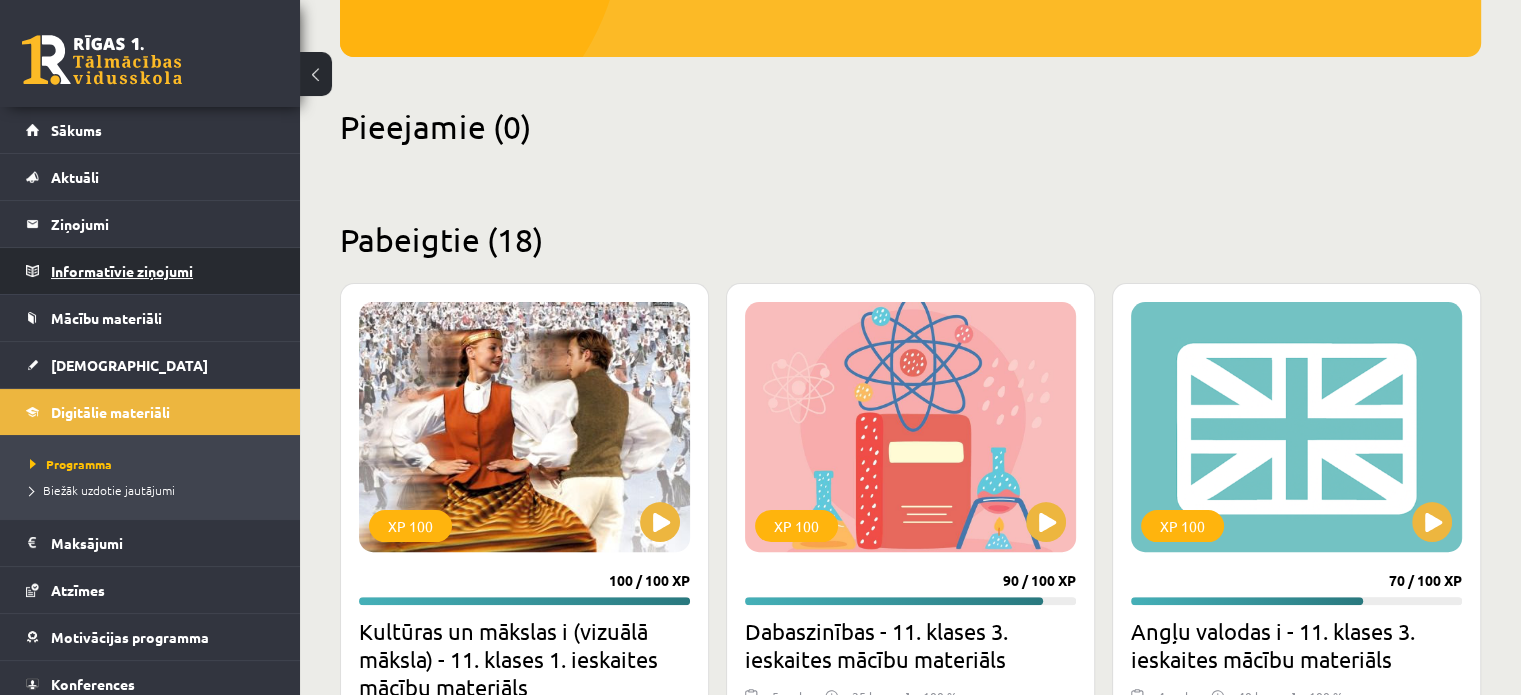click on "Informatīvie ziņojumi
0" at bounding box center [163, 271] 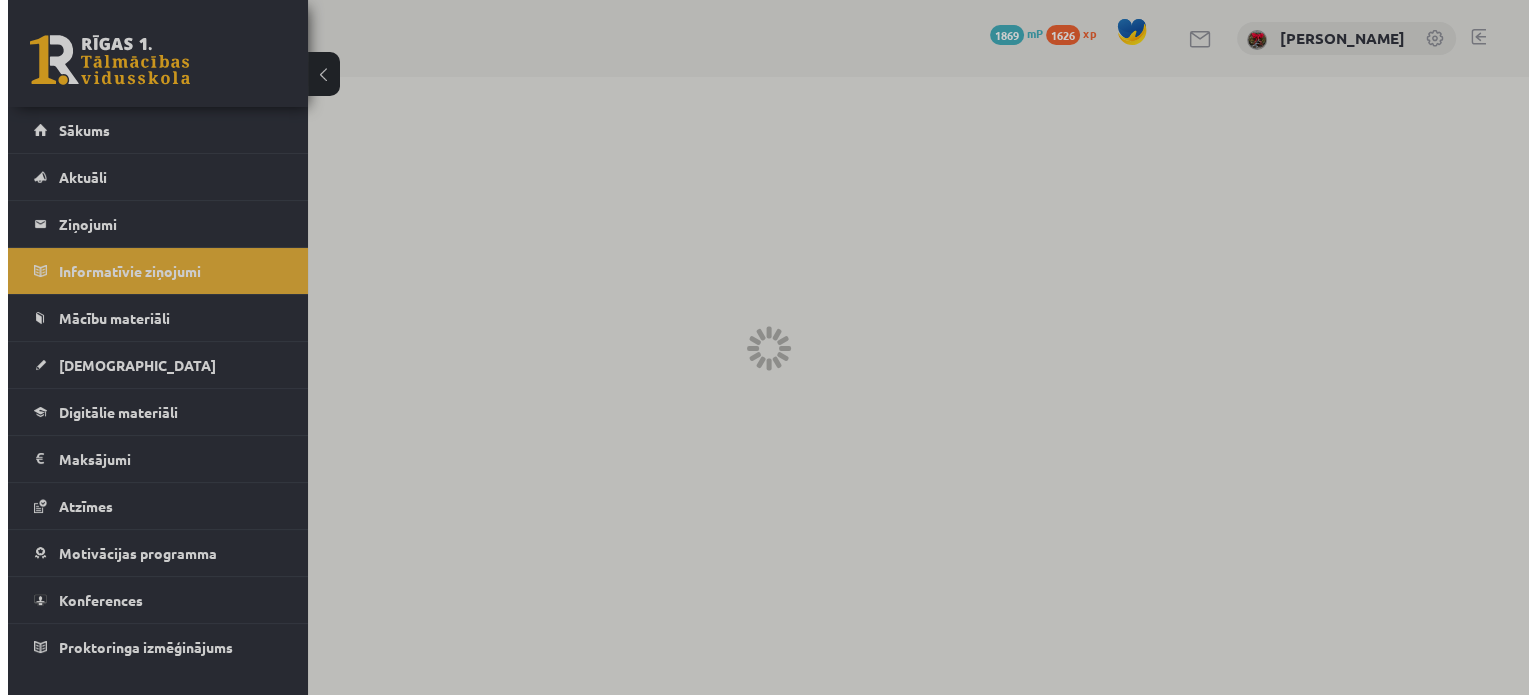 scroll, scrollTop: 0, scrollLeft: 0, axis: both 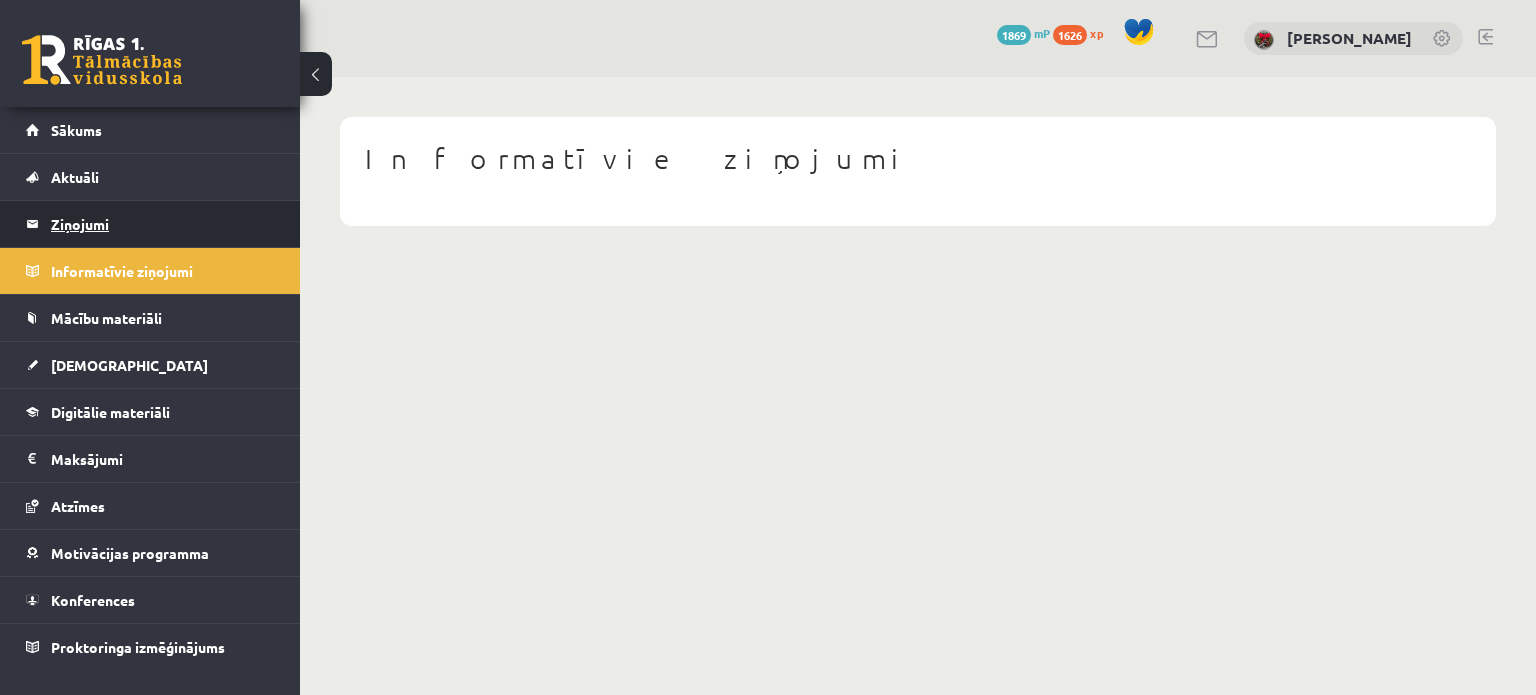 click on "Ziņojumi
0" at bounding box center (163, 224) 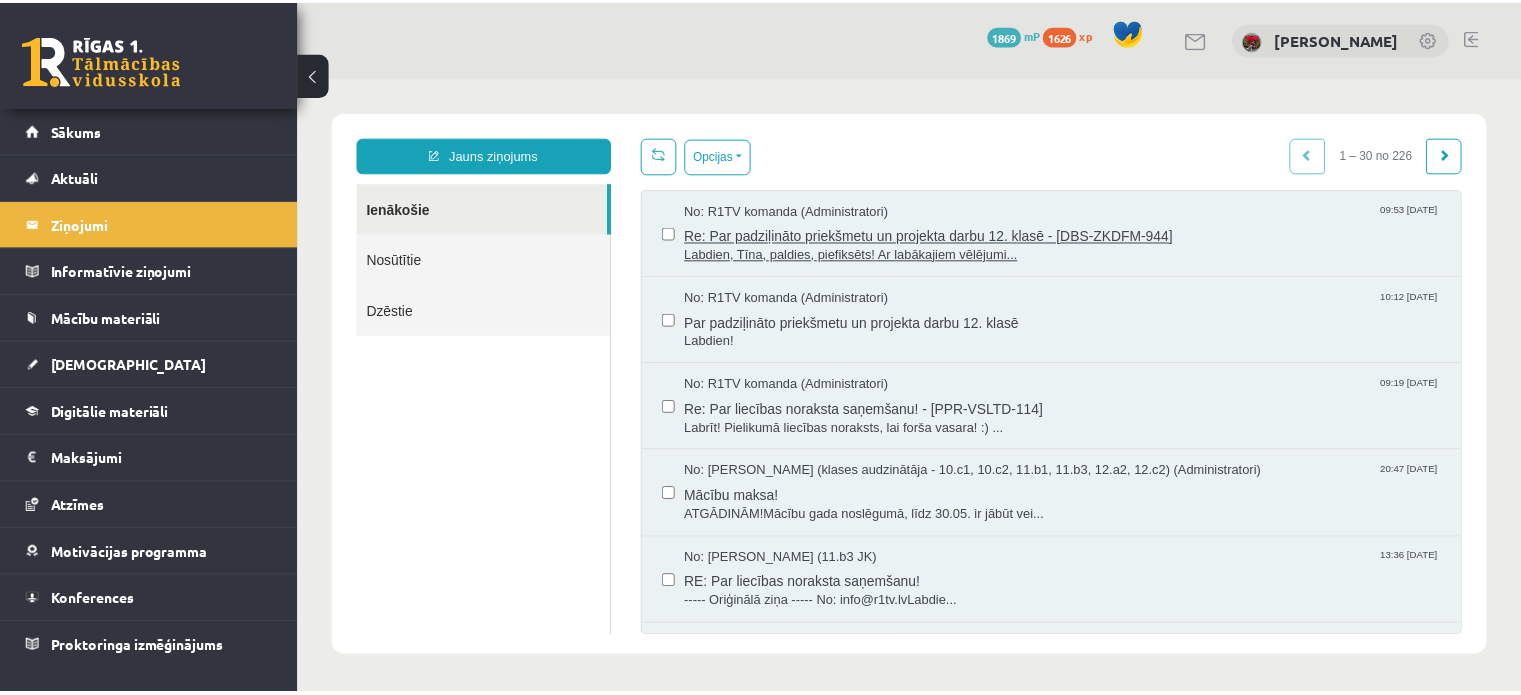 scroll, scrollTop: 0, scrollLeft: 0, axis: both 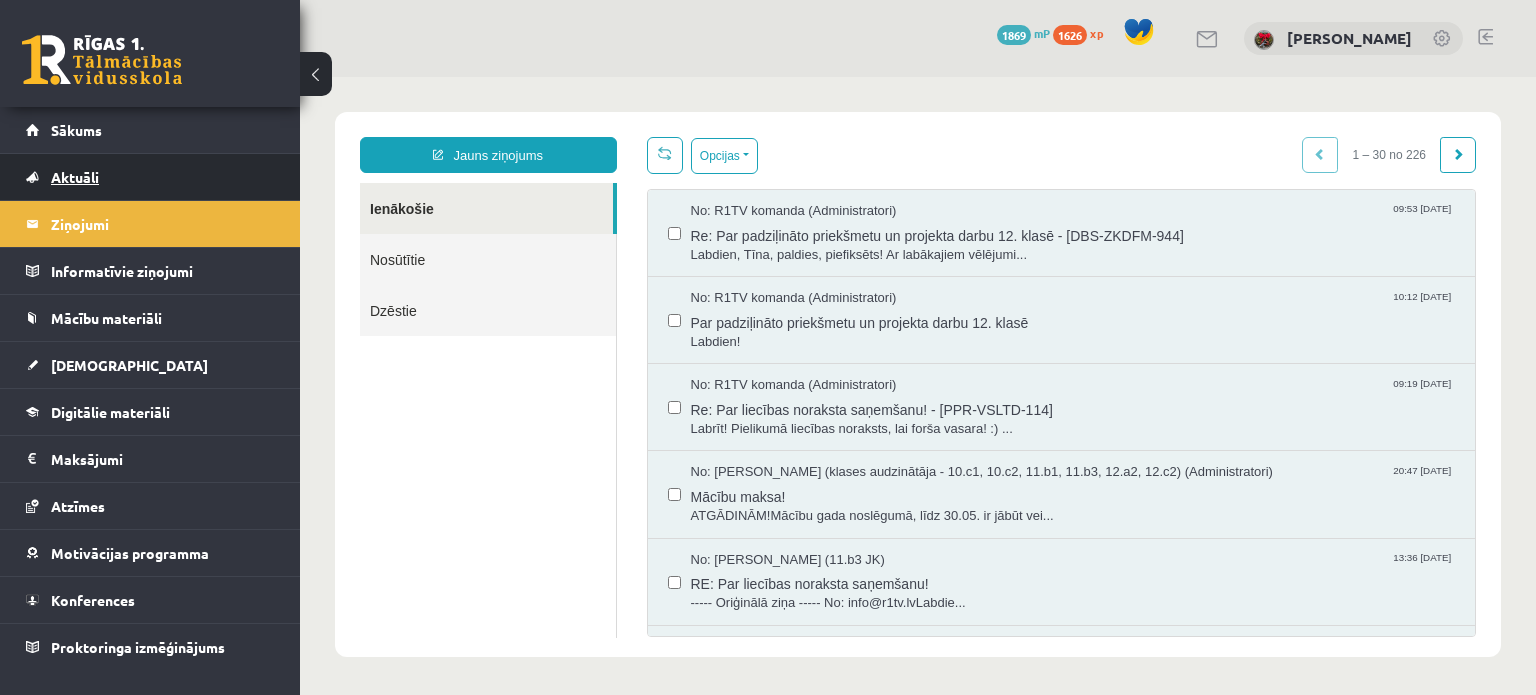 click on "Aktuāli" at bounding box center (75, 177) 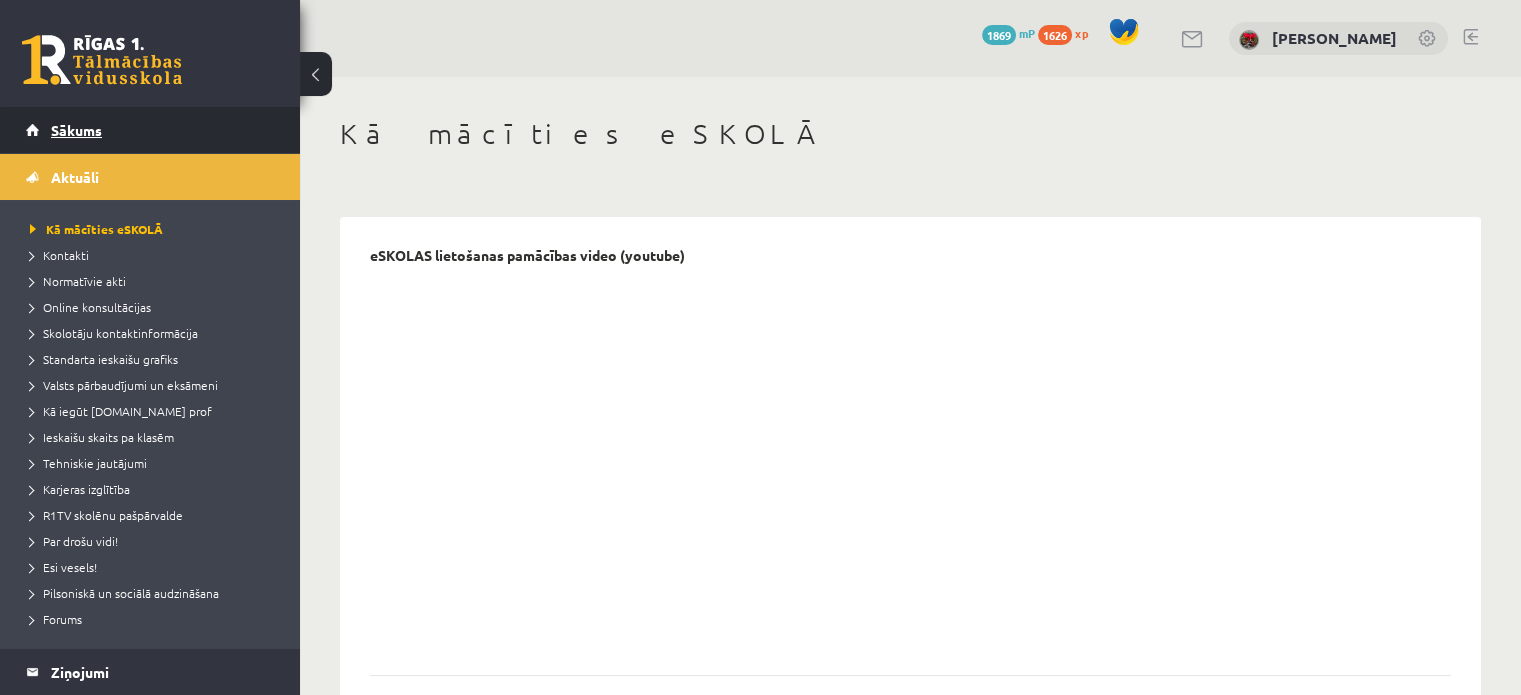 click on "Sākums" at bounding box center [150, 130] 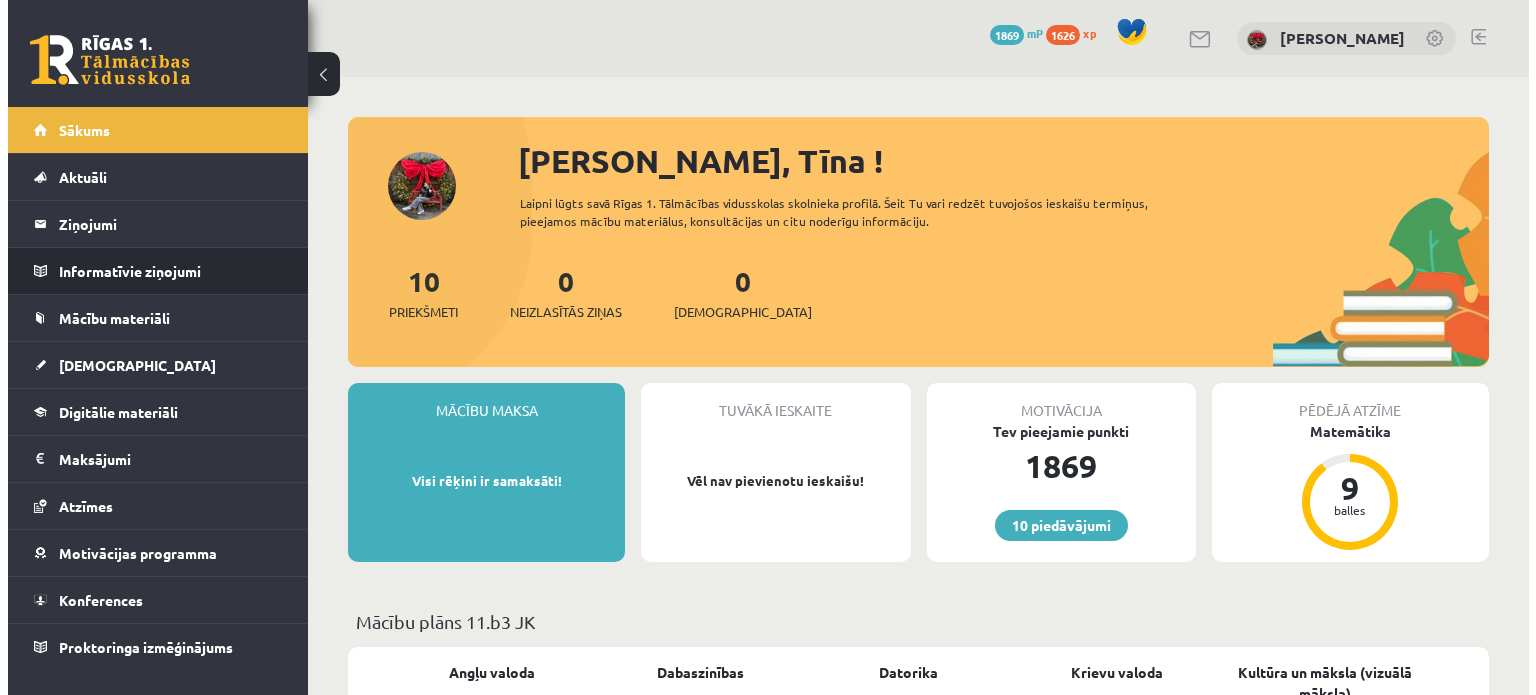 scroll, scrollTop: 0, scrollLeft: 0, axis: both 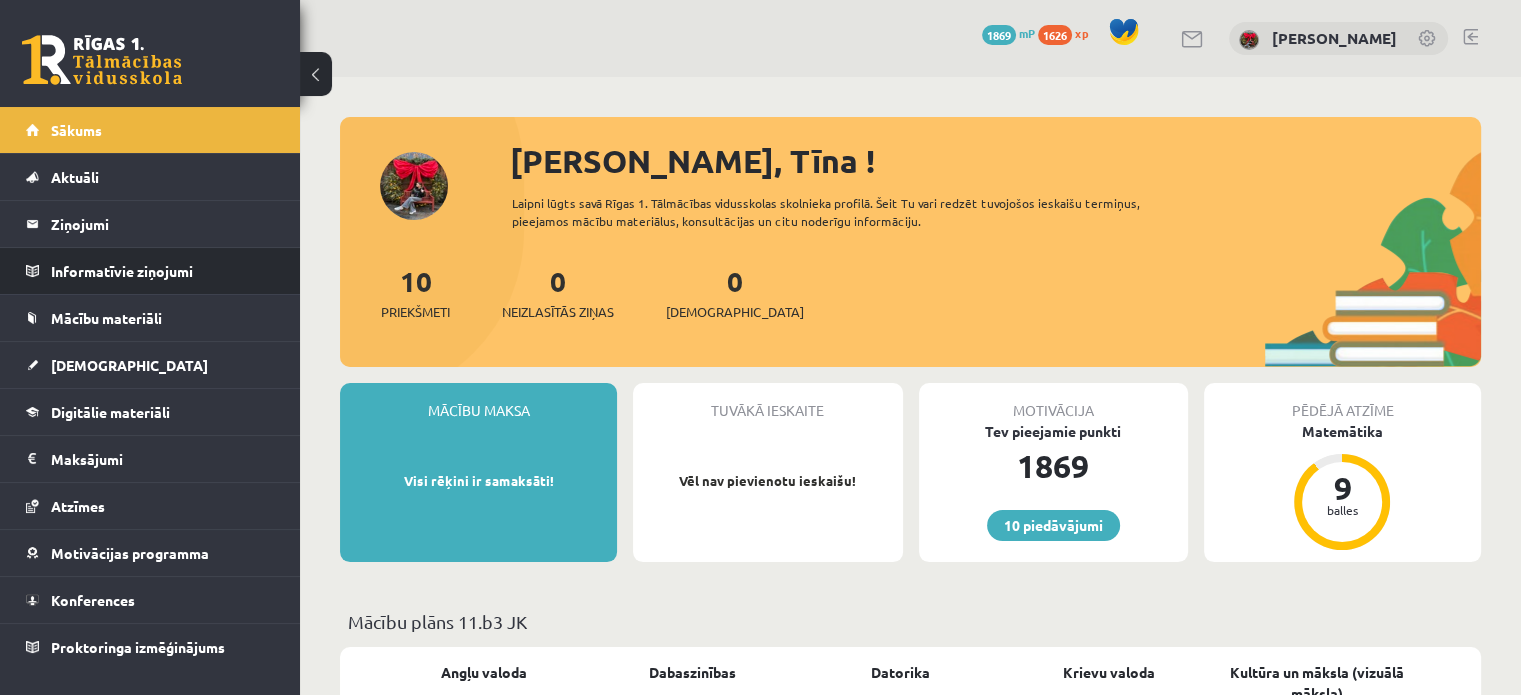 click on "Informatīvie ziņojumi
0" at bounding box center [150, 271] 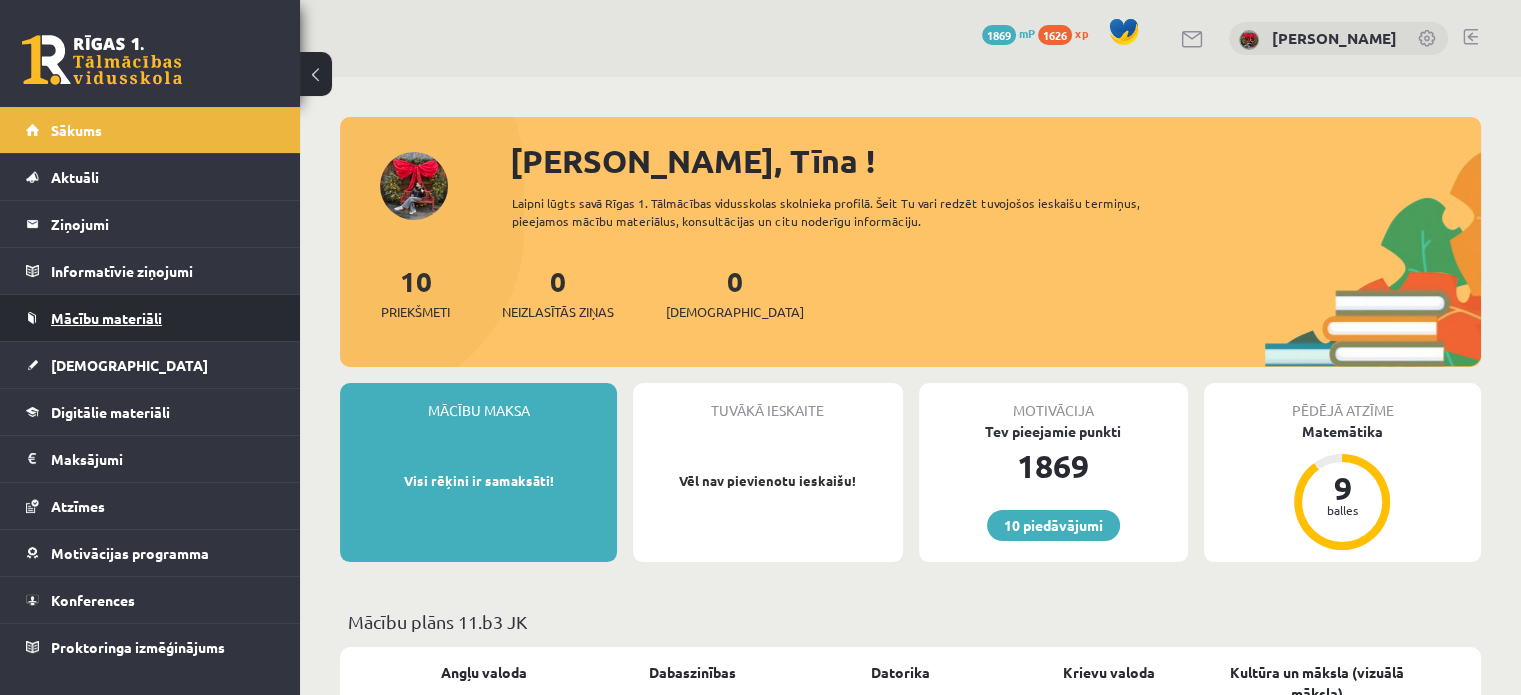 click on "Mācību materiāli" at bounding box center (150, 318) 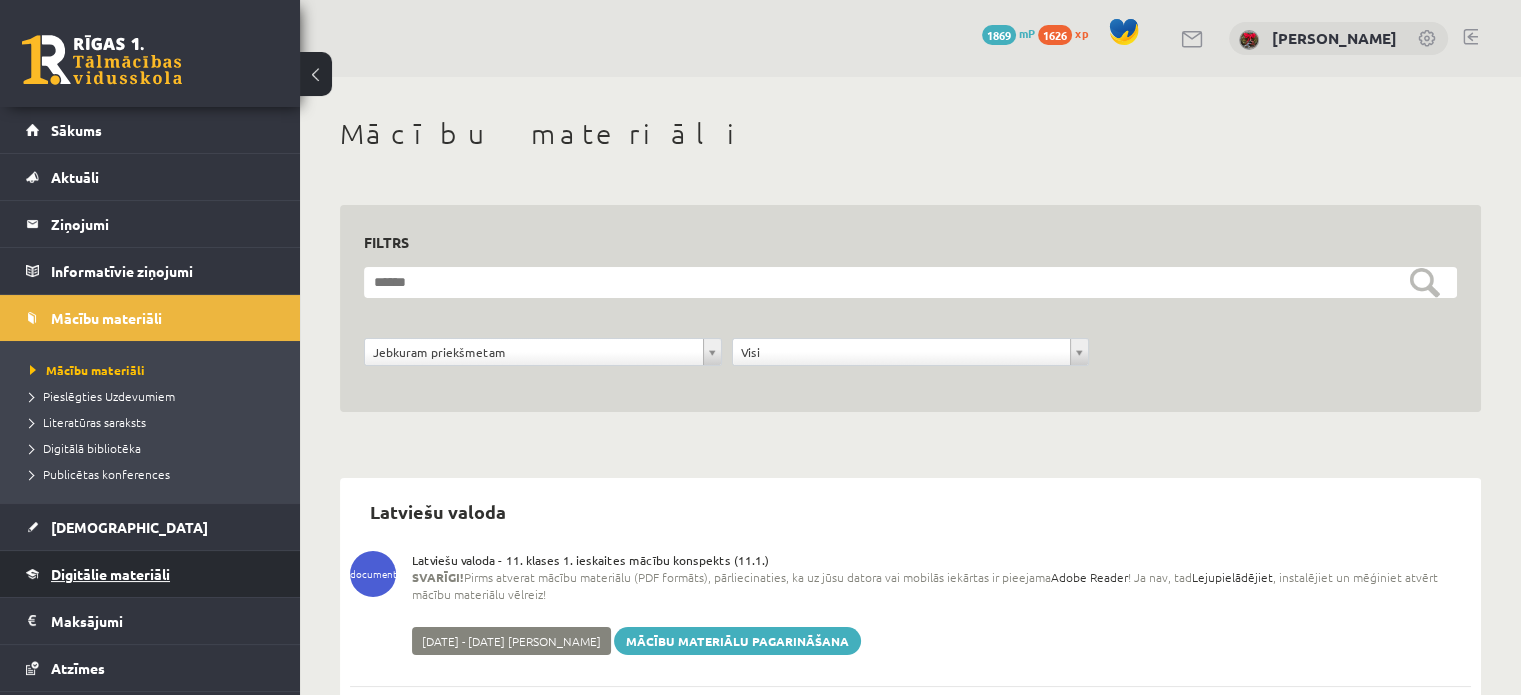 click on "Digitālie materiāli" at bounding box center (110, 574) 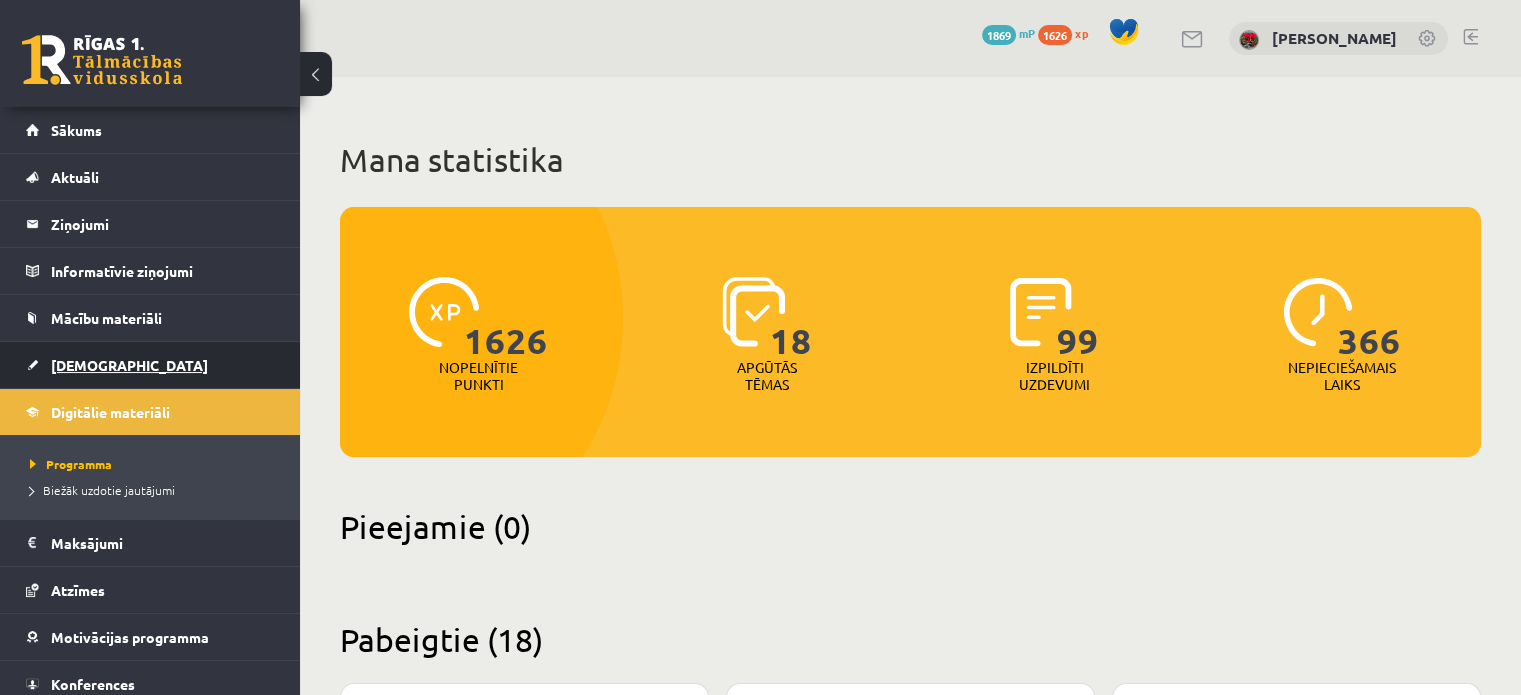 click on "[DEMOGRAPHIC_DATA]" at bounding box center (150, 365) 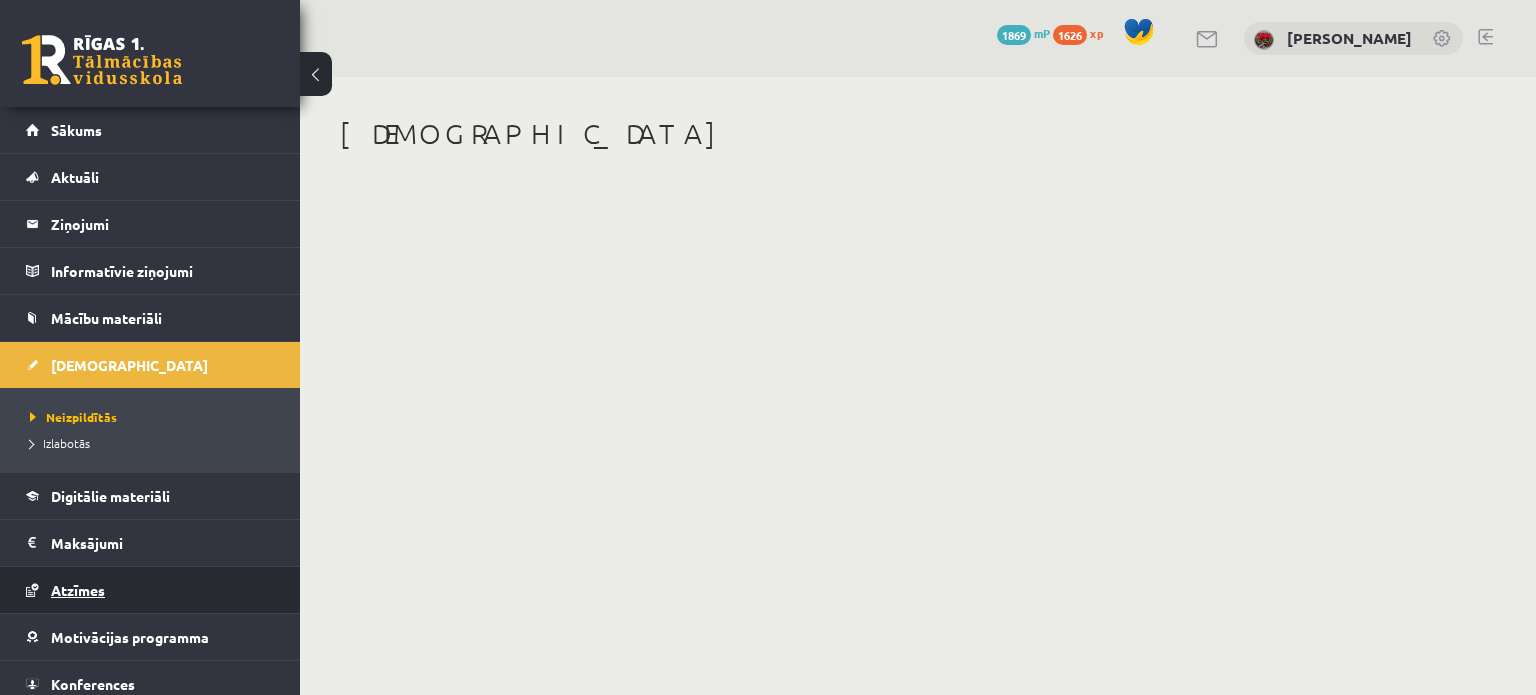 click on "Atzīmes" at bounding box center (150, 590) 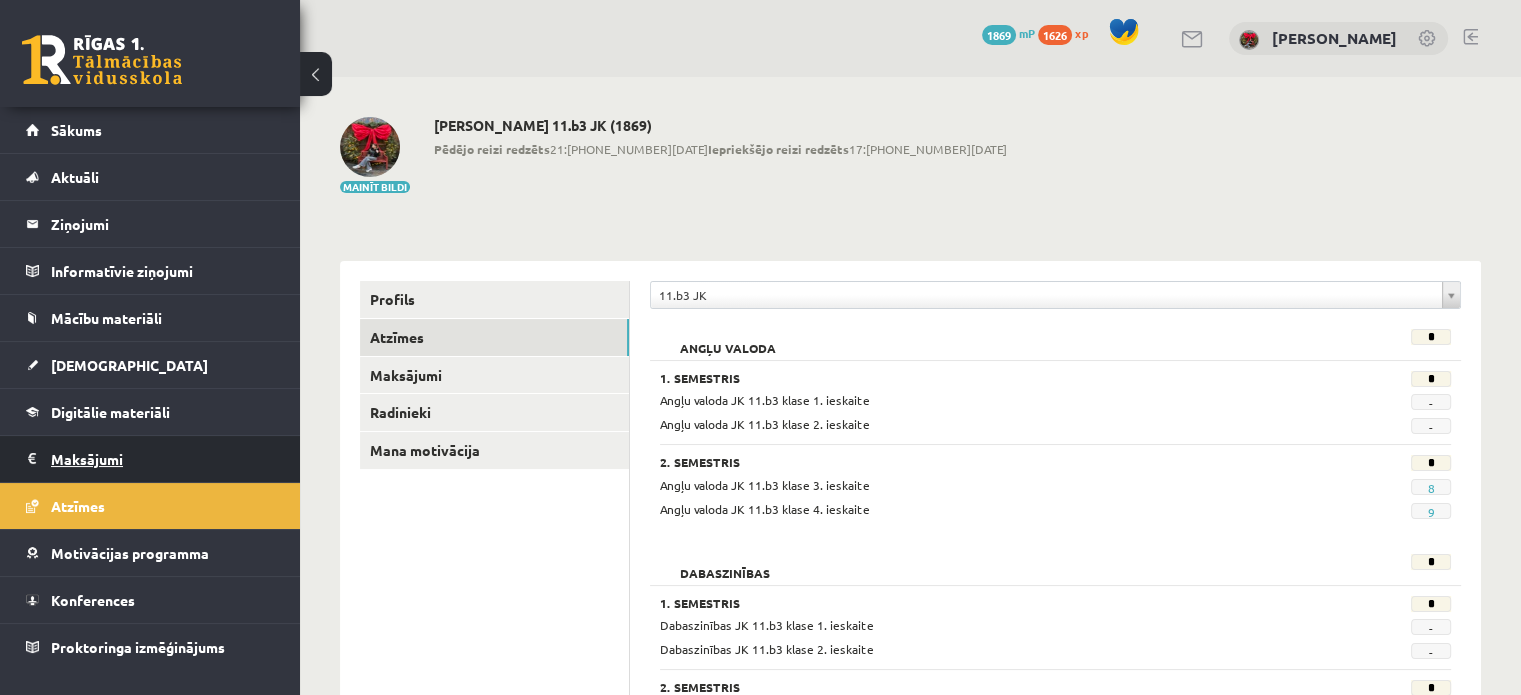 click on "Maksājumi
0" at bounding box center (163, 459) 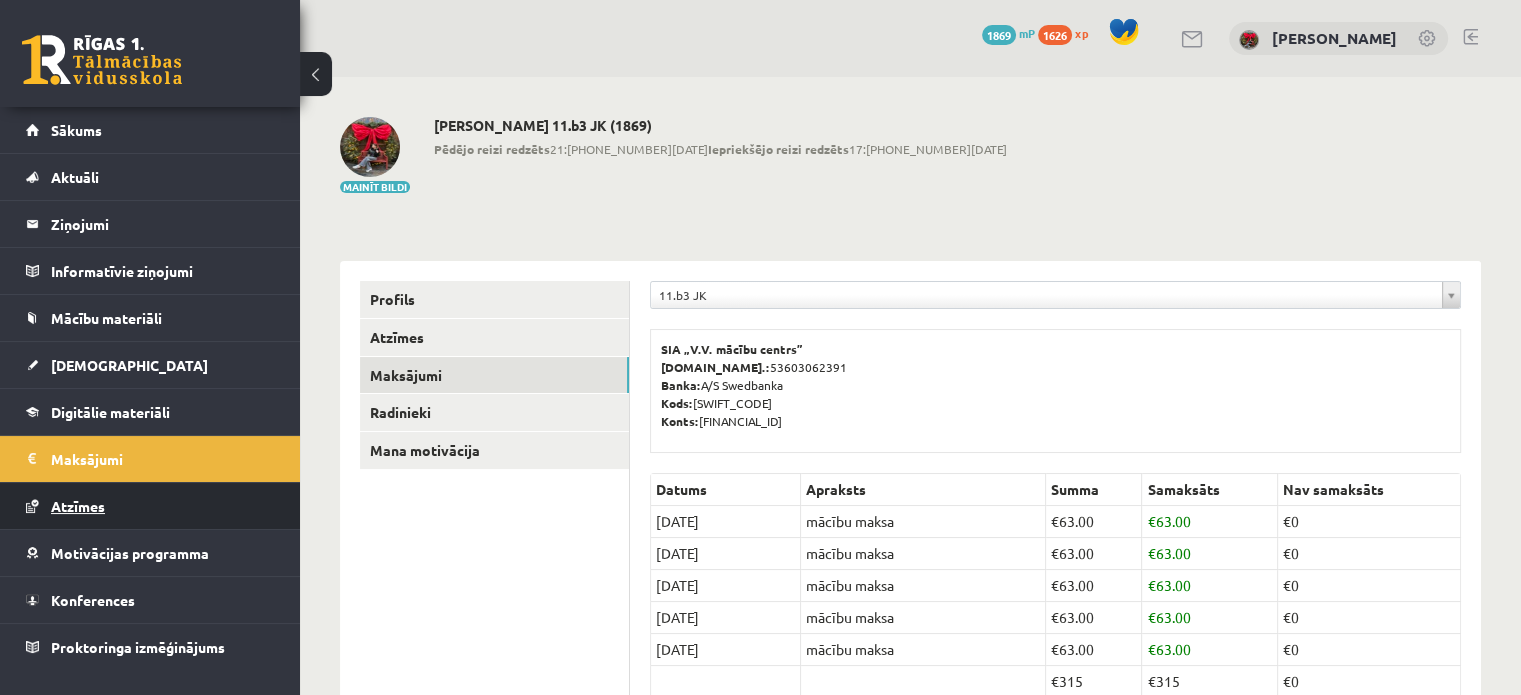 click on "Atzīmes" at bounding box center [150, 506] 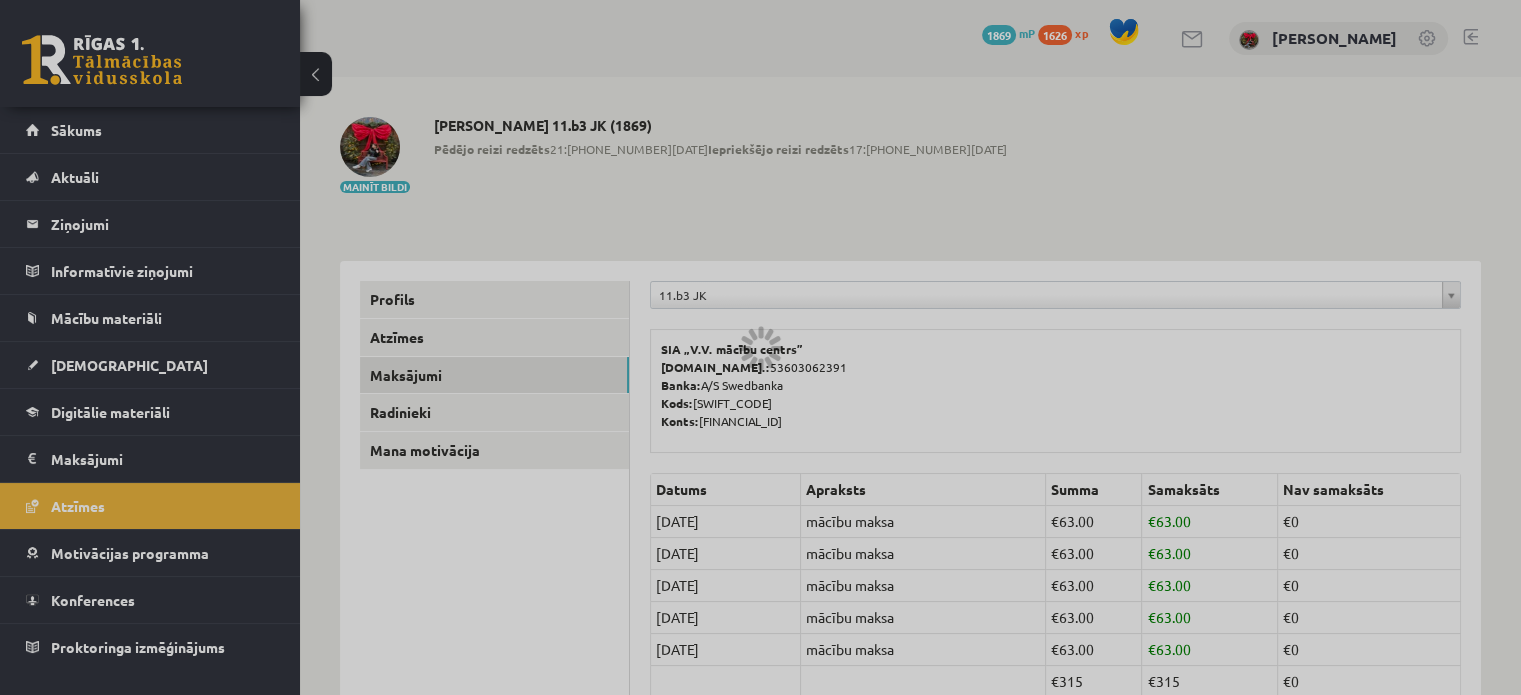 click at bounding box center [760, 347] 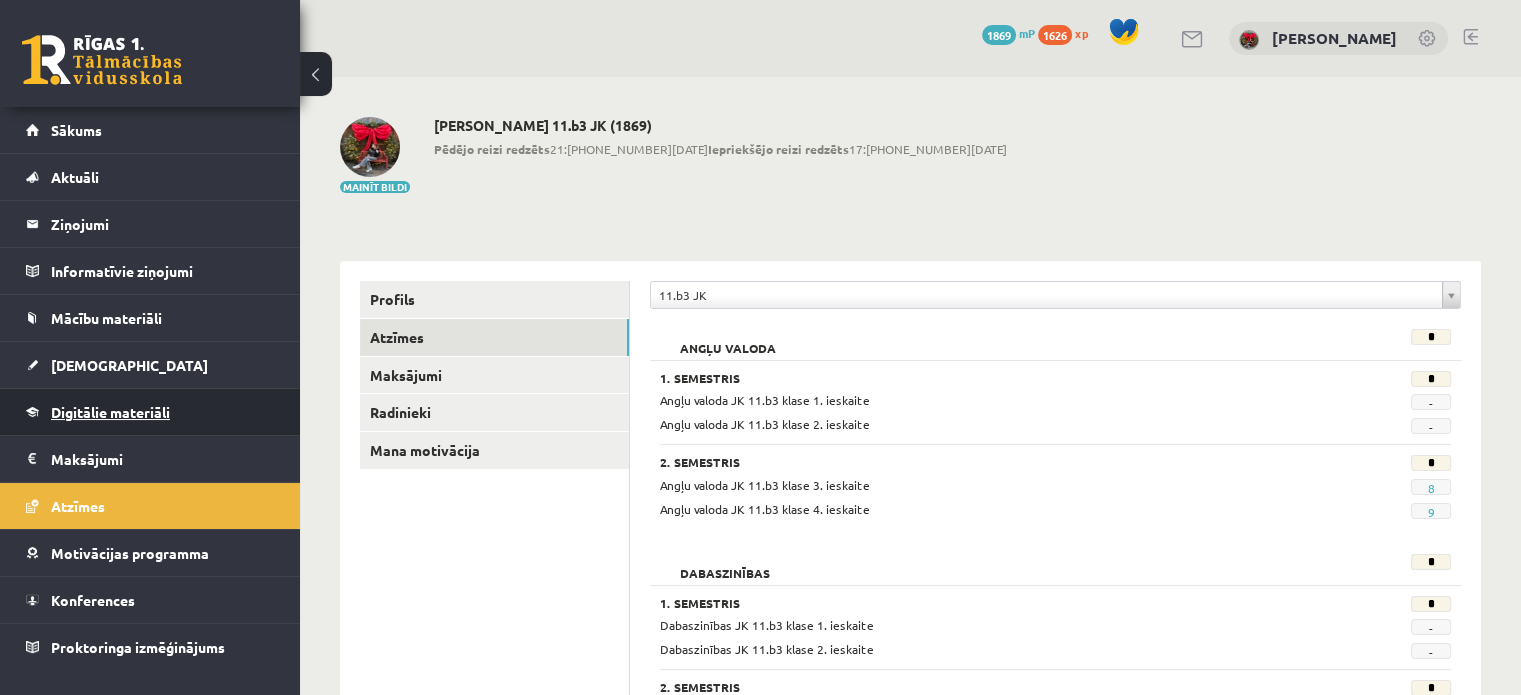 click on "Digitālie materiāli" at bounding box center [110, 412] 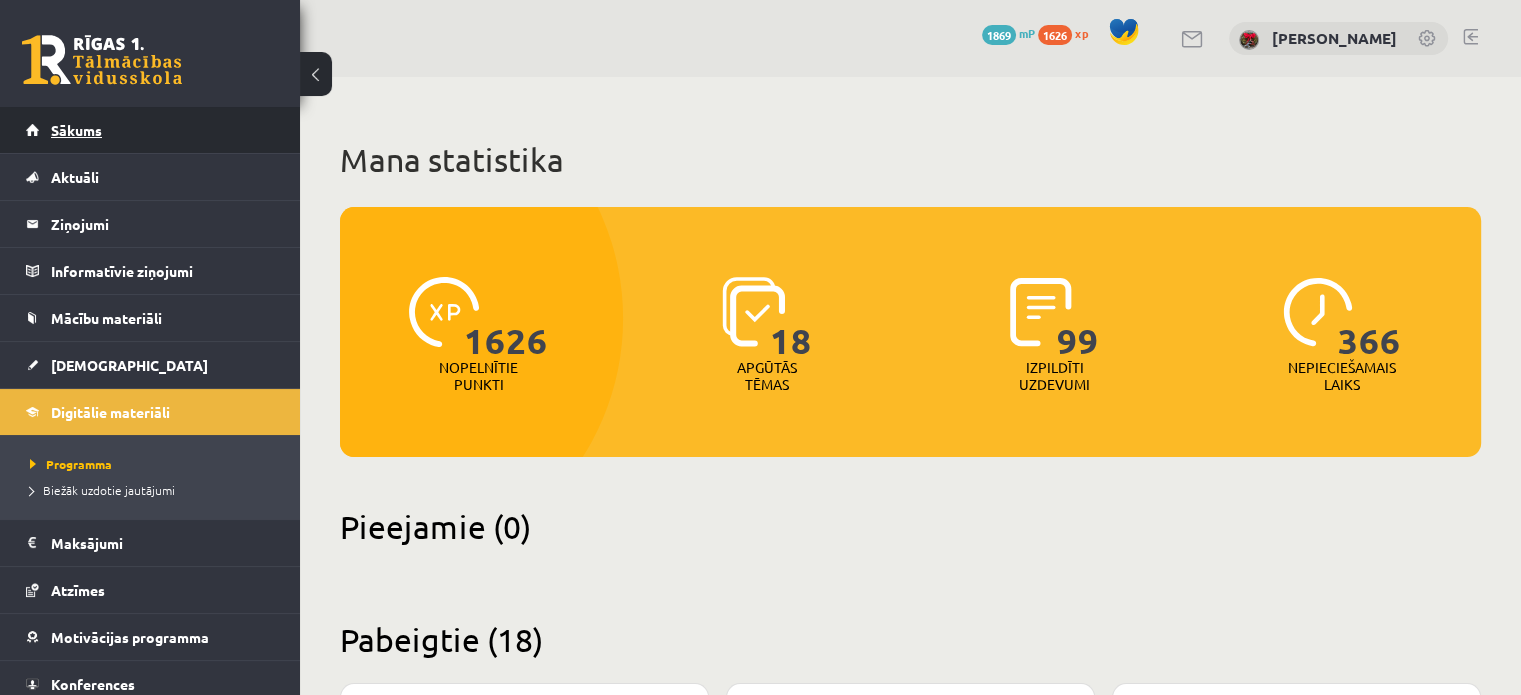 click on "Sākums" at bounding box center [76, 130] 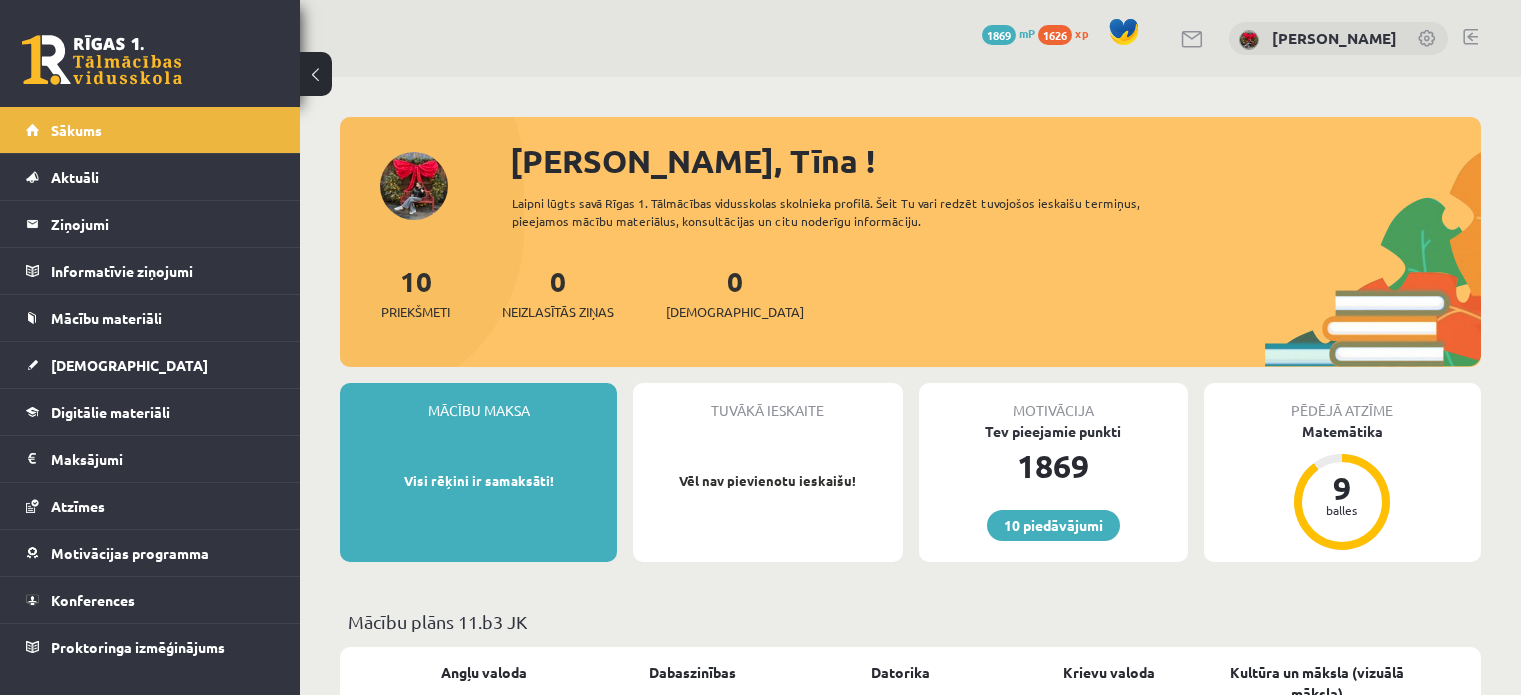 scroll, scrollTop: 0, scrollLeft: 0, axis: both 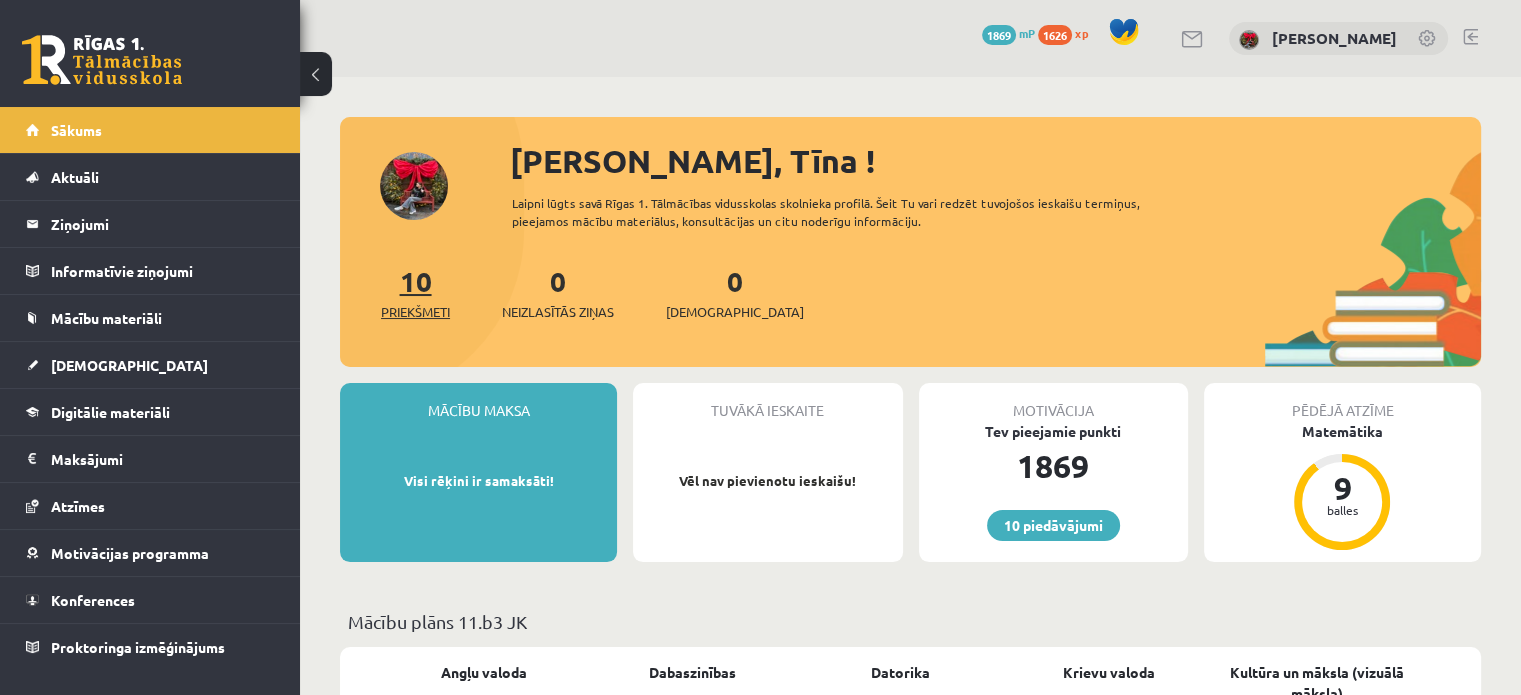 click on "10
Priekšmeti" at bounding box center (415, 292) 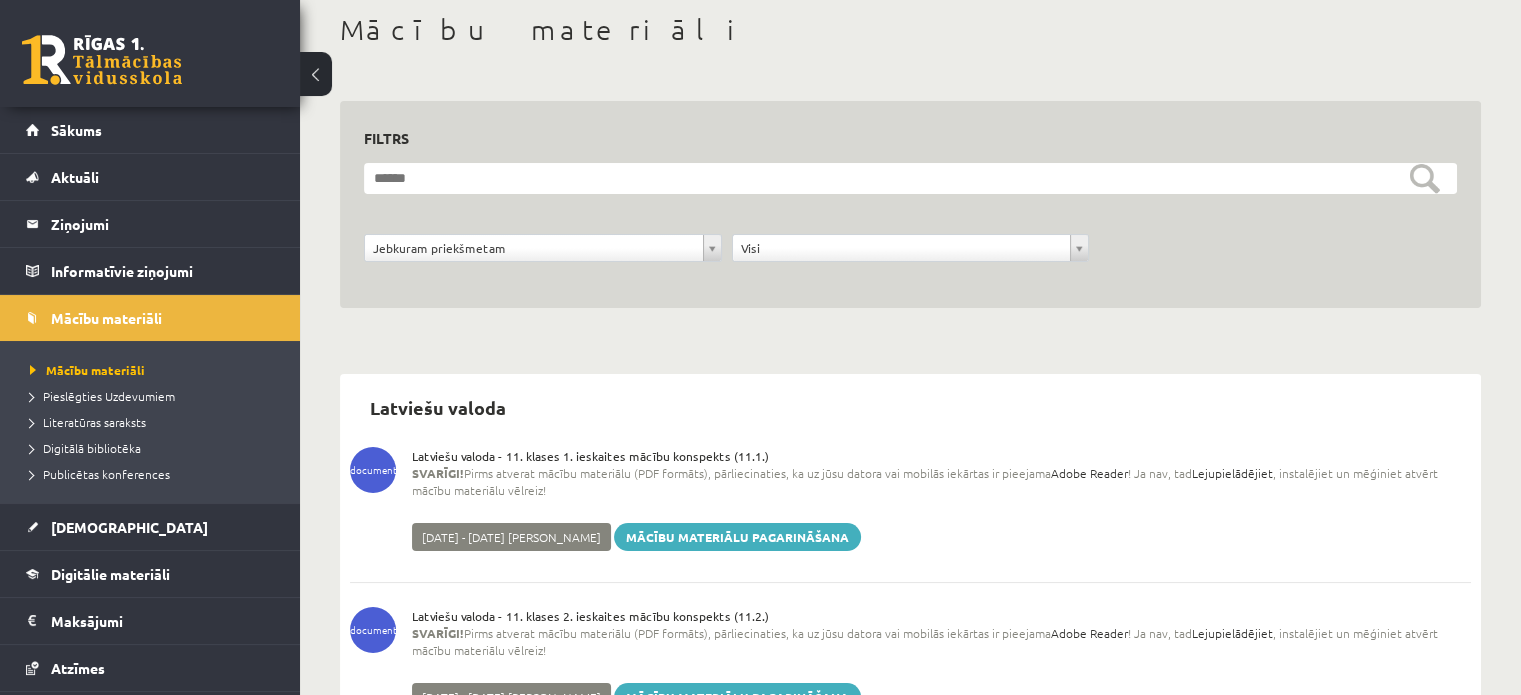 scroll, scrollTop: 200, scrollLeft: 0, axis: vertical 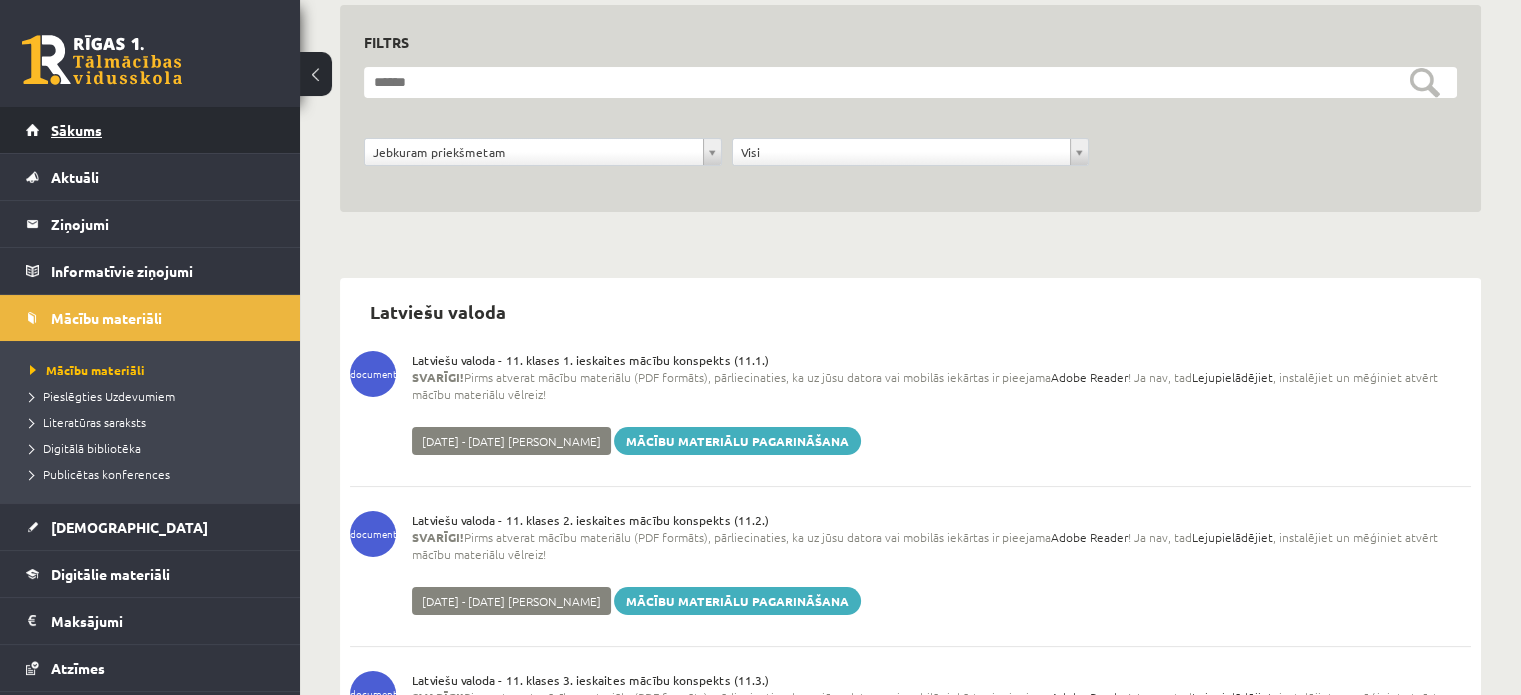 click on "Sākums" 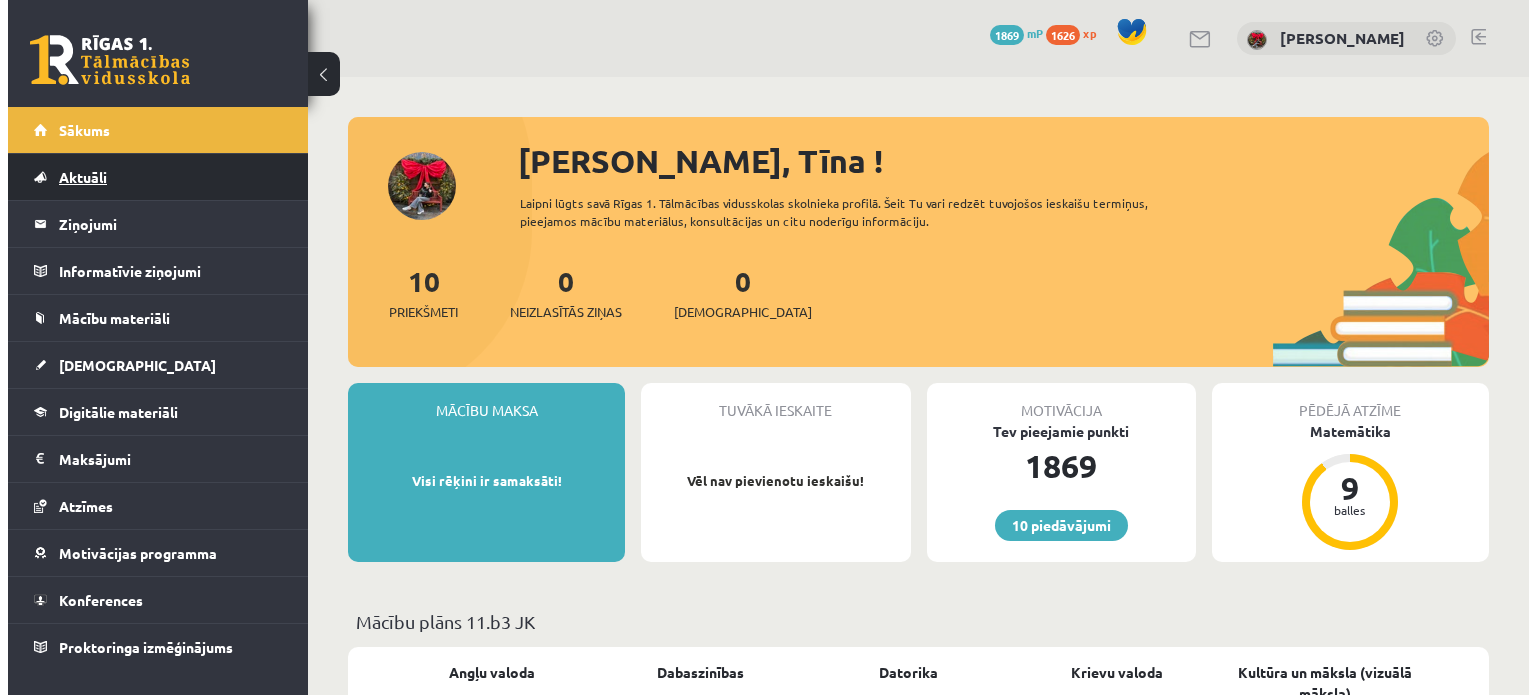 scroll, scrollTop: 0, scrollLeft: 0, axis: both 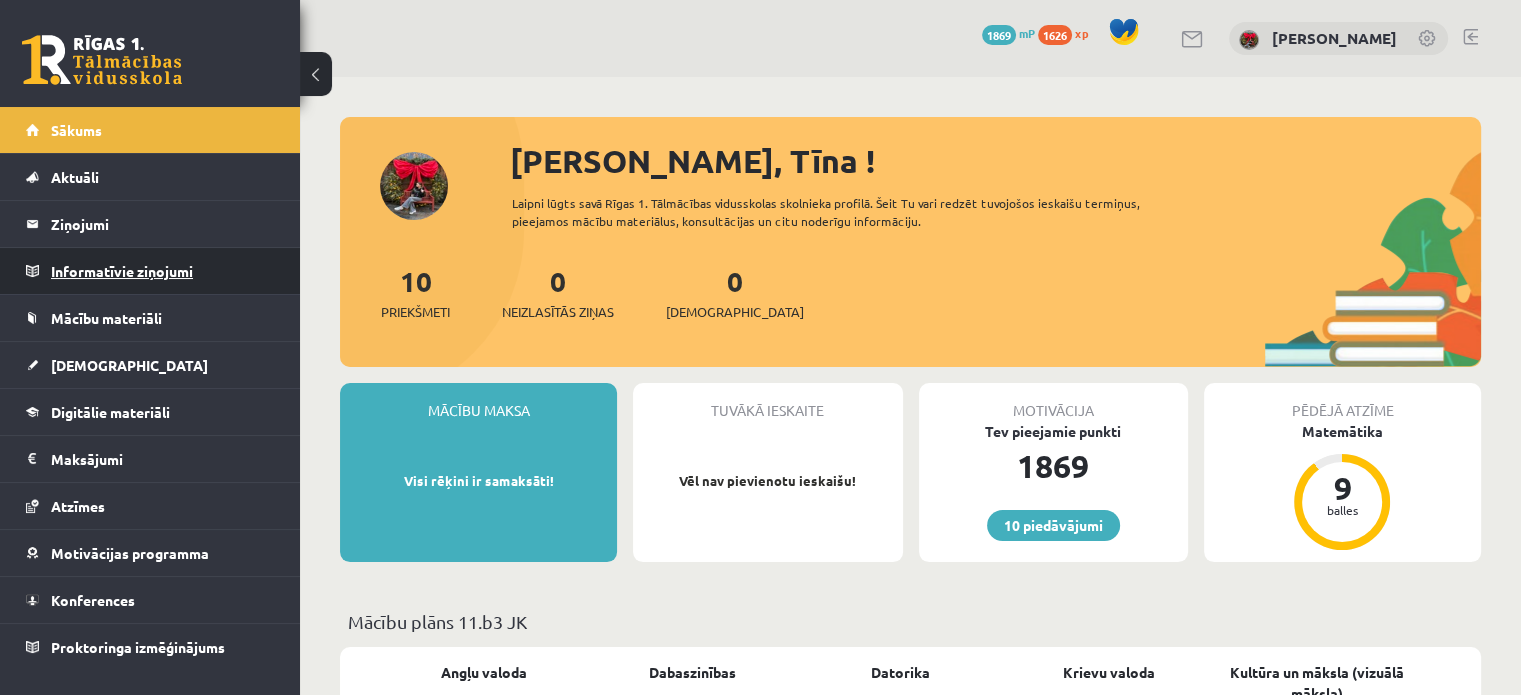 click on "Informatīvie ziņojumi
0" at bounding box center [163, 271] 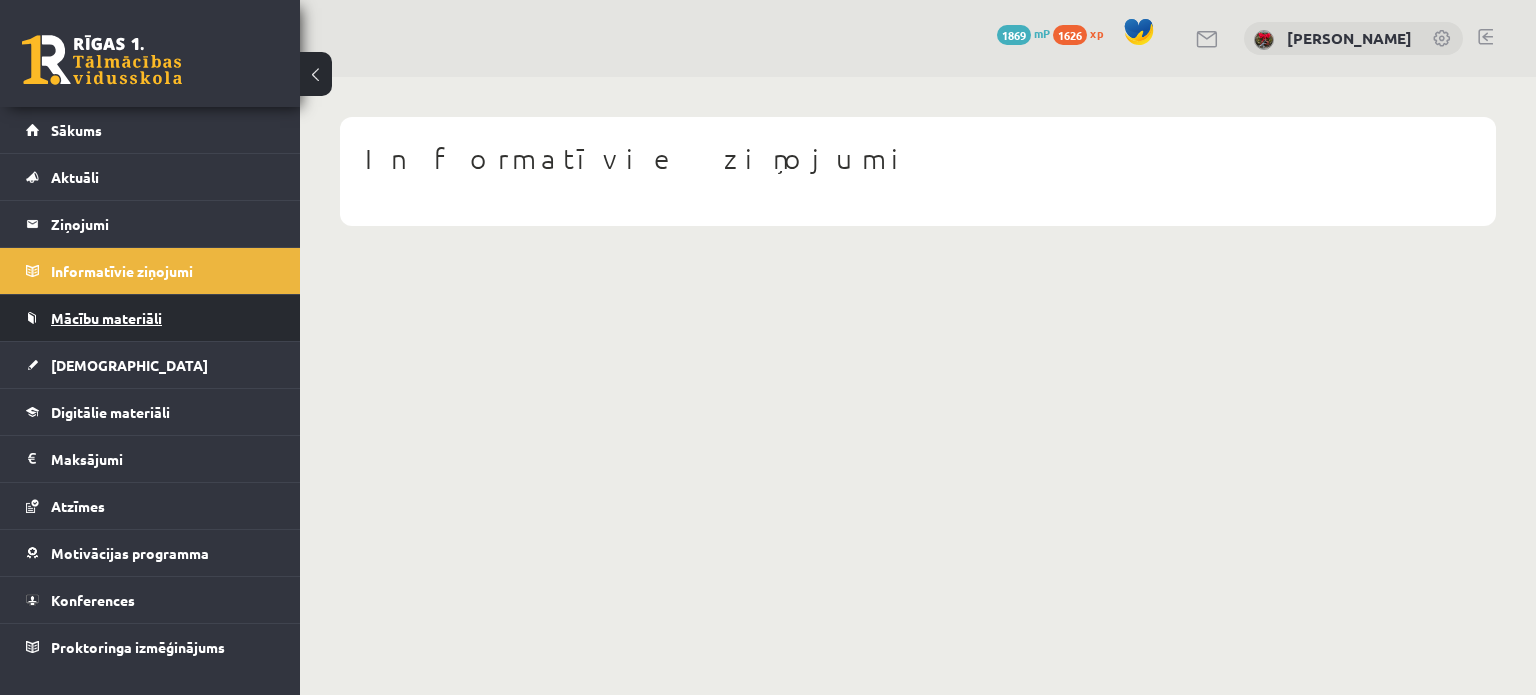 click on "Mācību materiāli" at bounding box center (150, 318) 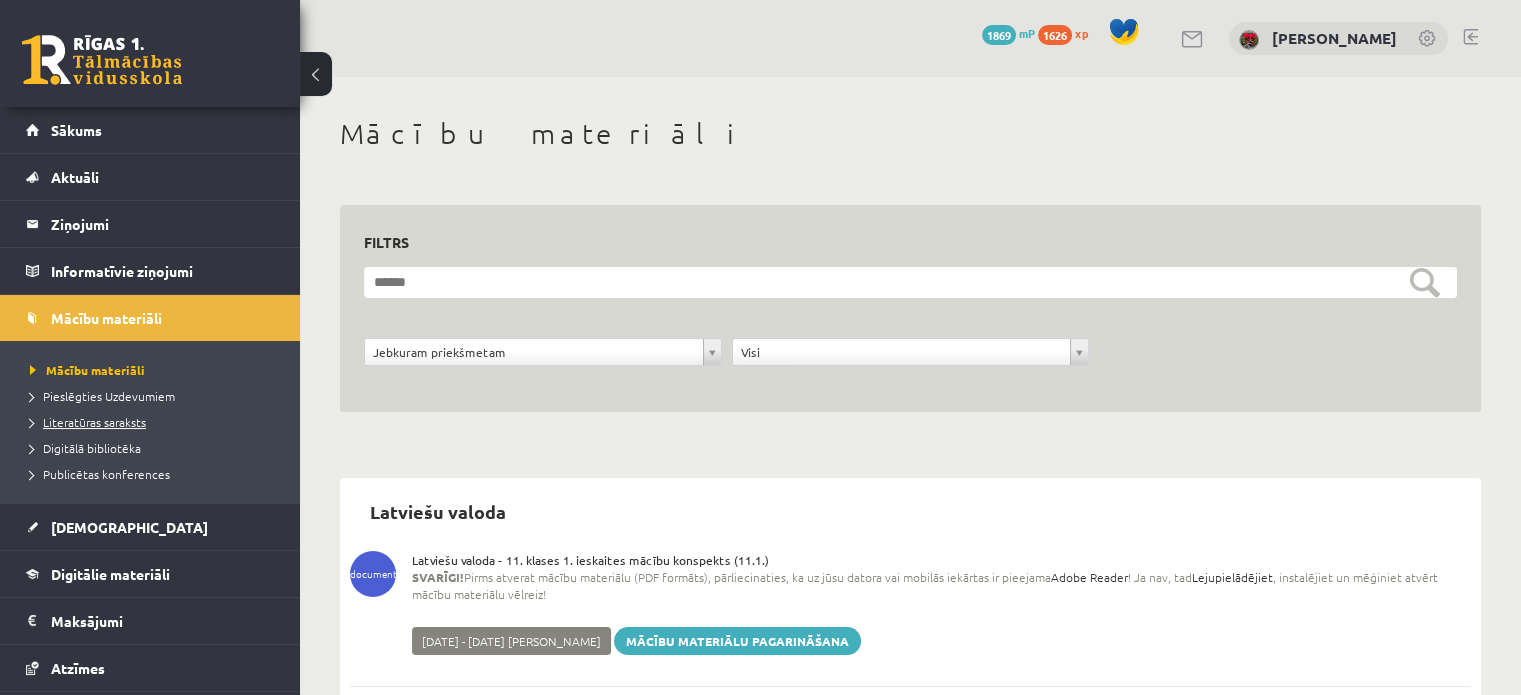 click on "Literatūras saraksts" at bounding box center (88, 422) 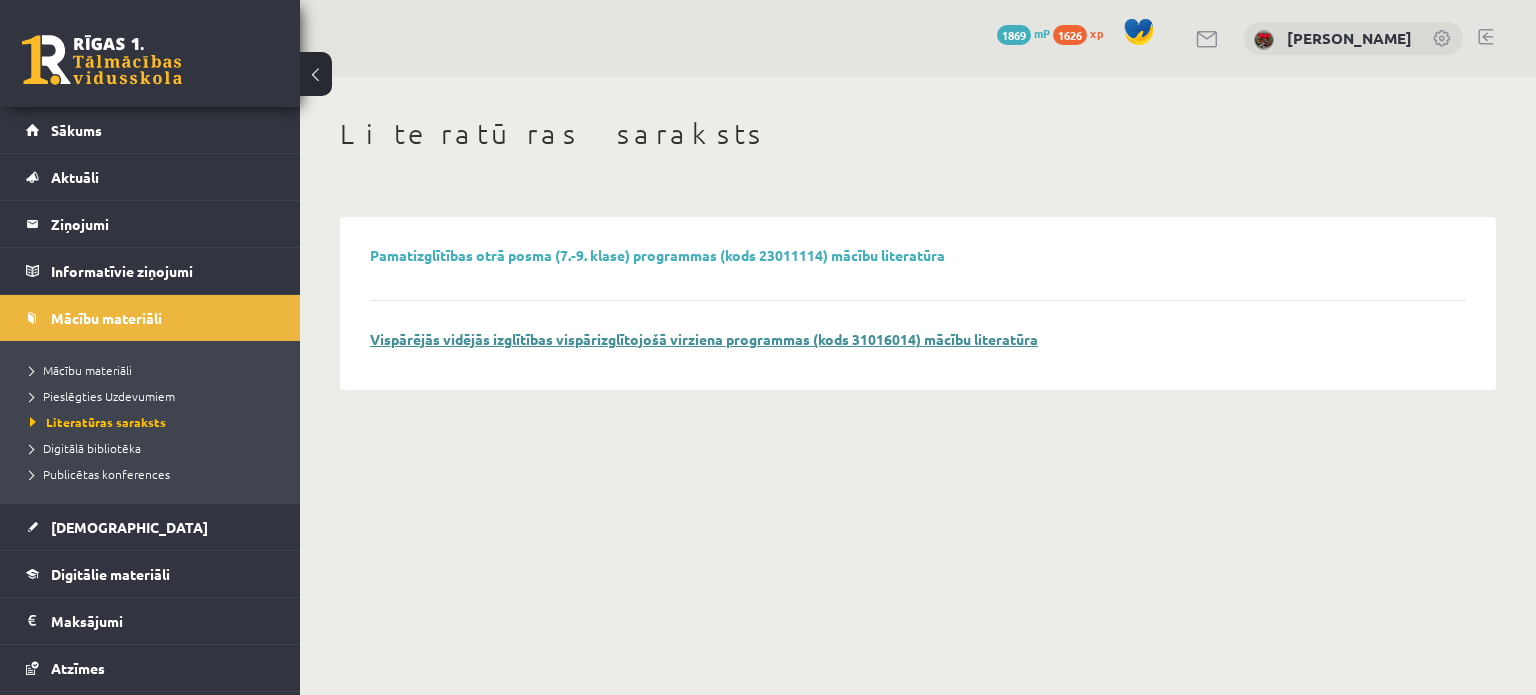 click on "Vispārējās vidējās izglītības vispārizglītojošā virziena programmas (kods 31016014) mācību literatūra" at bounding box center (704, 339) 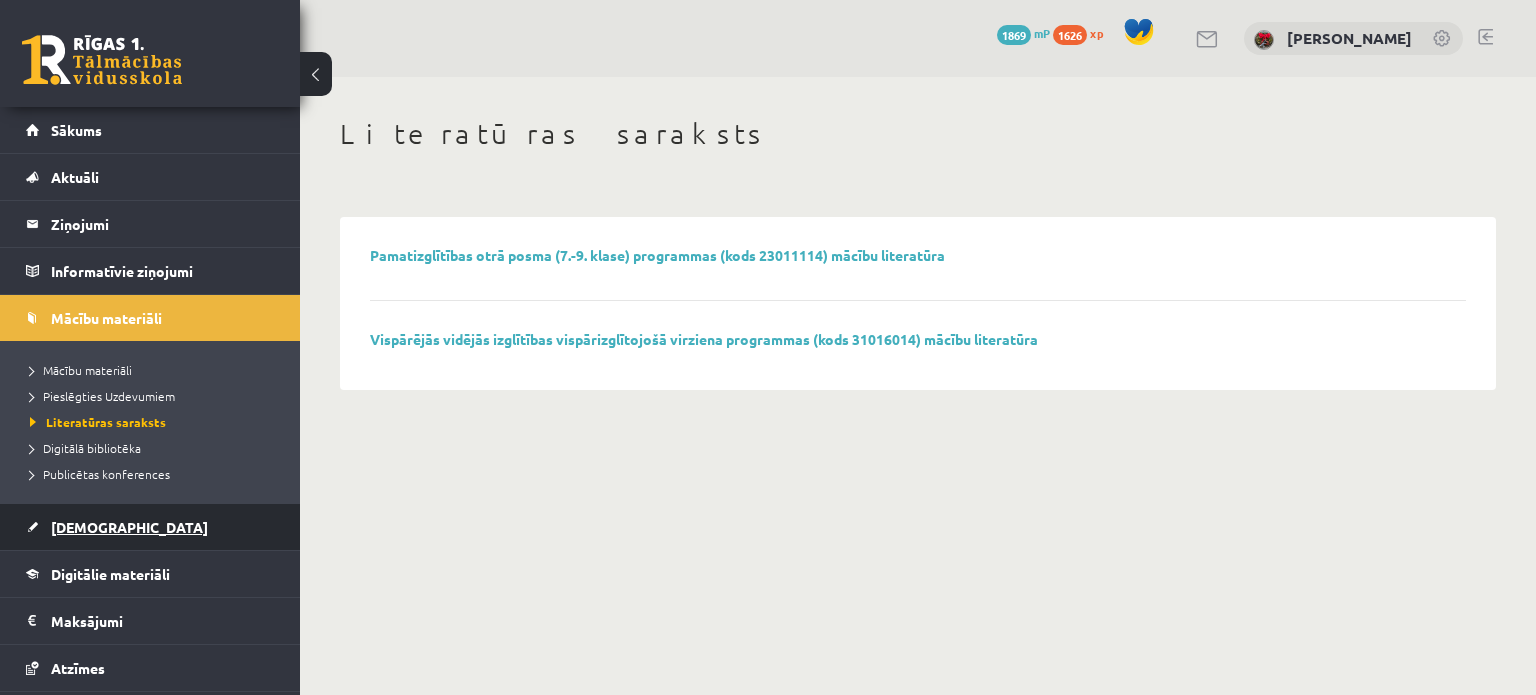 click on "[DEMOGRAPHIC_DATA]" at bounding box center (150, 527) 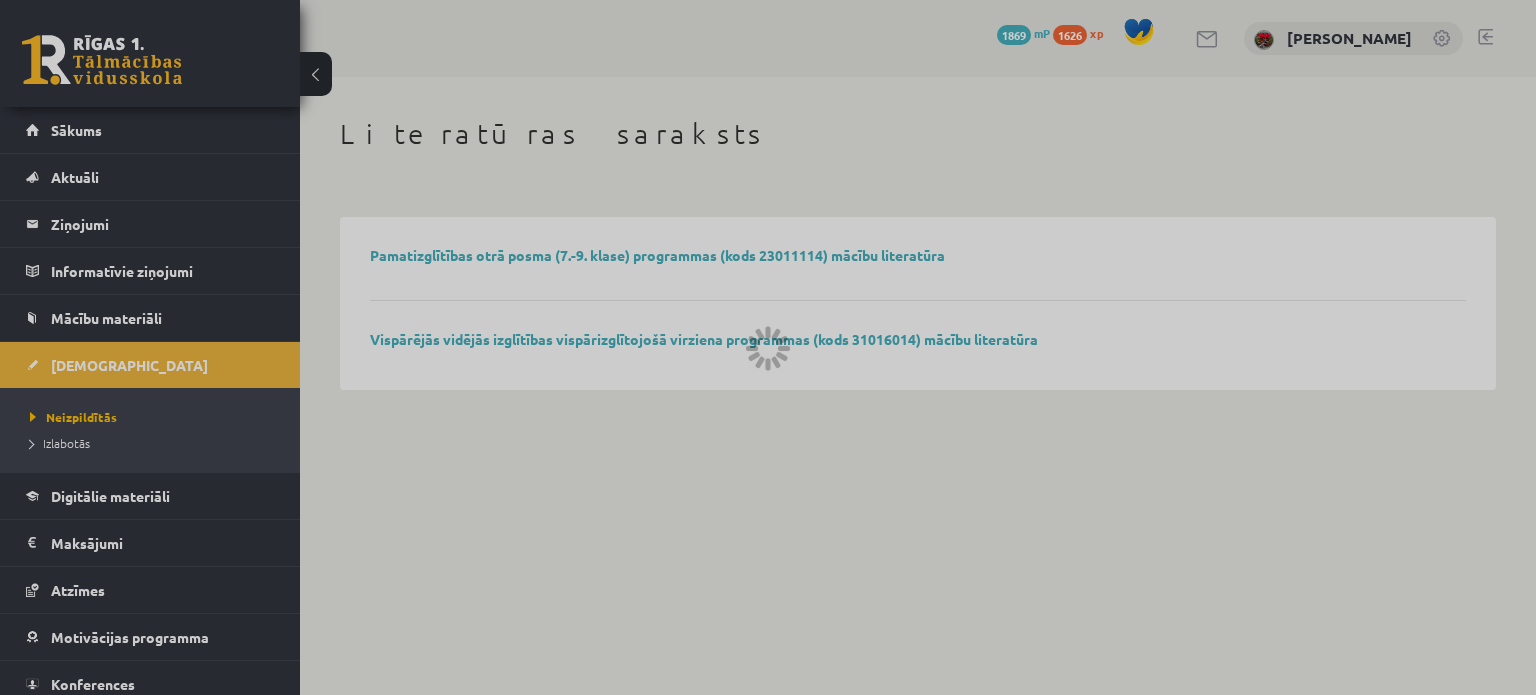 click at bounding box center (768, 347) 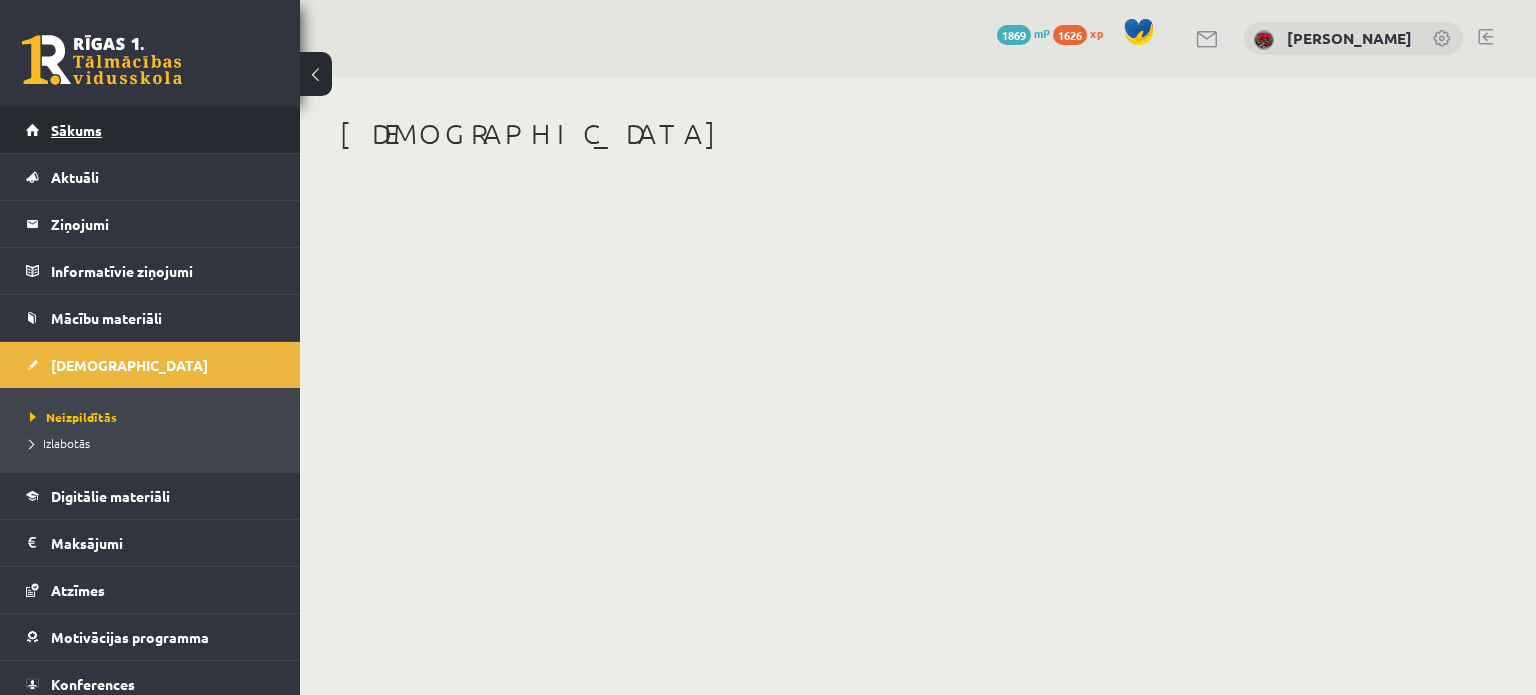 click on "Sākums" at bounding box center (76, 130) 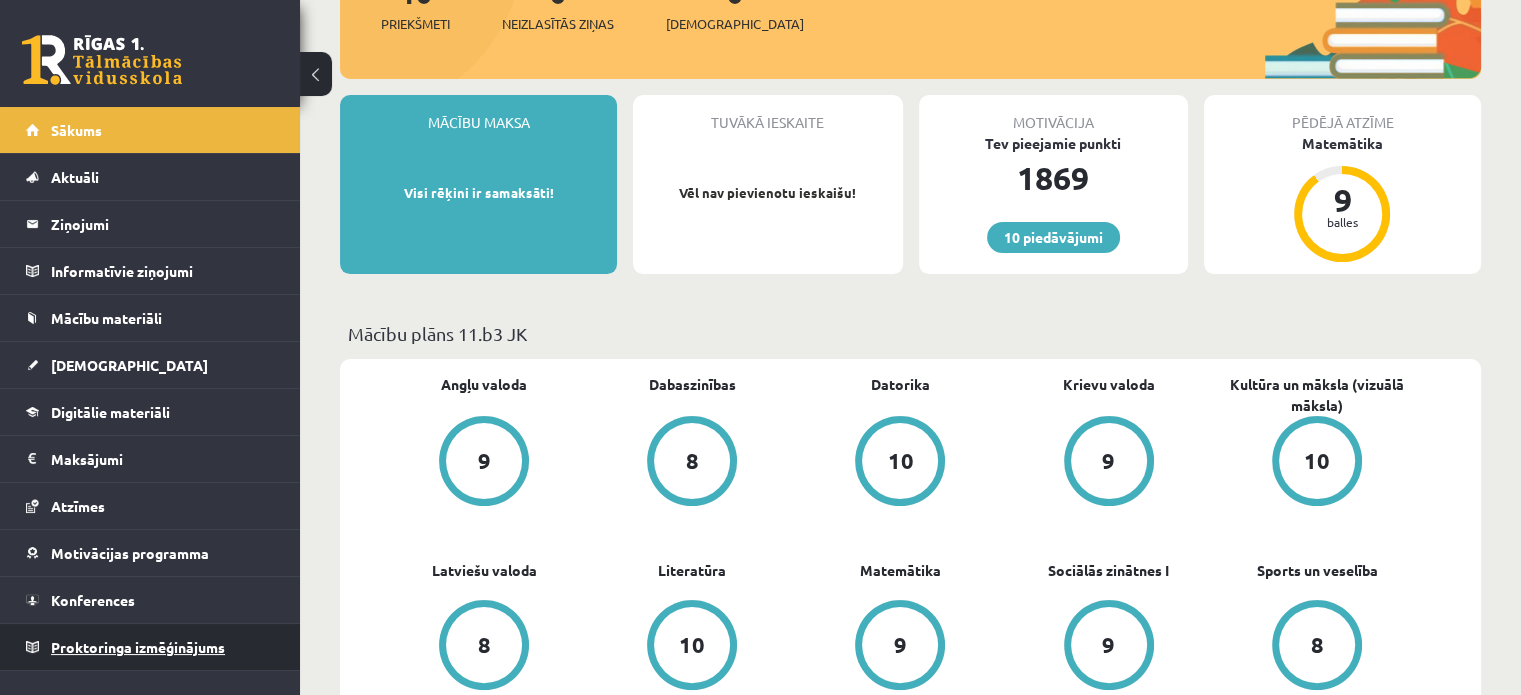 scroll, scrollTop: 311, scrollLeft: 0, axis: vertical 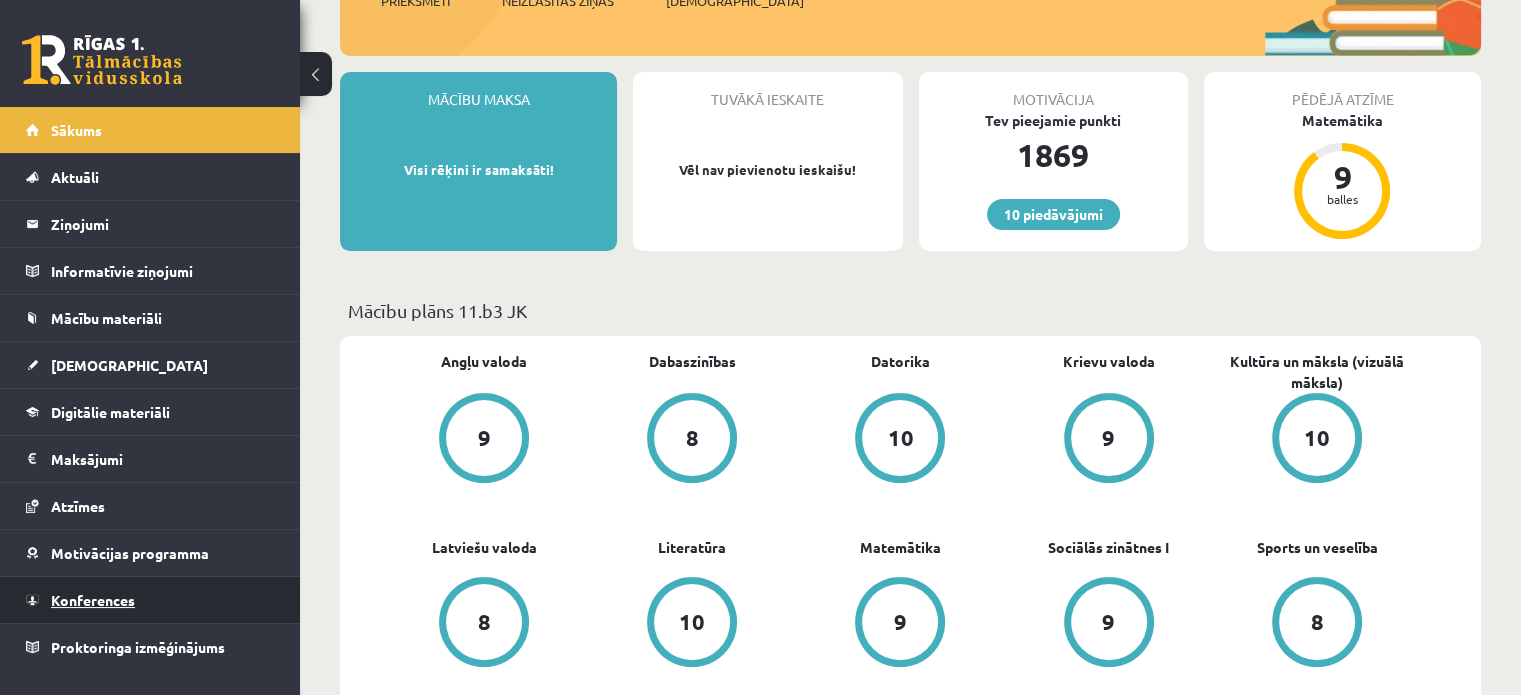 click on "Konferences" at bounding box center [150, 600] 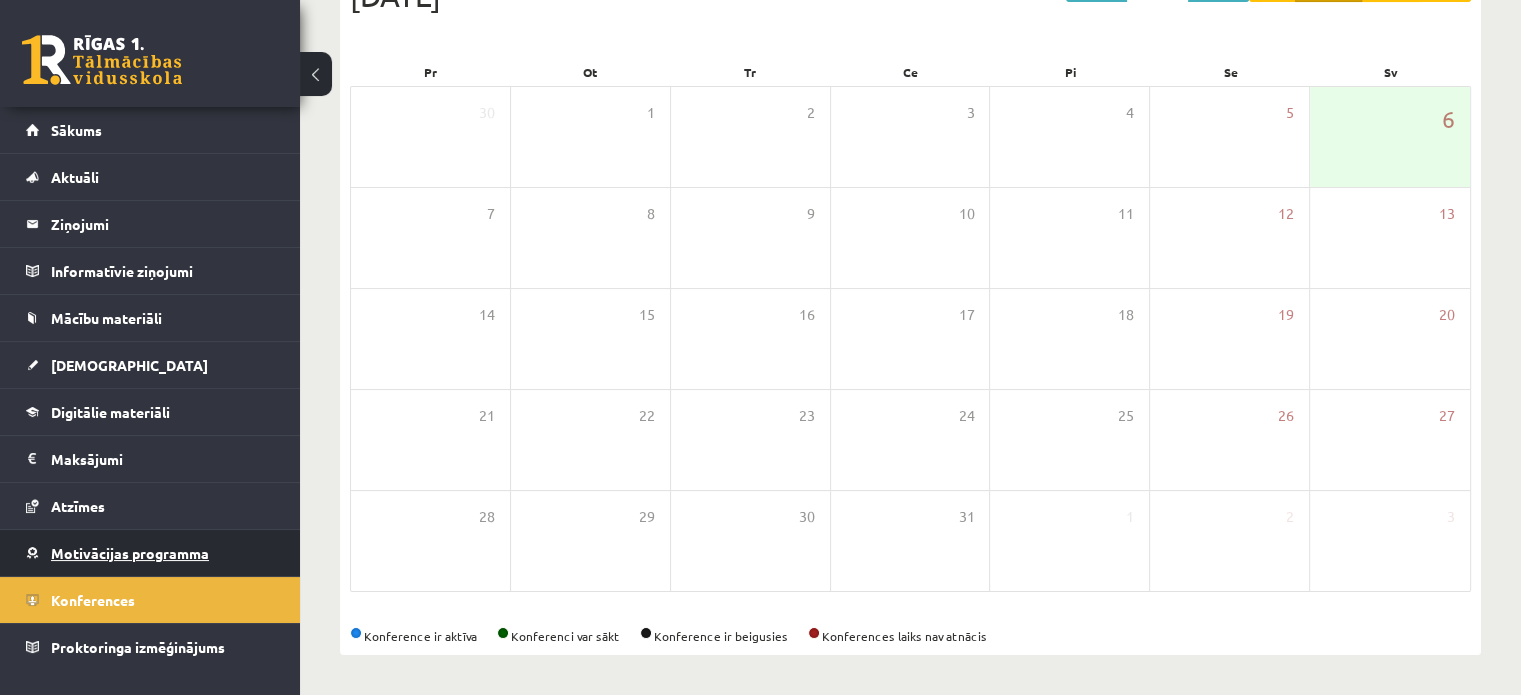 scroll, scrollTop: 259, scrollLeft: 0, axis: vertical 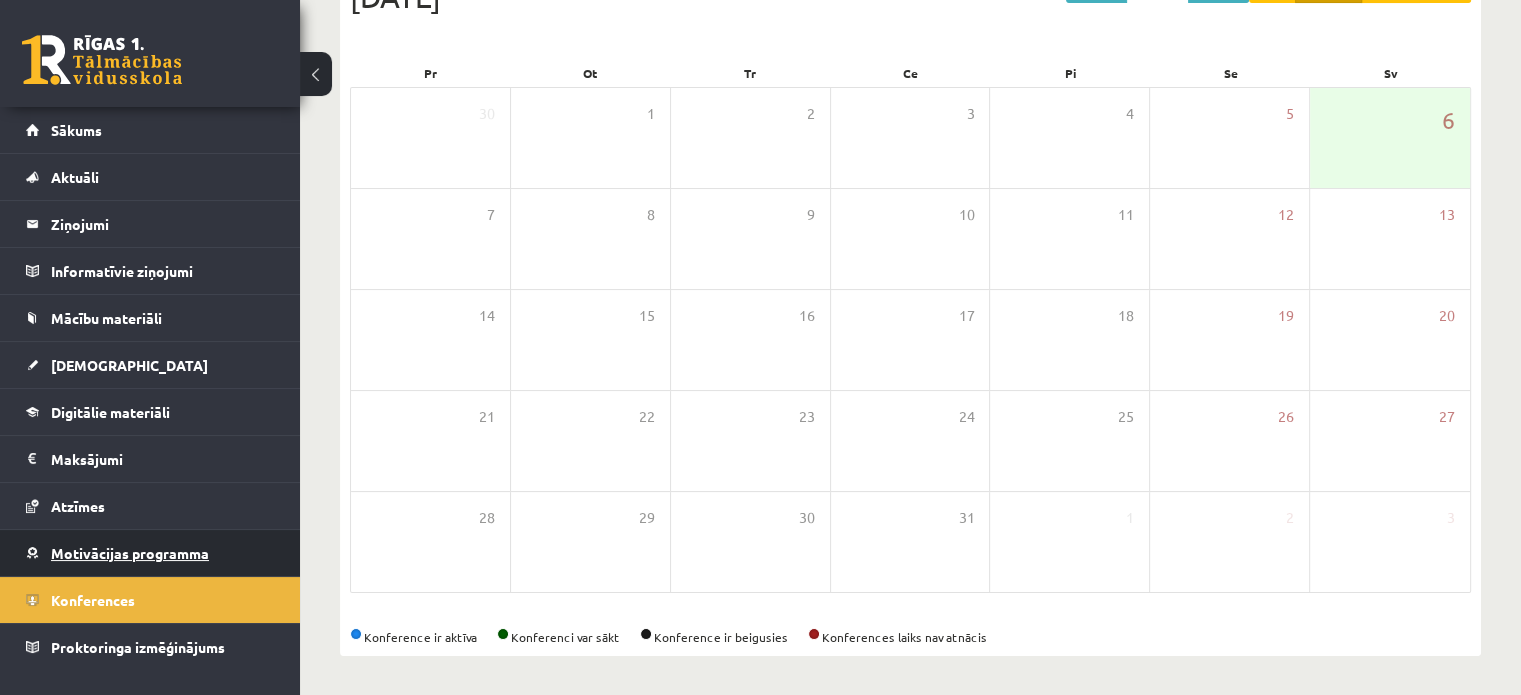 click on "Motivācijas programma" at bounding box center (150, 553) 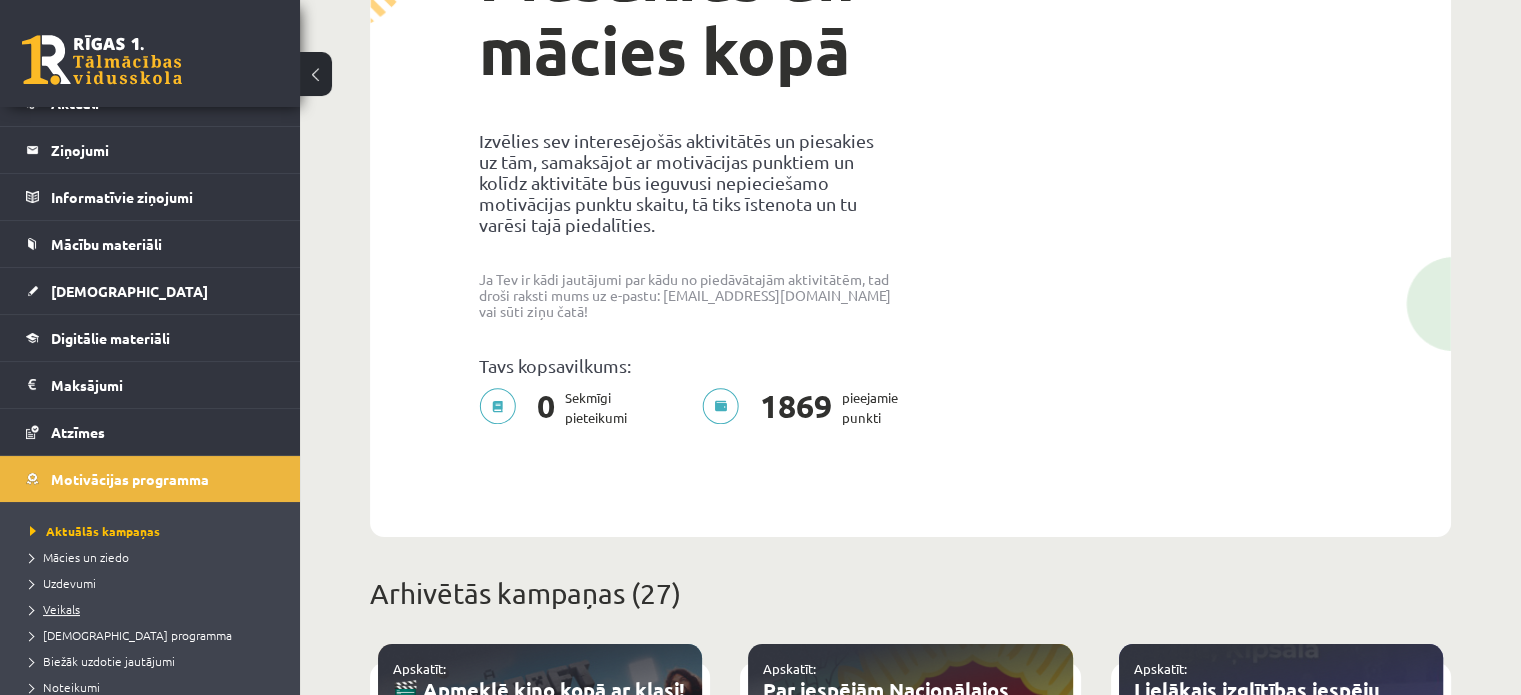 scroll, scrollTop: 186, scrollLeft: 0, axis: vertical 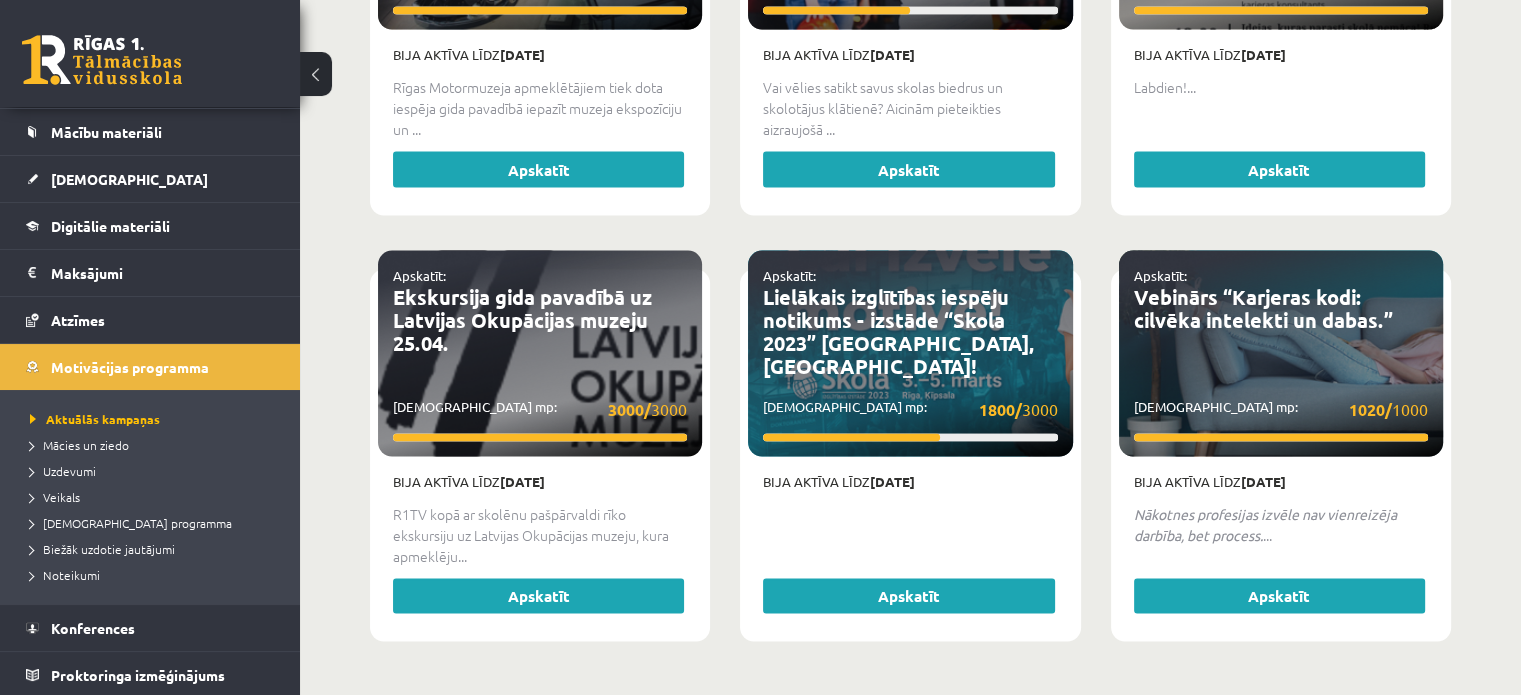 click on "Apskatīt:
Vebinārs “Karjeras kodi: cilvēka intelekti un dabas.”
Savākti mp:  1020/ 1000" at bounding box center [1281, 354] 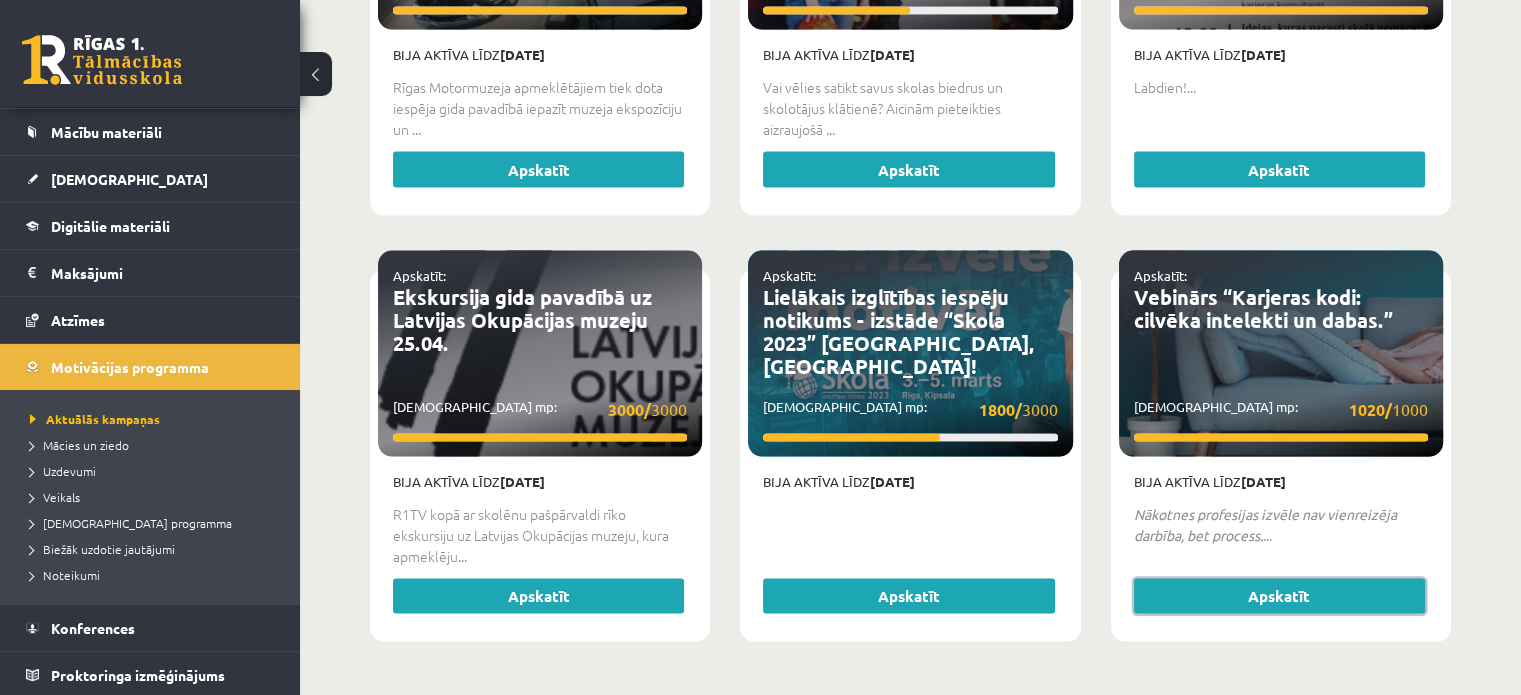 click on "Apskatīt" at bounding box center (1279, 597) 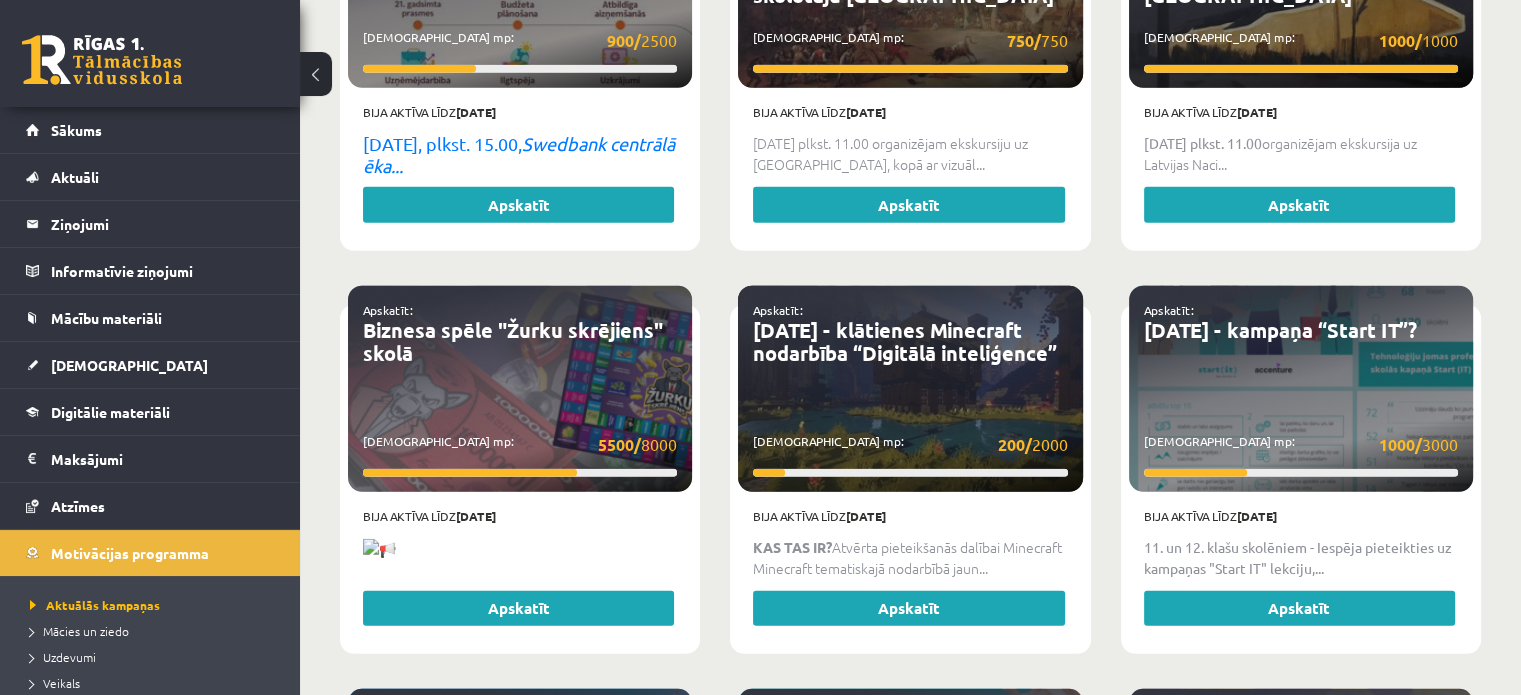 scroll, scrollTop: 5494, scrollLeft: 0, axis: vertical 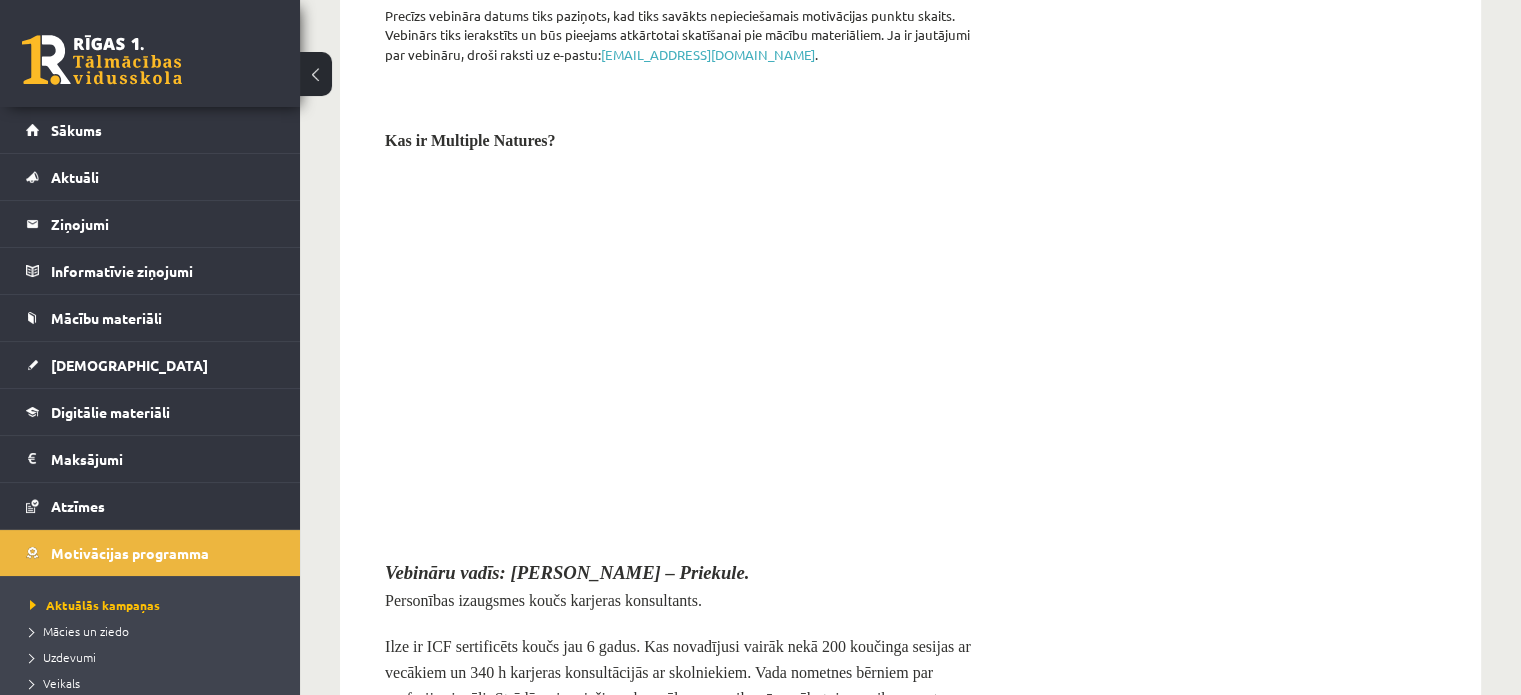 drag, startPoint x: 330, startPoint y: 426, endPoint x: 386, endPoint y: 427, distance: 56.008926 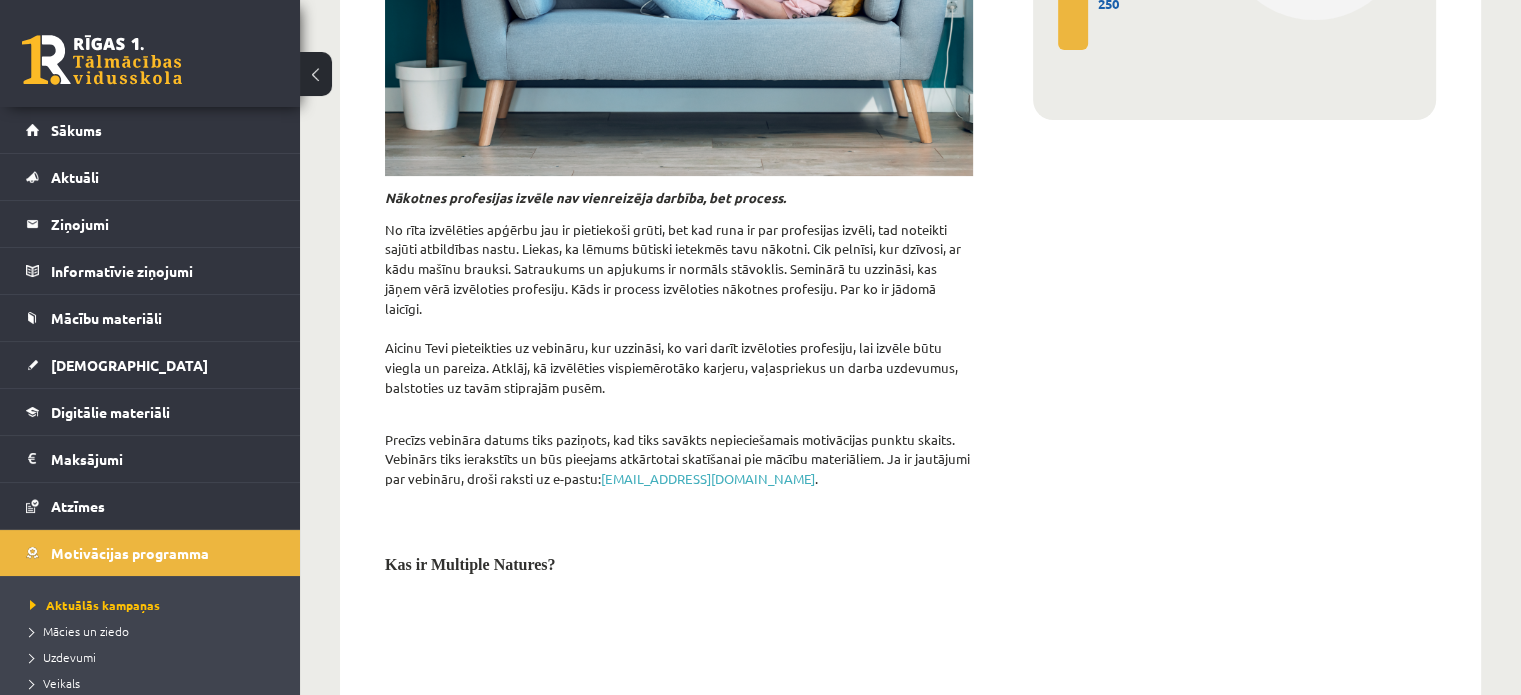 scroll, scrollTop: 212, scrollLeft: 0, axis: vertical 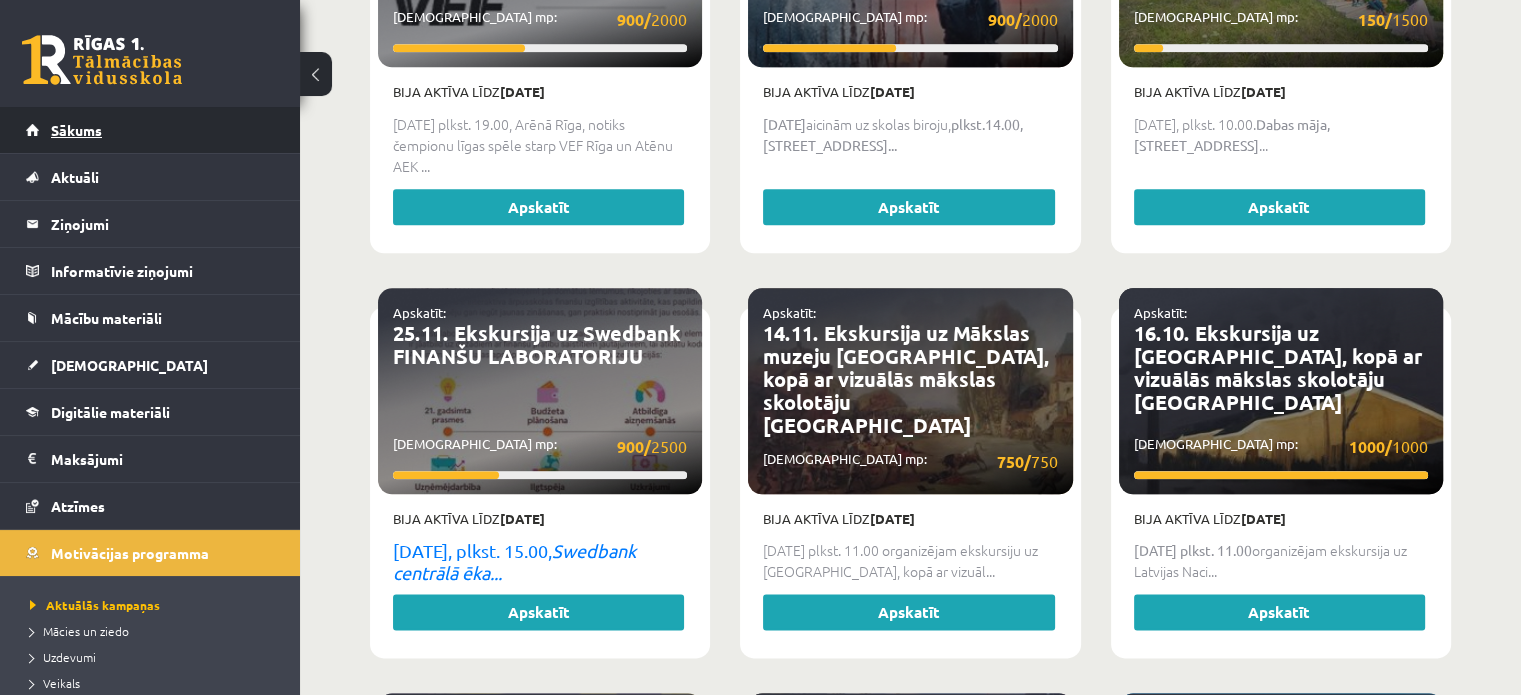 click on "Sākums" at bounding box center (76, 130) 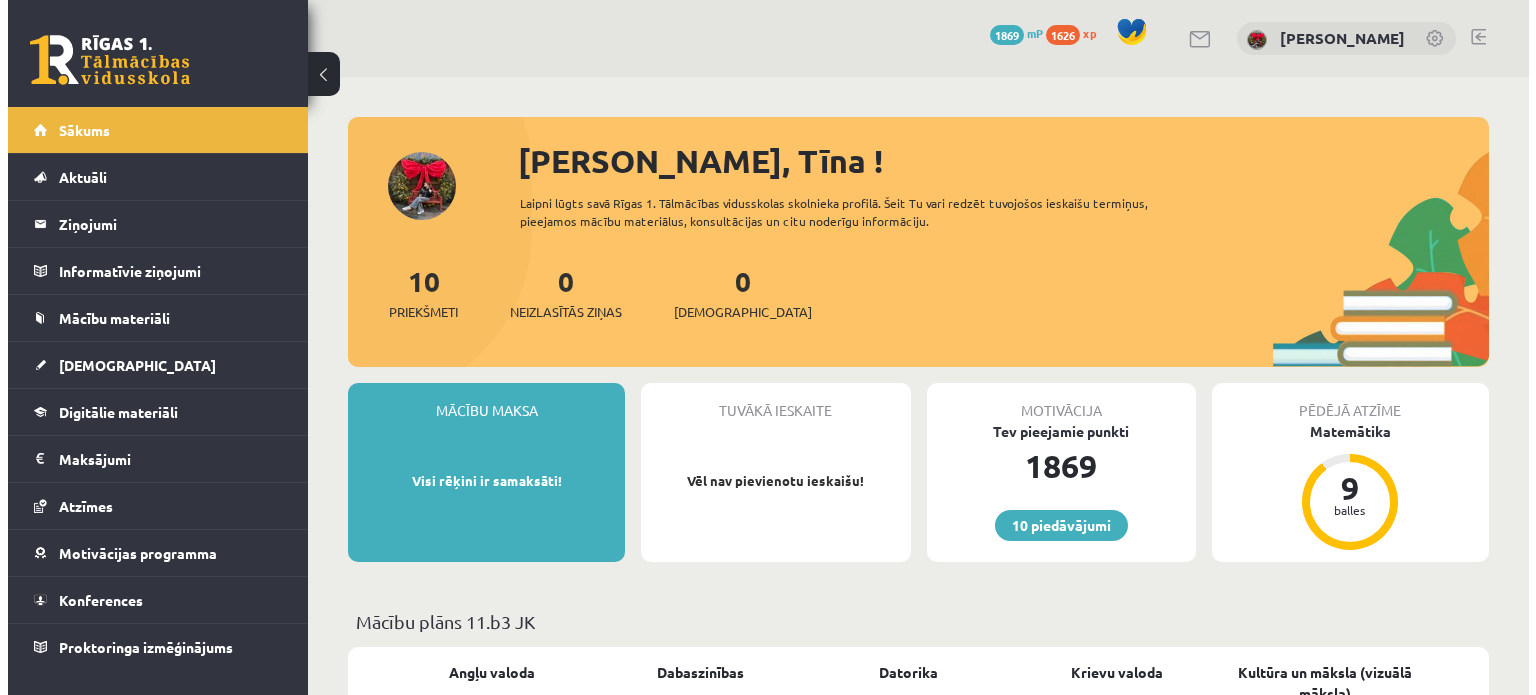 scroll, scrollTop: 0, scrollLeft: 0, axis: both 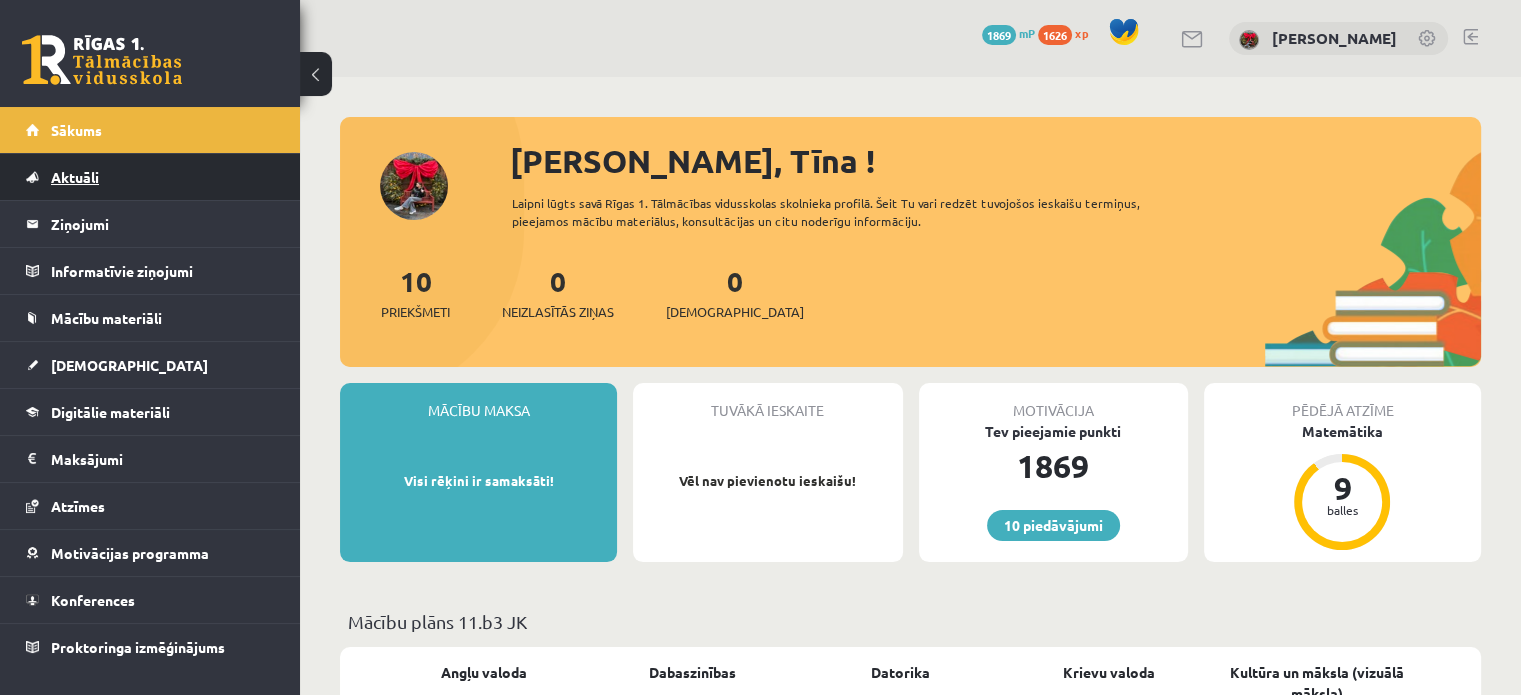 click on "Aktuāli" at bounding box center [75, 177] 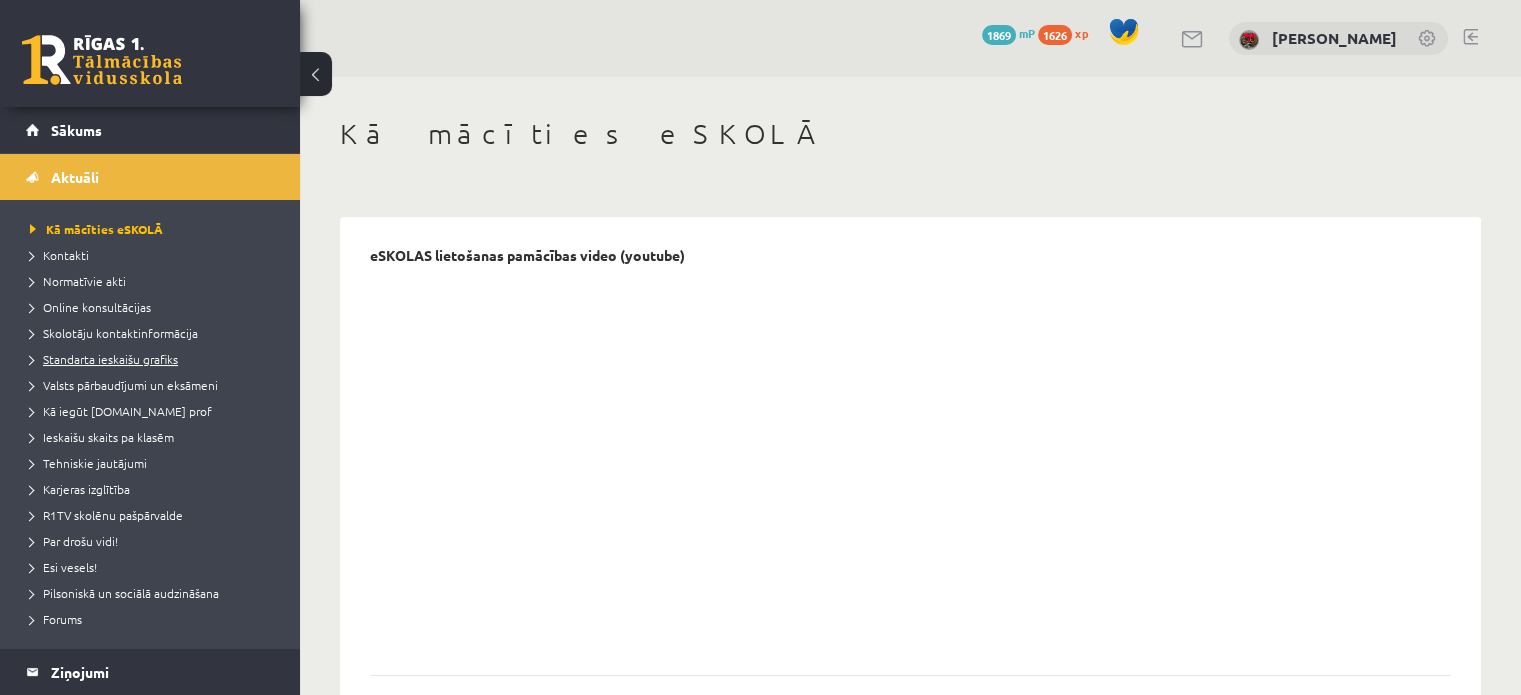 click on "Standarta ieskaišu grafiks" at bounding box center [104, 359] 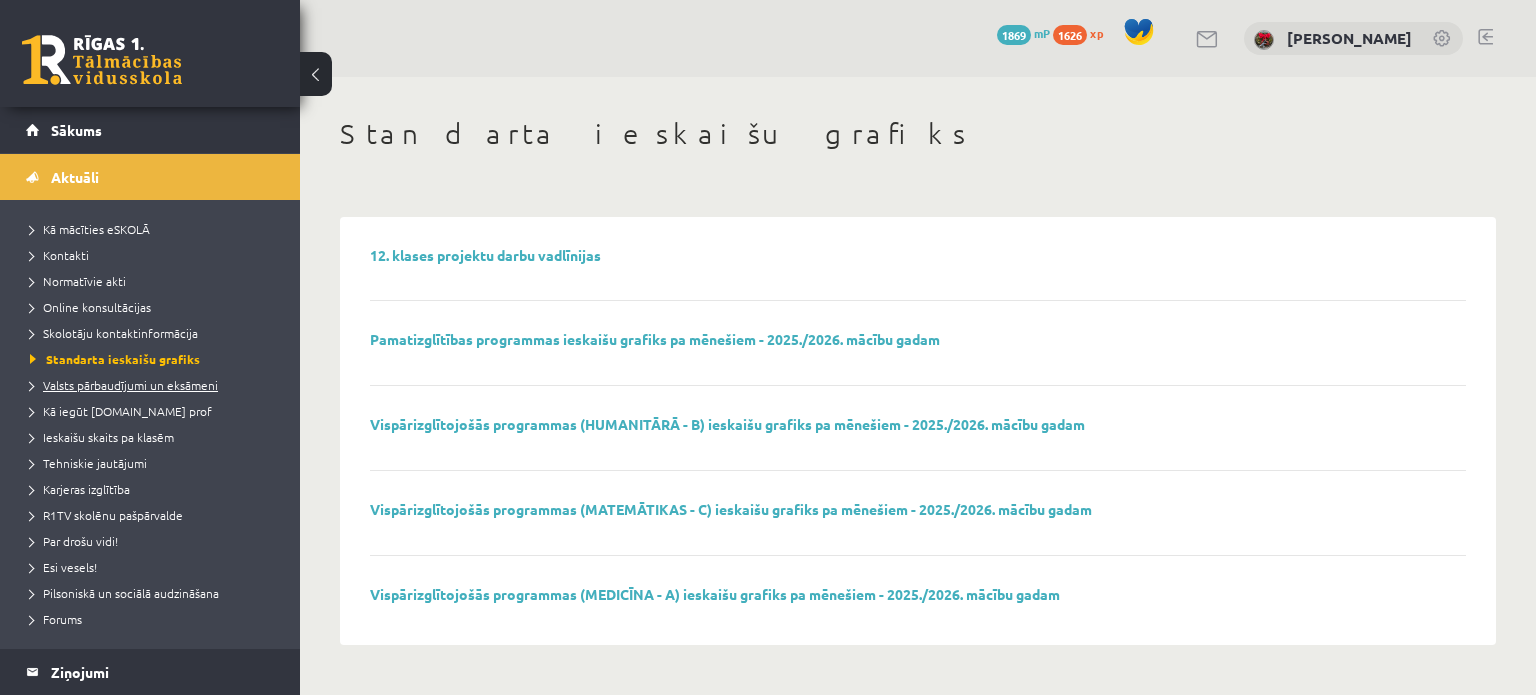 click on "Valsts pārbaudījumi un eksāmeni" at bounding box center [124, 385] 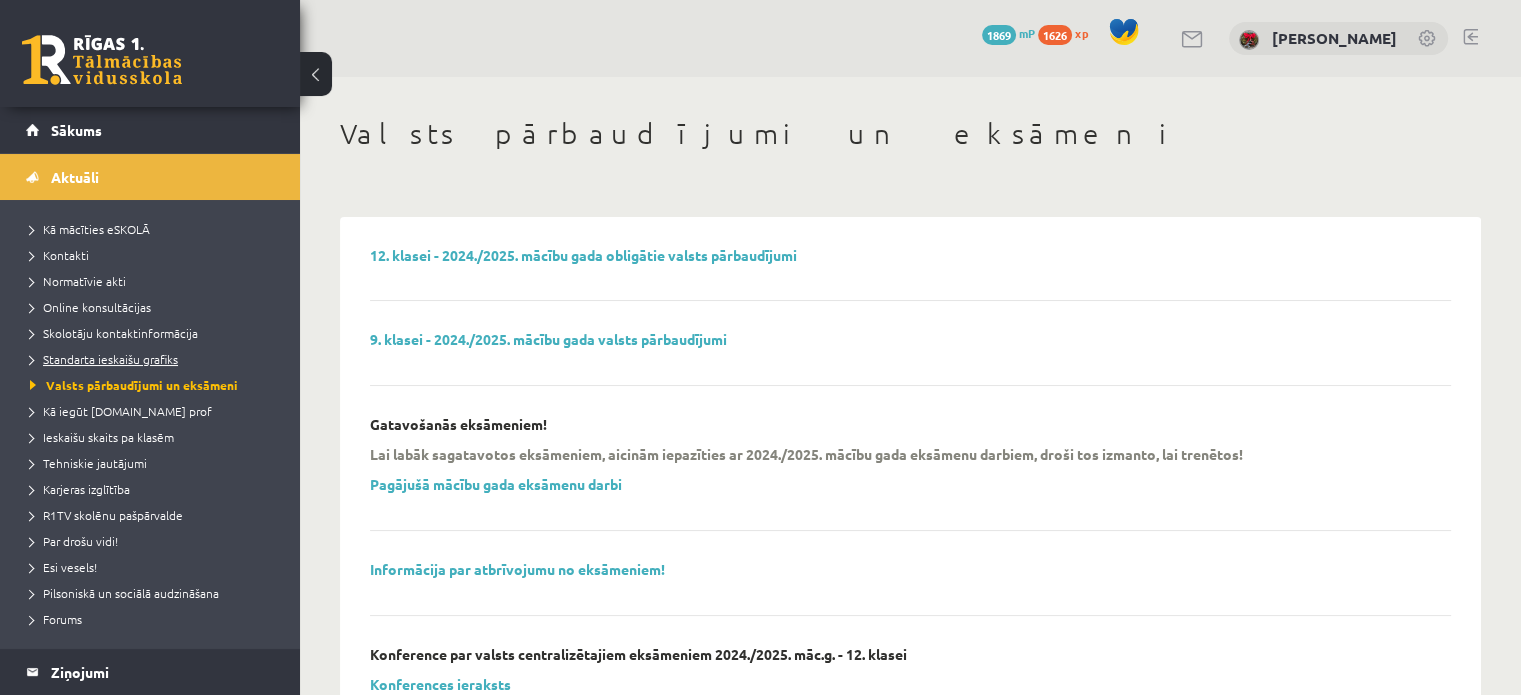 click on "Standarta ieskaišu grafiks" at bounding box center [104, 359] 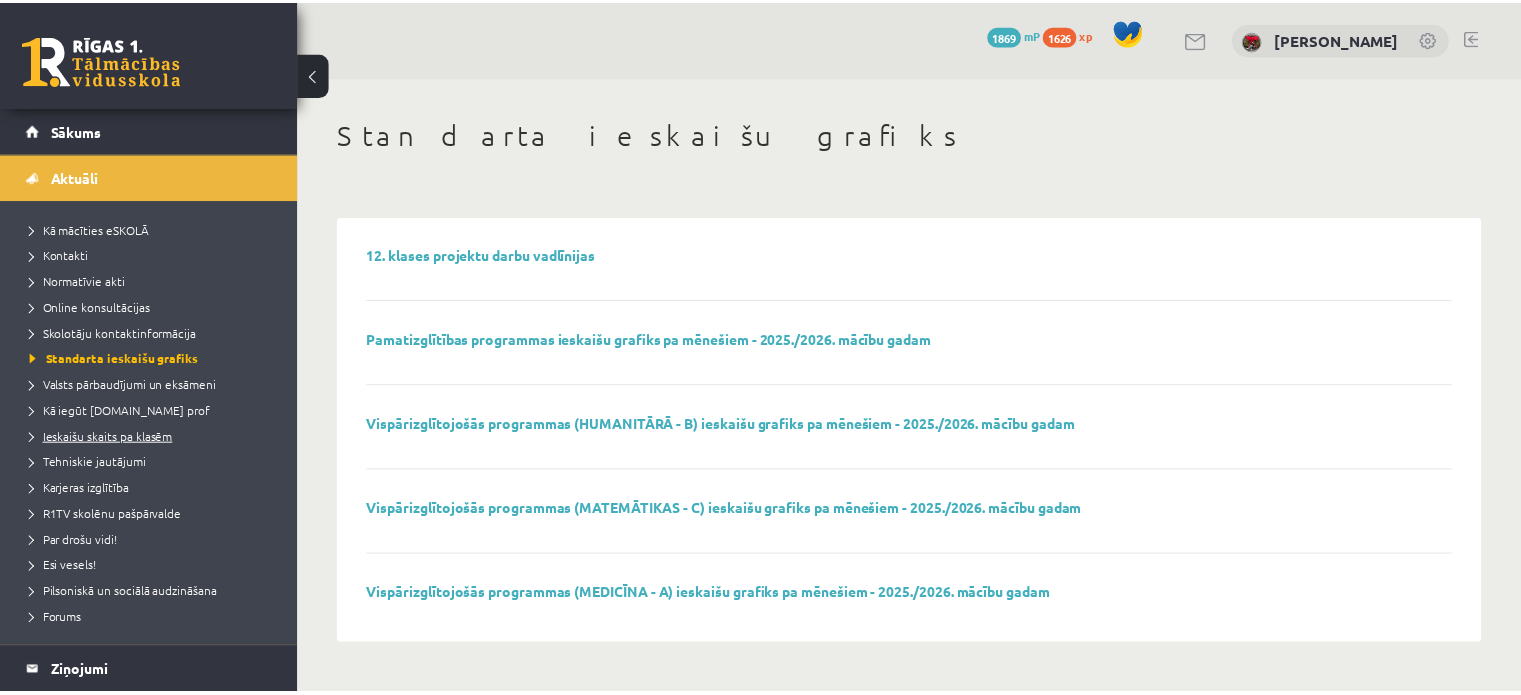 scroll, scrollTop: 100, scrollLeft: 0, axis: vertical 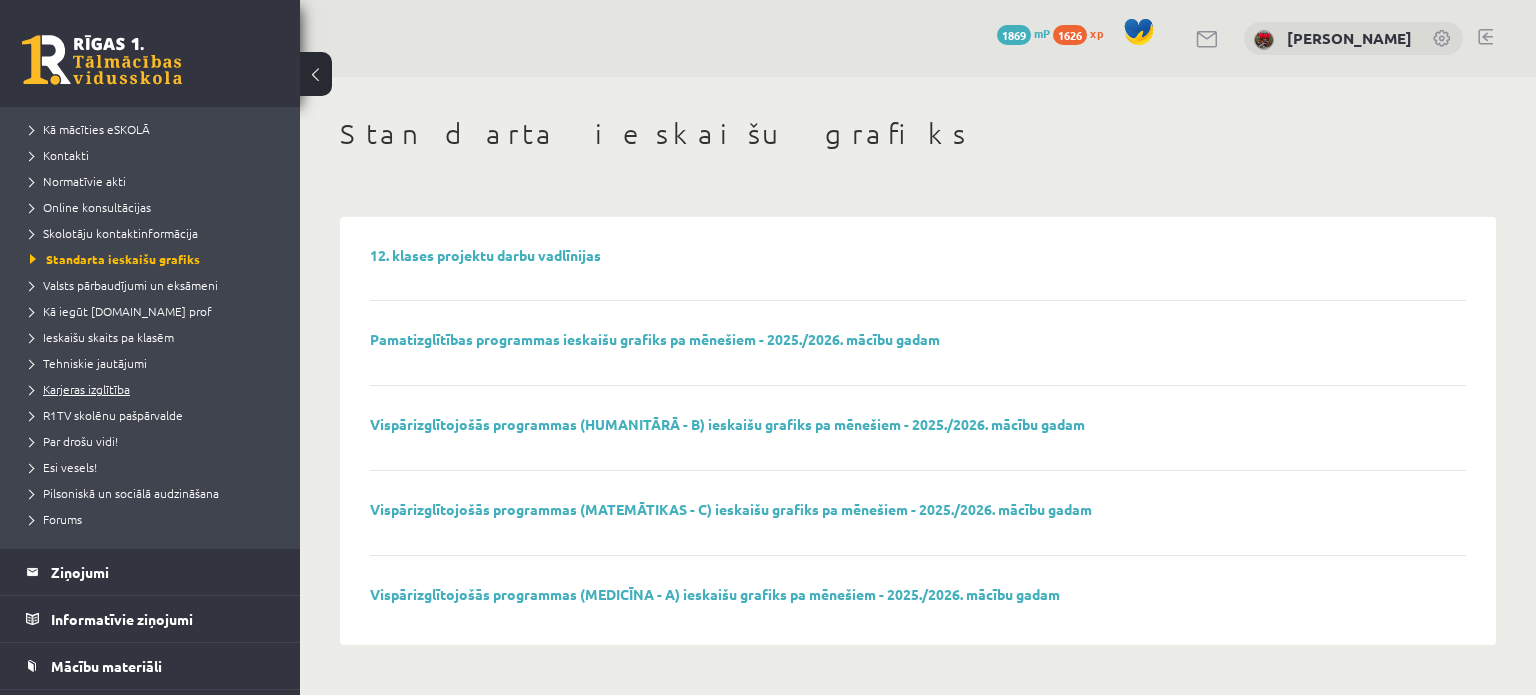 click on "Karjeras izglītība" at bounding box center (80, 389) 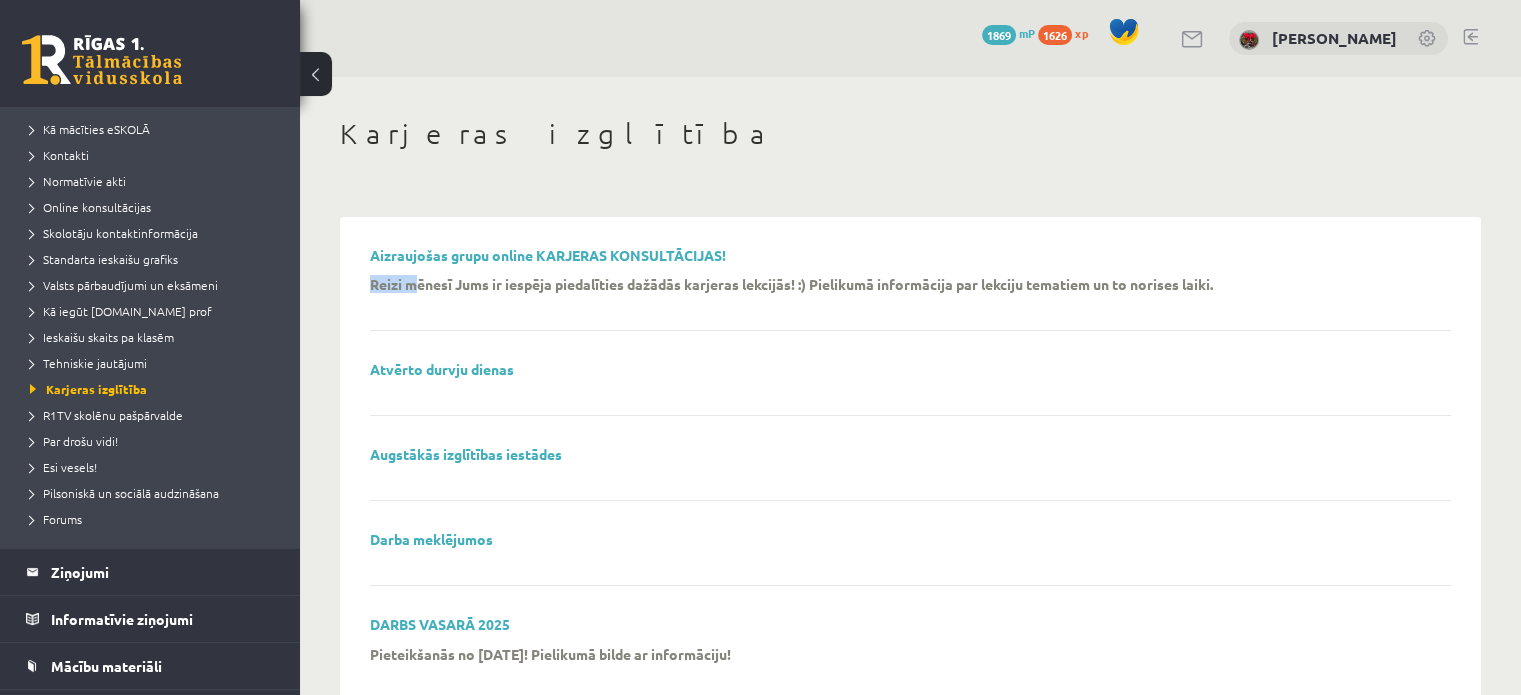 drag, startPoint x: 365, startPoint y: 283, endPoint x: 412, endPoint y: 279, distance: 47.169907 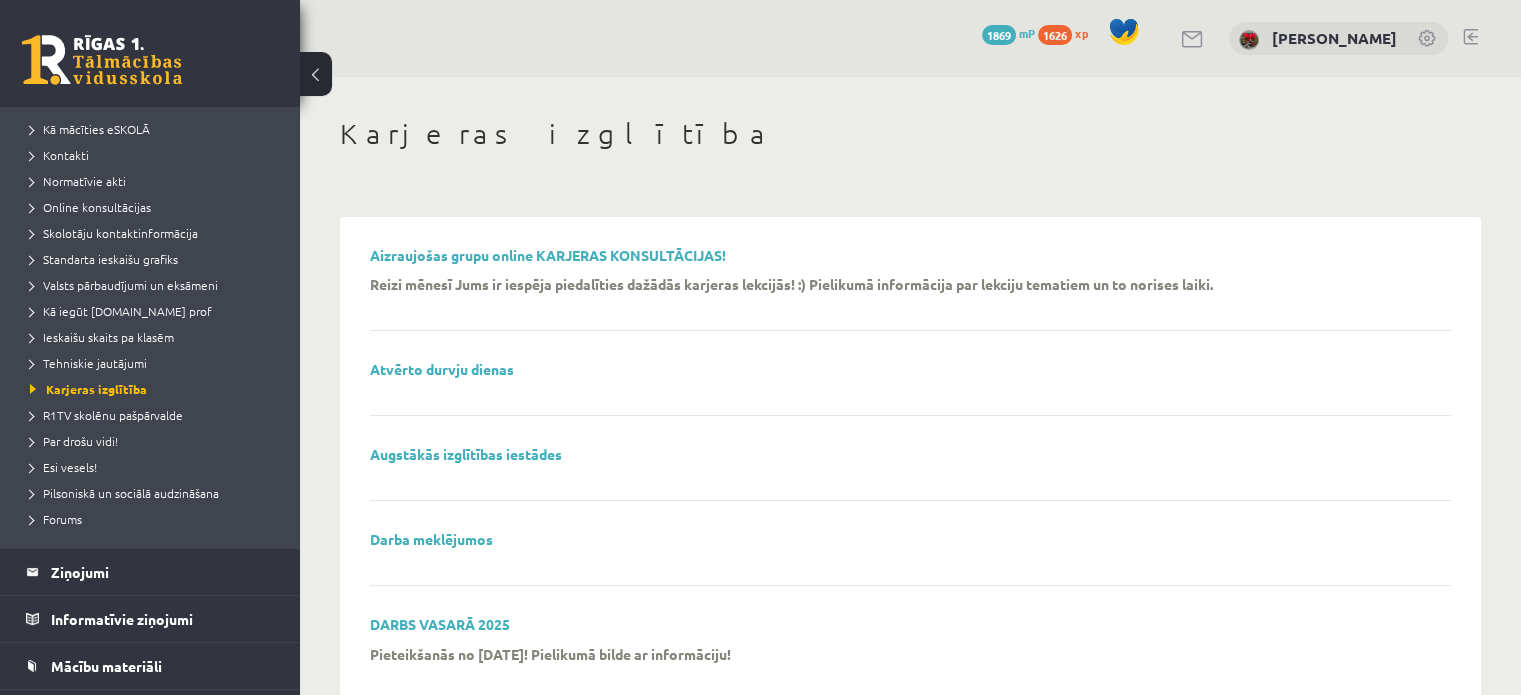 click on "Reizi mēnesī Jums ir iespēja piedalīties dažādās karjeras lekcijās! :)" at bounding box center (588, 284) 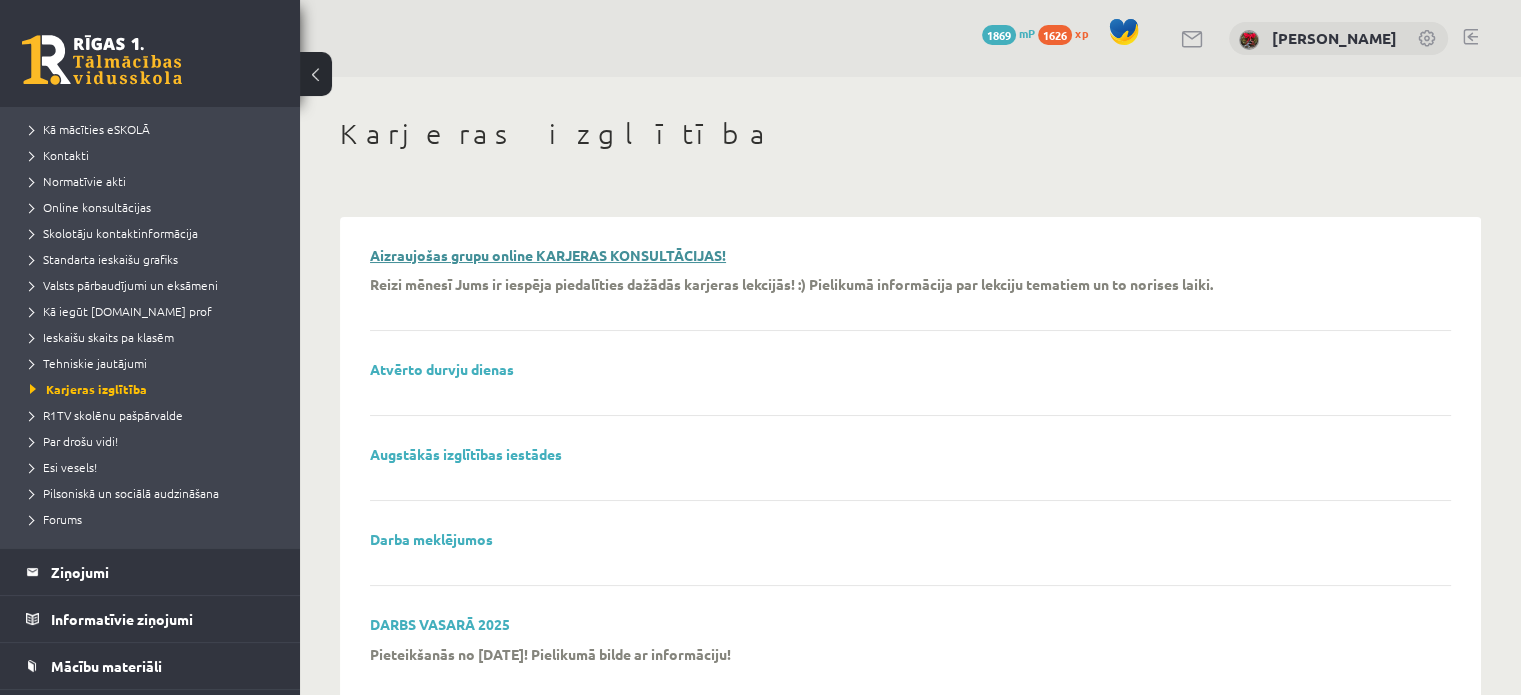 click on "Aizraujošas grupu online KARJERAS KONSULTĀCIJAS!" at bounding box center [548, 255] 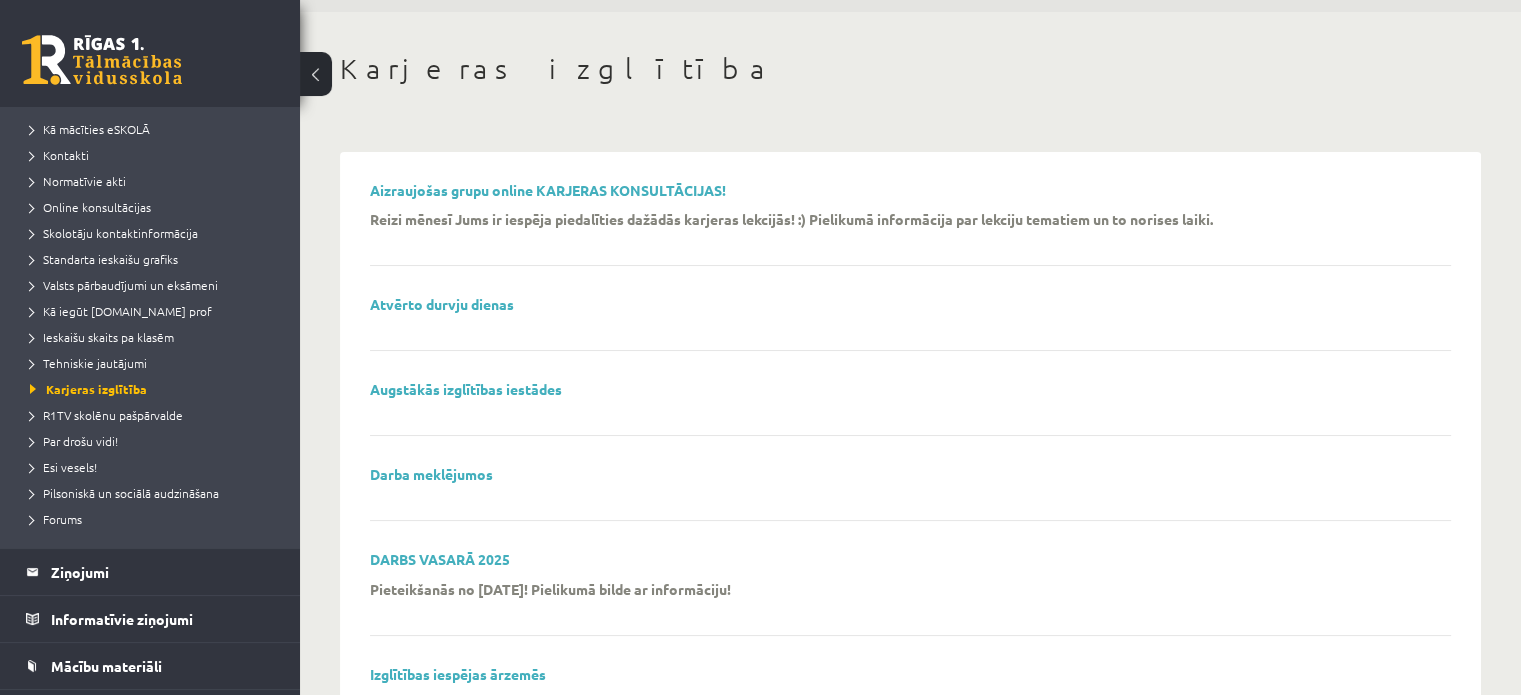 scroll, scrollTop: 100, scrollLeft: 0, axis: vertical 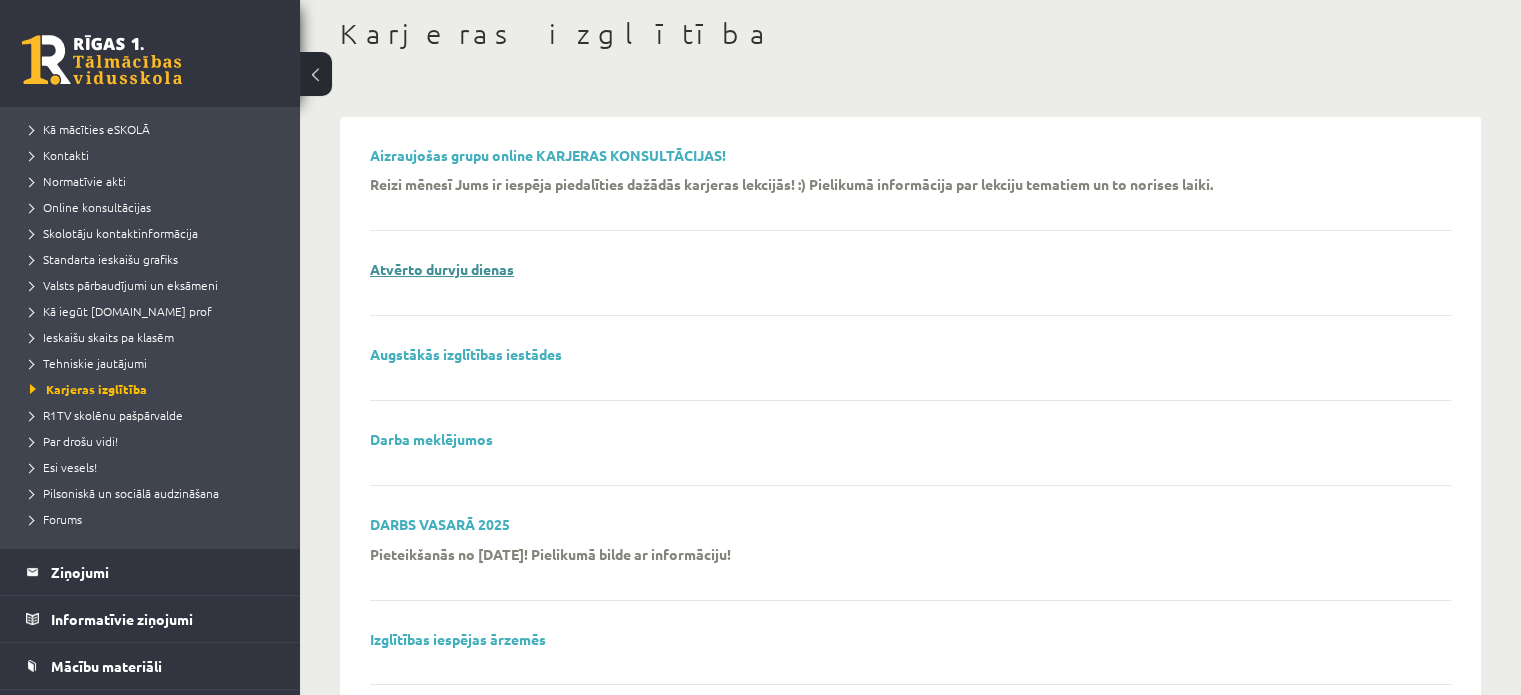 click on "Atvērto durvju dienas" at bounding box center (442, 269) 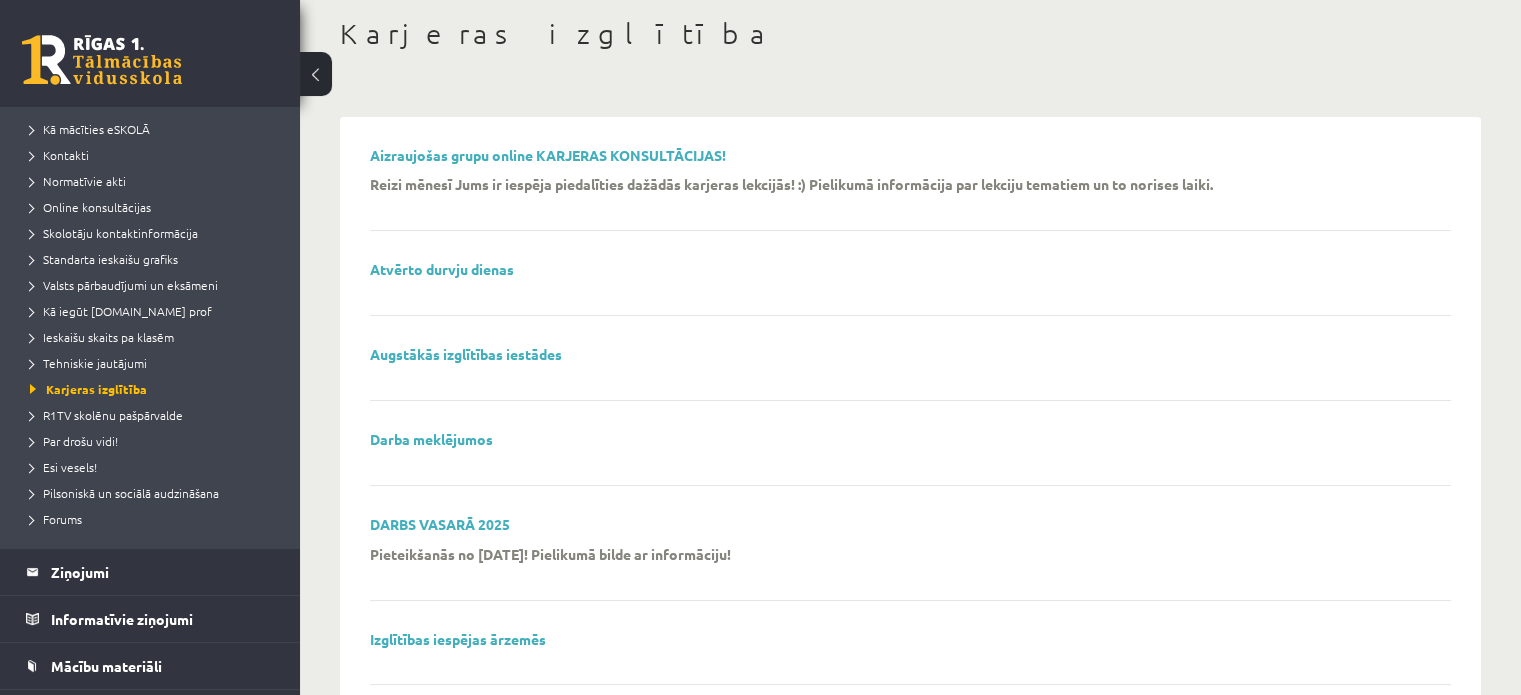 scroll, scrollTop: 200, scrollLeft: 0, axis: vertical 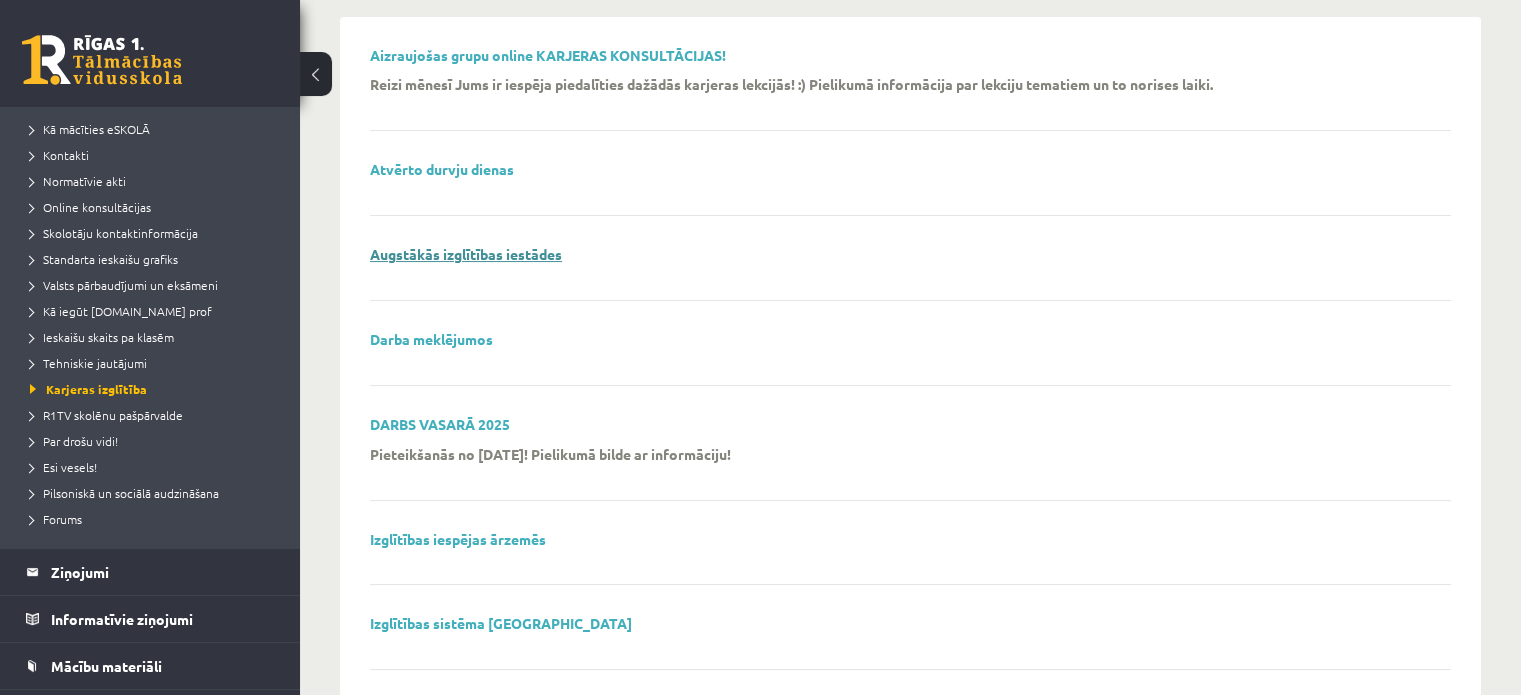click on "Augstākās izglītības iestādes" at bounding box center (466, 254) 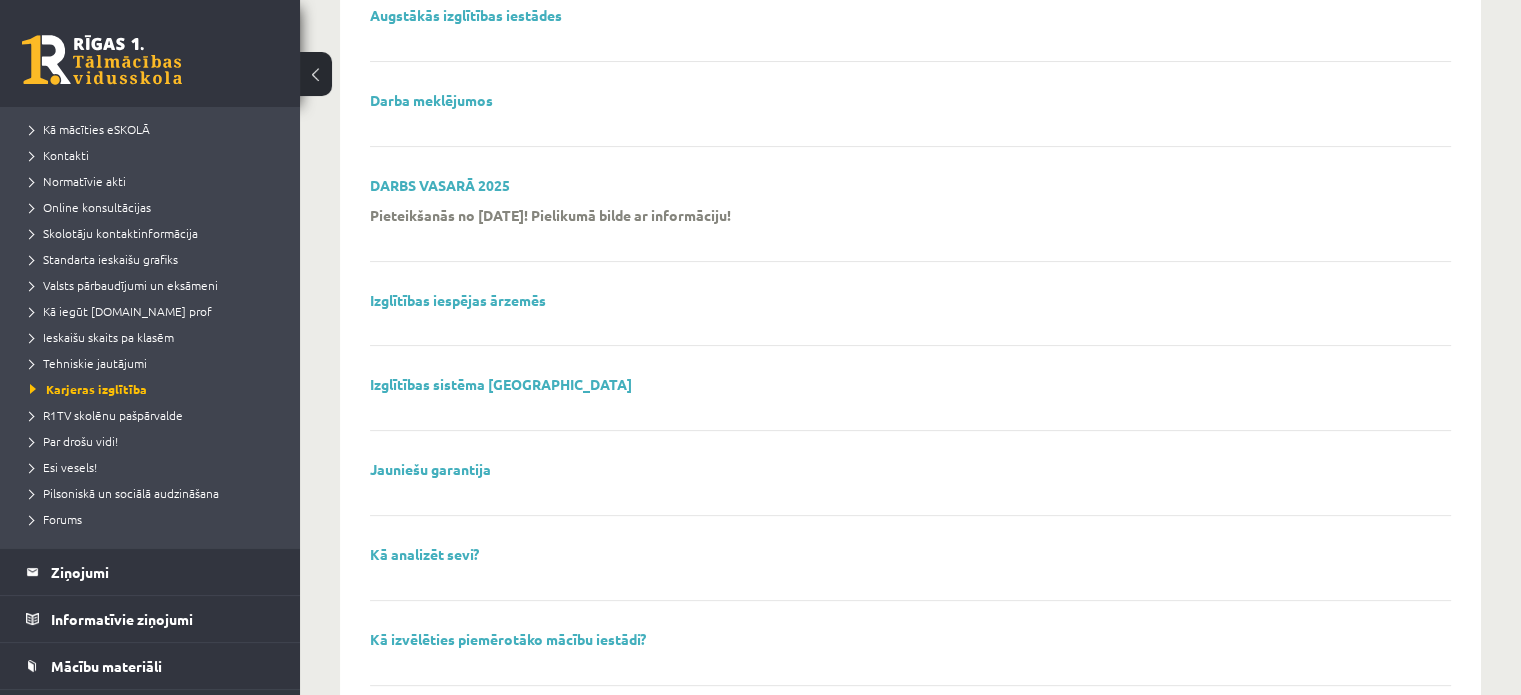 scroll, scrollTop: 500, scrollLeft: 0, axis: vertical 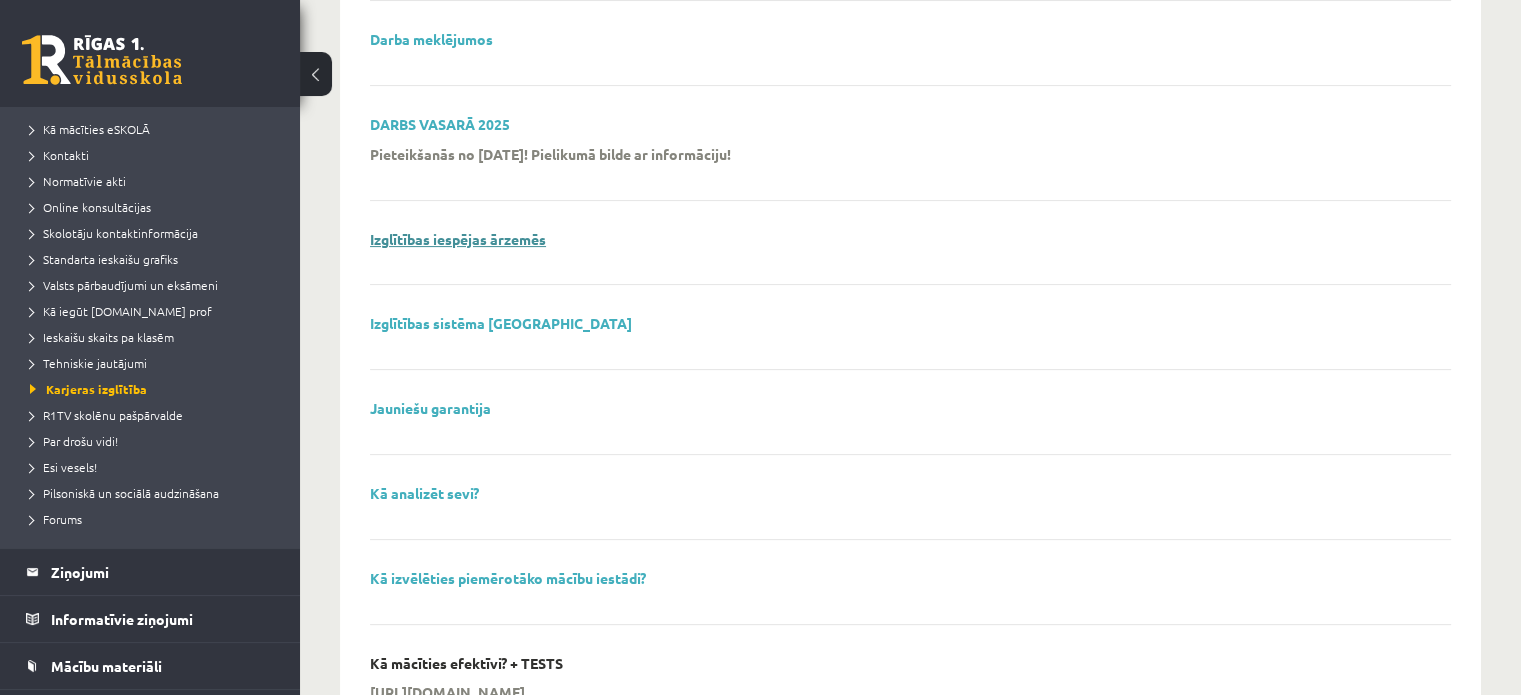 click on "Izglītības iespējas ārzemēs" at bounding box center (458, 239) 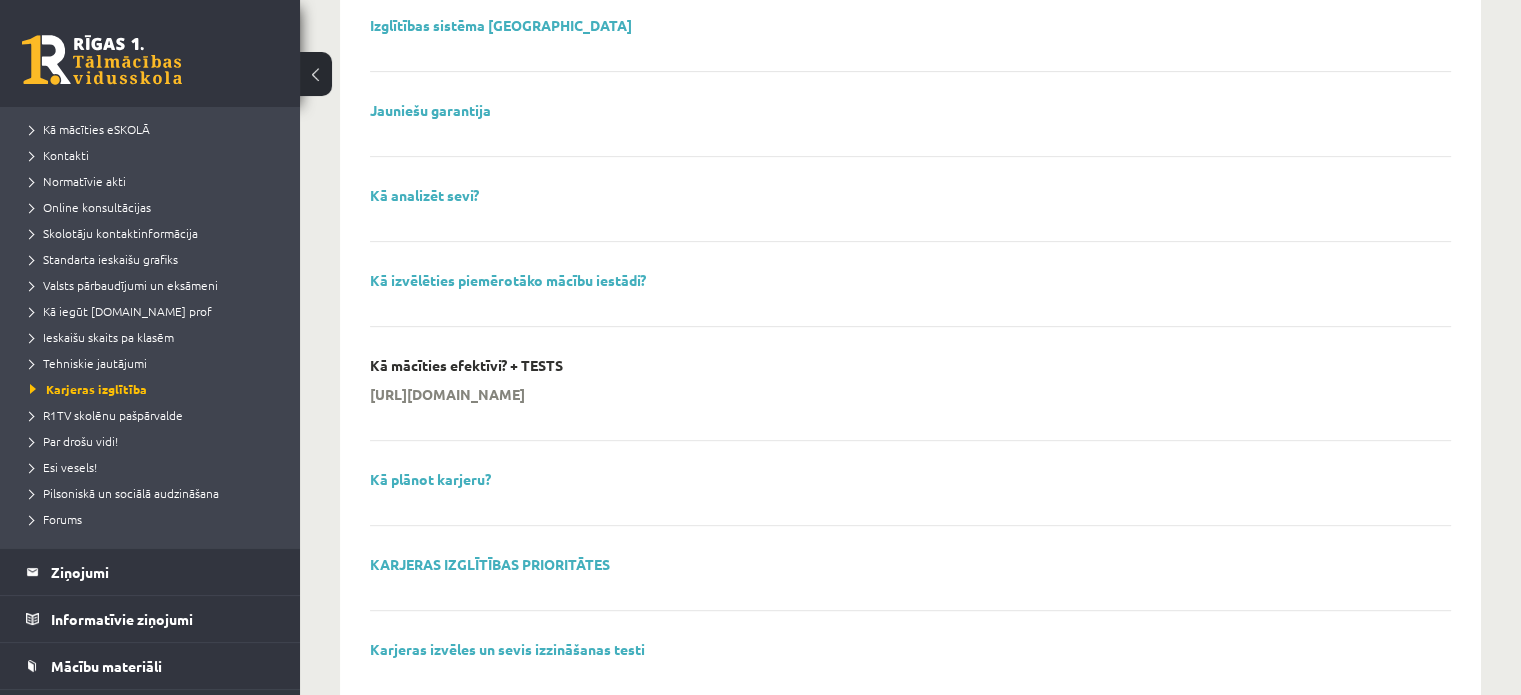 scroll, scrollTop: 800, scrollLeft: 0, axis: vertical 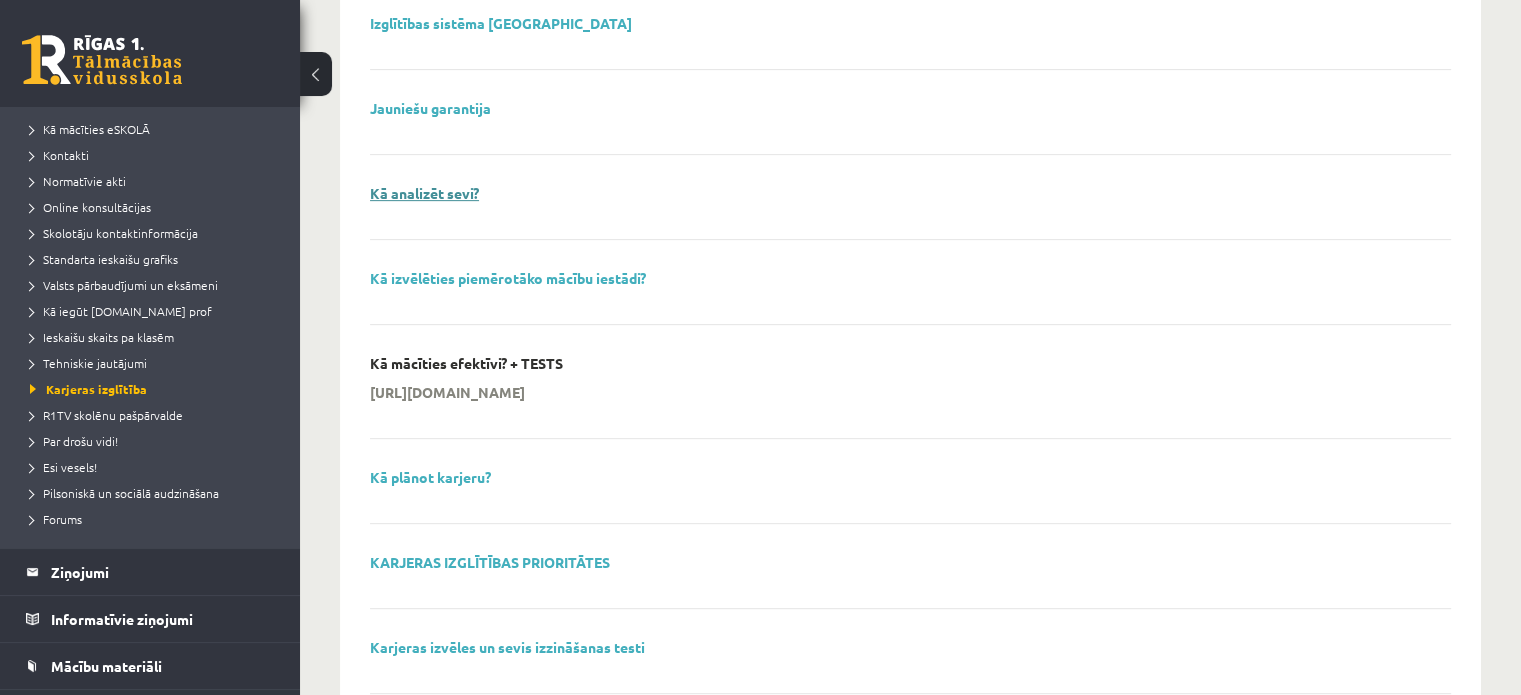 click on "Kā analizēt sevi?" at bounding box center [424, 193] 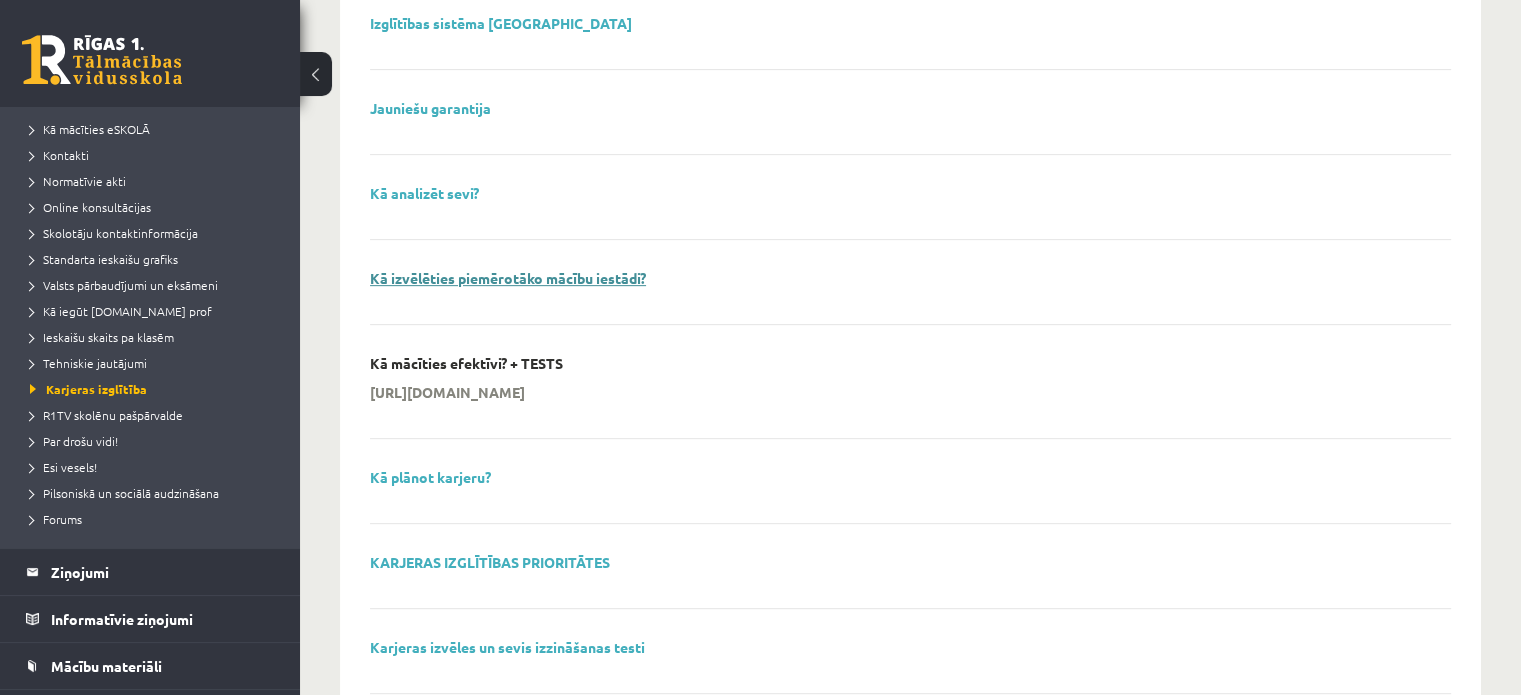 click on "Kā izvēlēties piemērotāko mācību iestādi?" at bounding box center [508, 278] 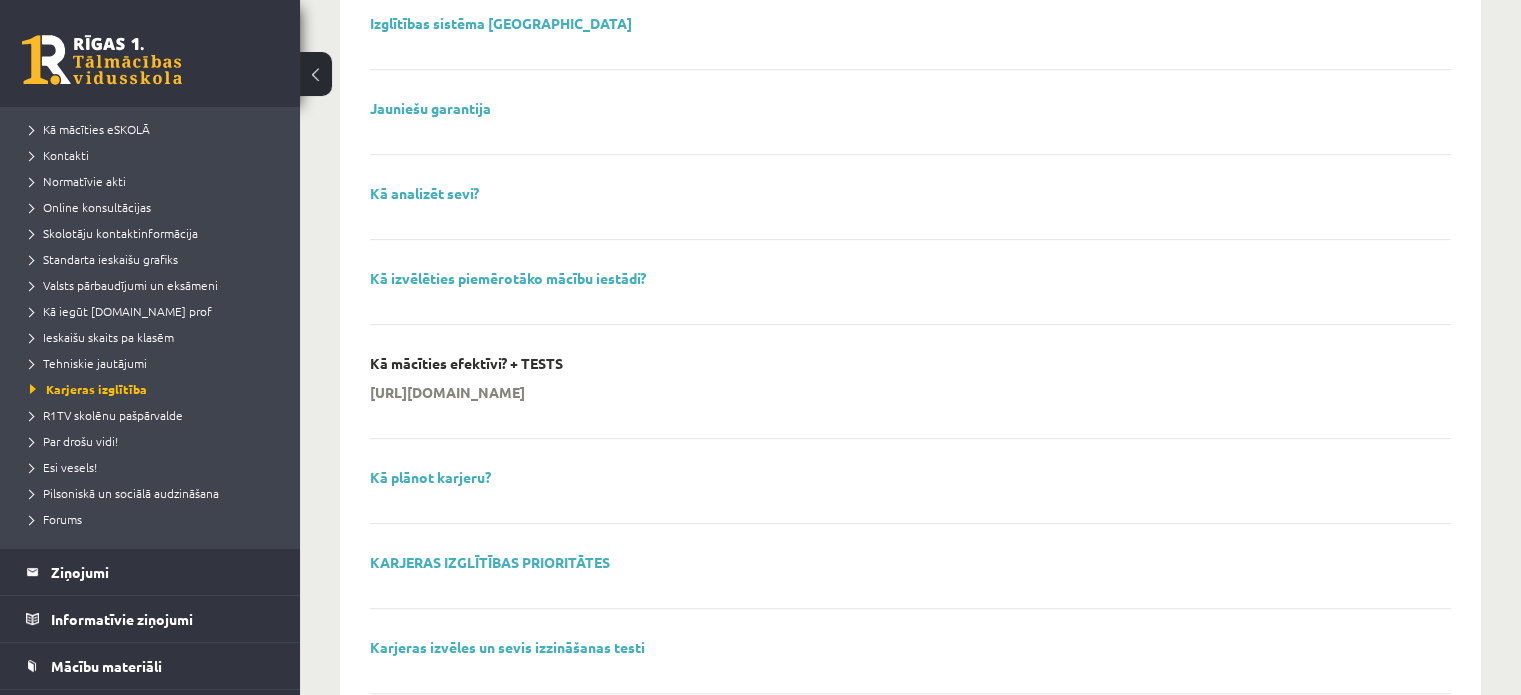 drag, startPoint x: 355, startPoint y: 390, endPoint x: 747, endPoint y: 383, distance: 392.0625 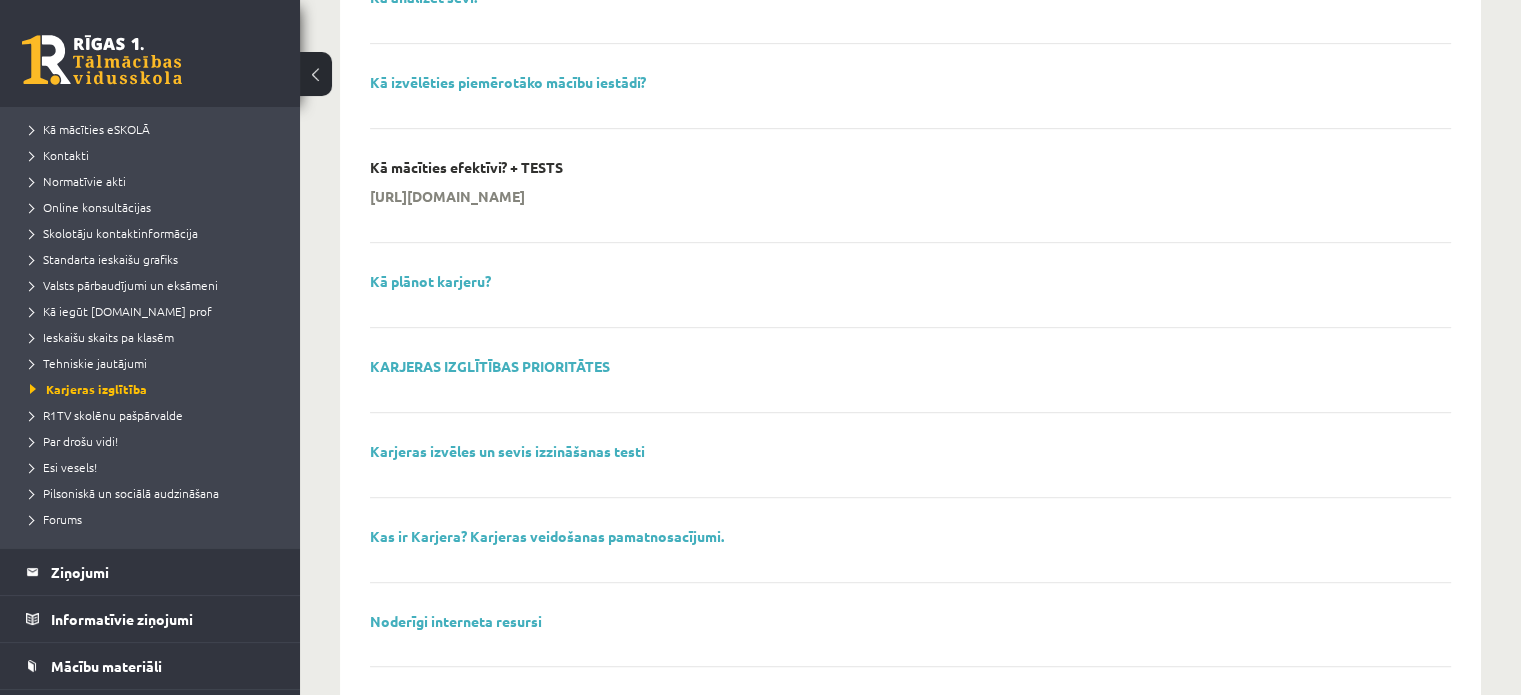 scroll, scrollTop: 1000, scrollLeft: 0, axis: vertical 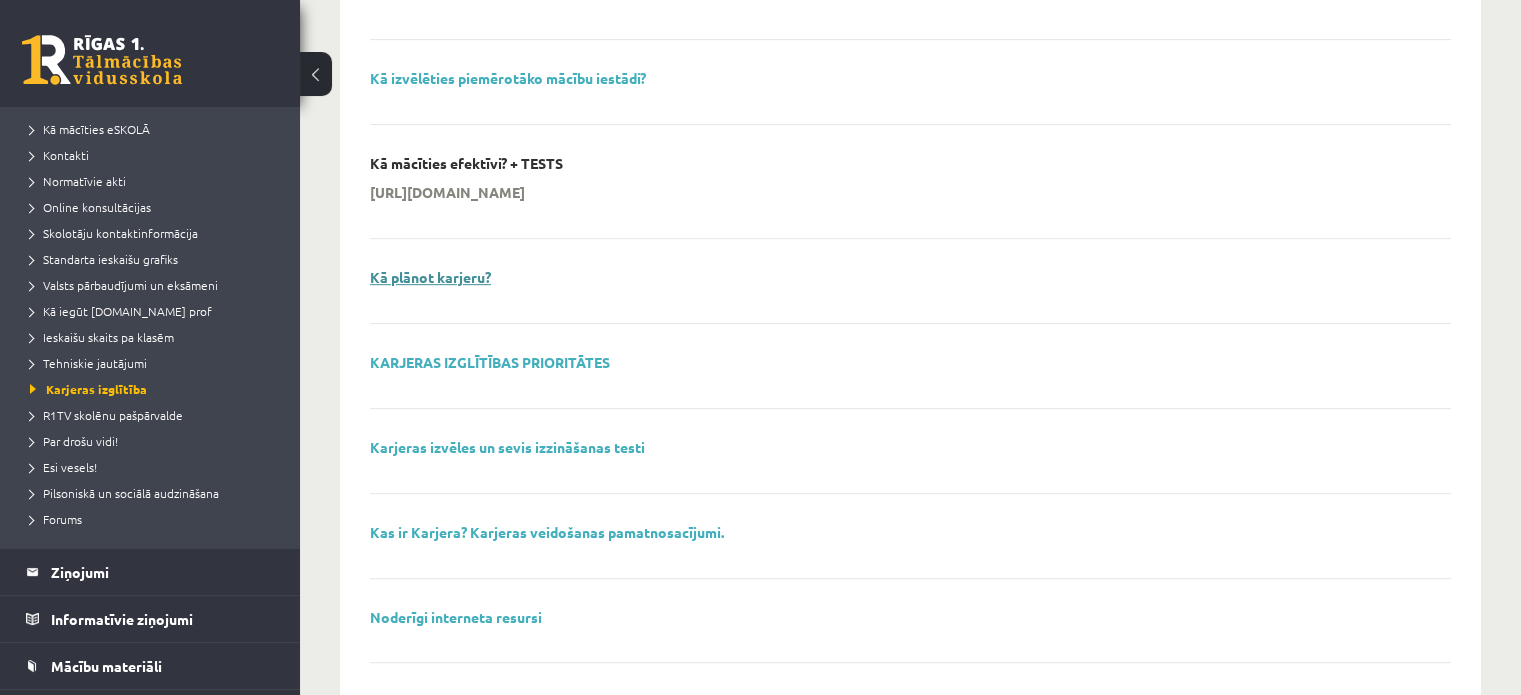 click on "Kā plānot karjeru?" at bounding box center (430, 277) 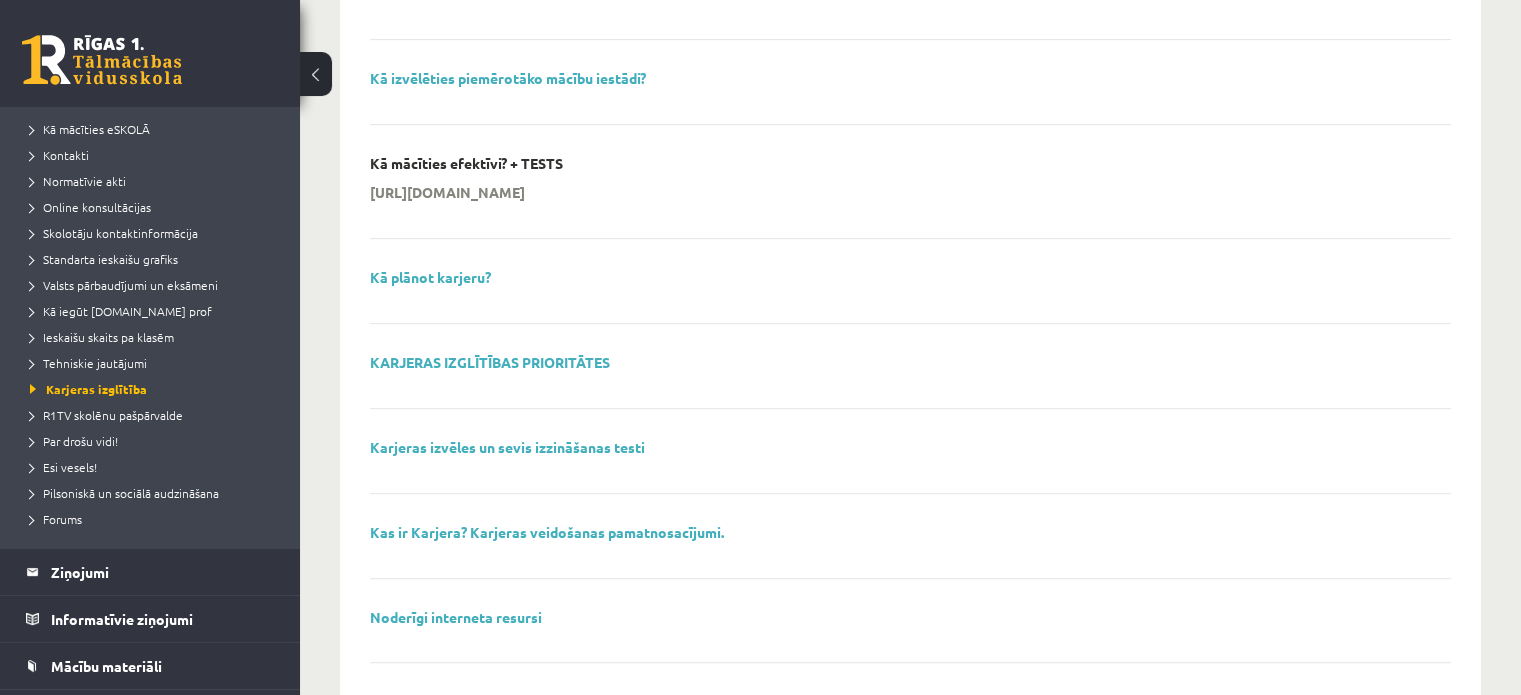 scroll, scrollTop: 1100, scrollLeft: 0, axis: vertical 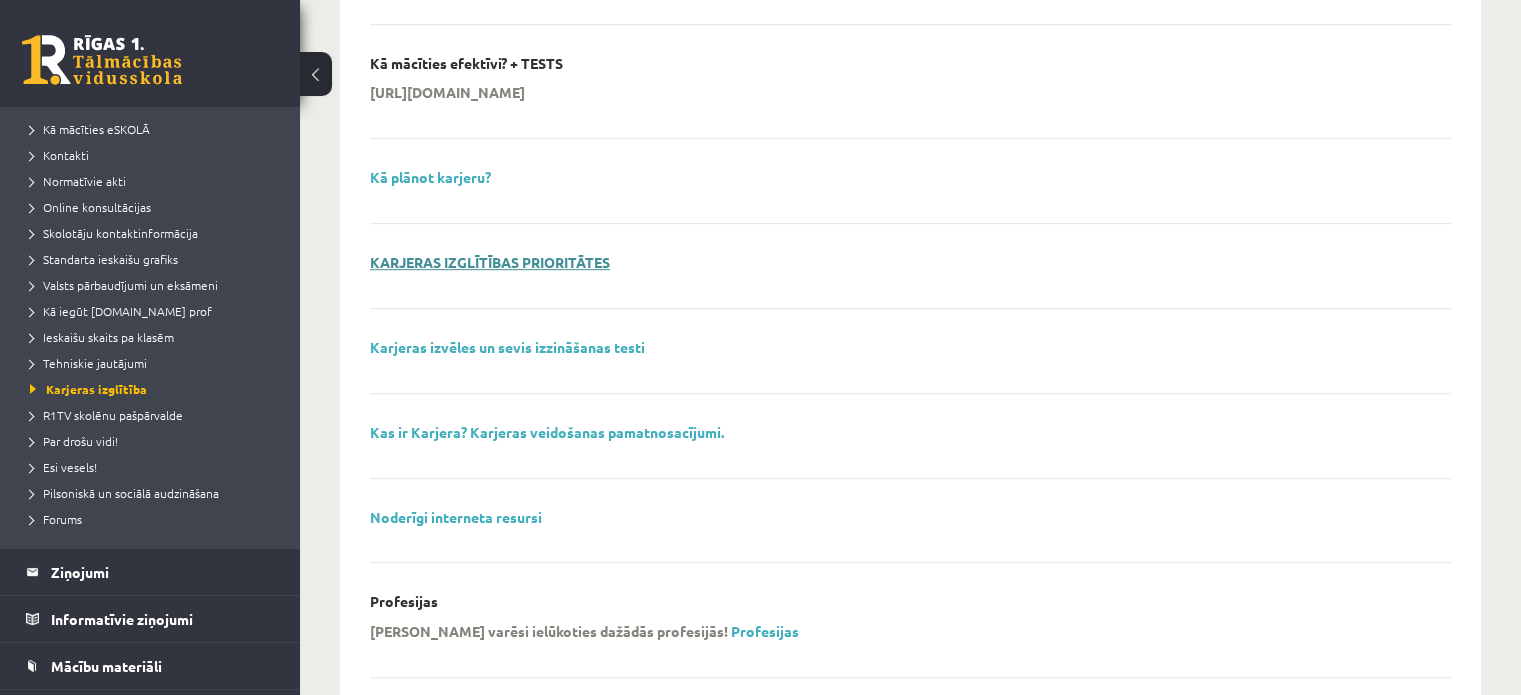 click on "KARJERAS IZGLĪTĪBAS PRIORITĀTES" at bounding box center [490, 262] 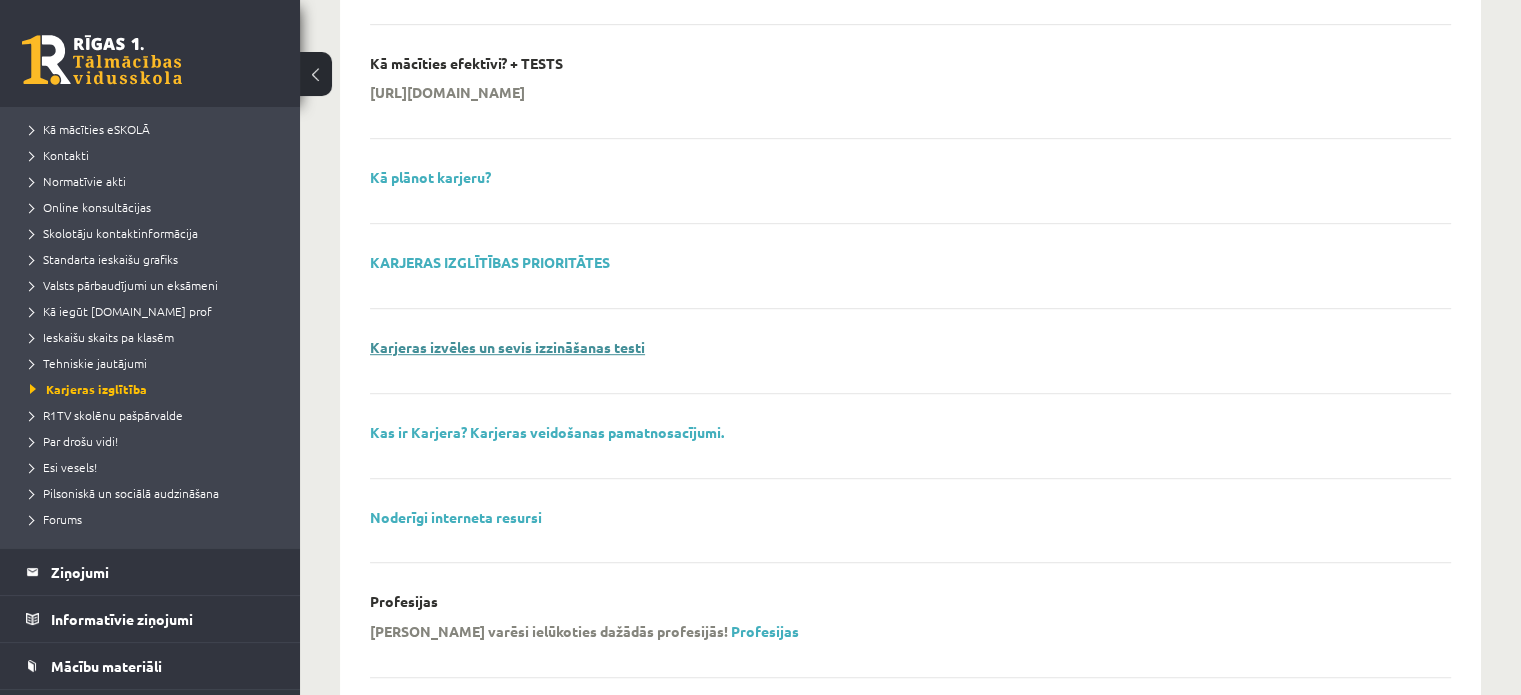 click on "Karjeras izvēles un sevis izzināšanas testi" at bounding box center (507, 347) 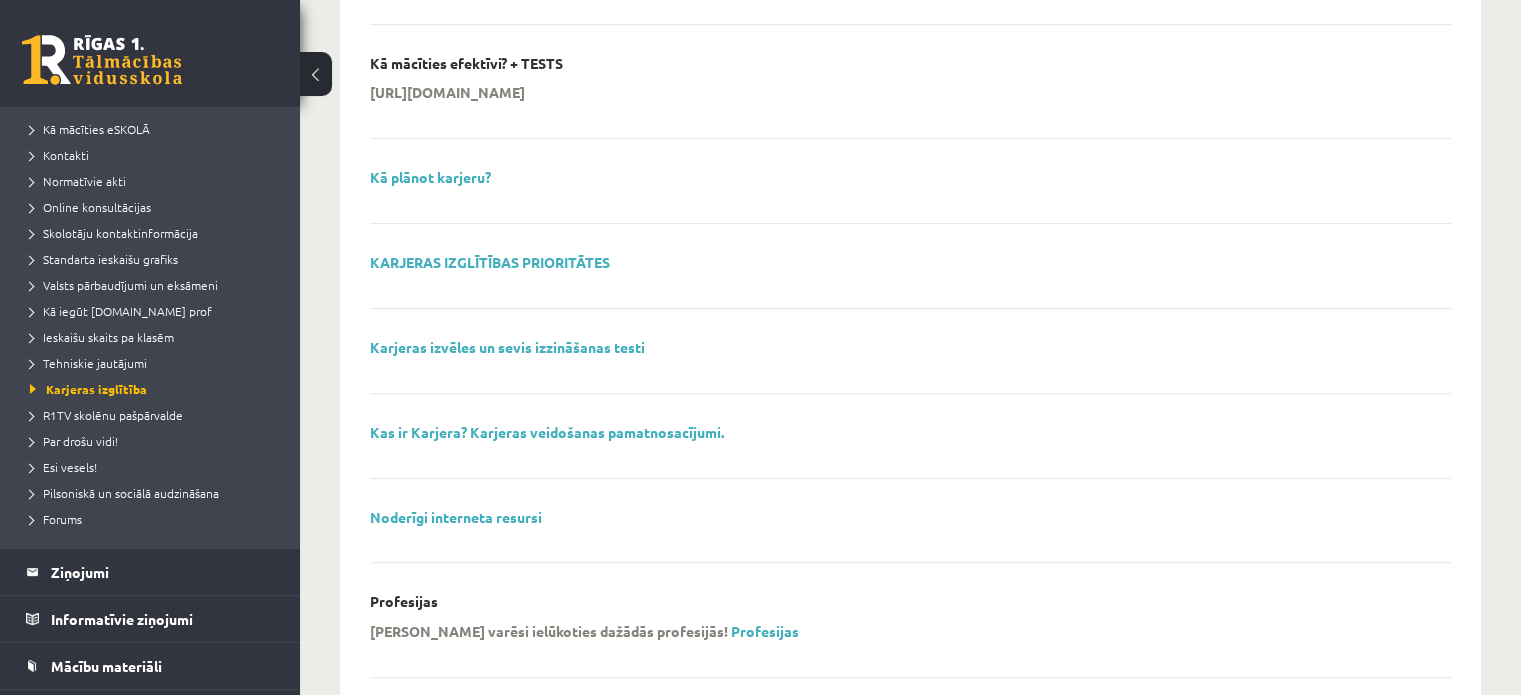 click on "Aizraujošas grupu online KARJERAS KONSULTĀCIJAS!
Reizi mēnesī Jums ir iespēja piedalīties dažādās karjeras lekcijās! :)
Pielikumā informācija par lekciju tematiem un to norises laiki.
Atvērto durvju dienas
Augstākās izglītības iestādes
Darba meklējumos
DARBS VASARĀ 2025
Pieteikšanās no 06.05.2025! Pielikumā bilde ar informāciju!
Izglītības iespējas ārzemēs
Izglītības sistēma Latvijā
Jauniešu garantija
Kā analizēt sevi?
Kā izvēlēties piemērotāko mācību iestādi?
Kā mācīties efektīvi? + TESTS
https://www.r1tv.lv/lv/aktuali/blogs/ka-macities-efektivi-tests
Kā plānot karjeru?
KARJERAS IZGLĪTĪBAS PRIORITĀTES
Karjeras izvēles un sevis izzināšanas testi" at bounding box center (910, 527) 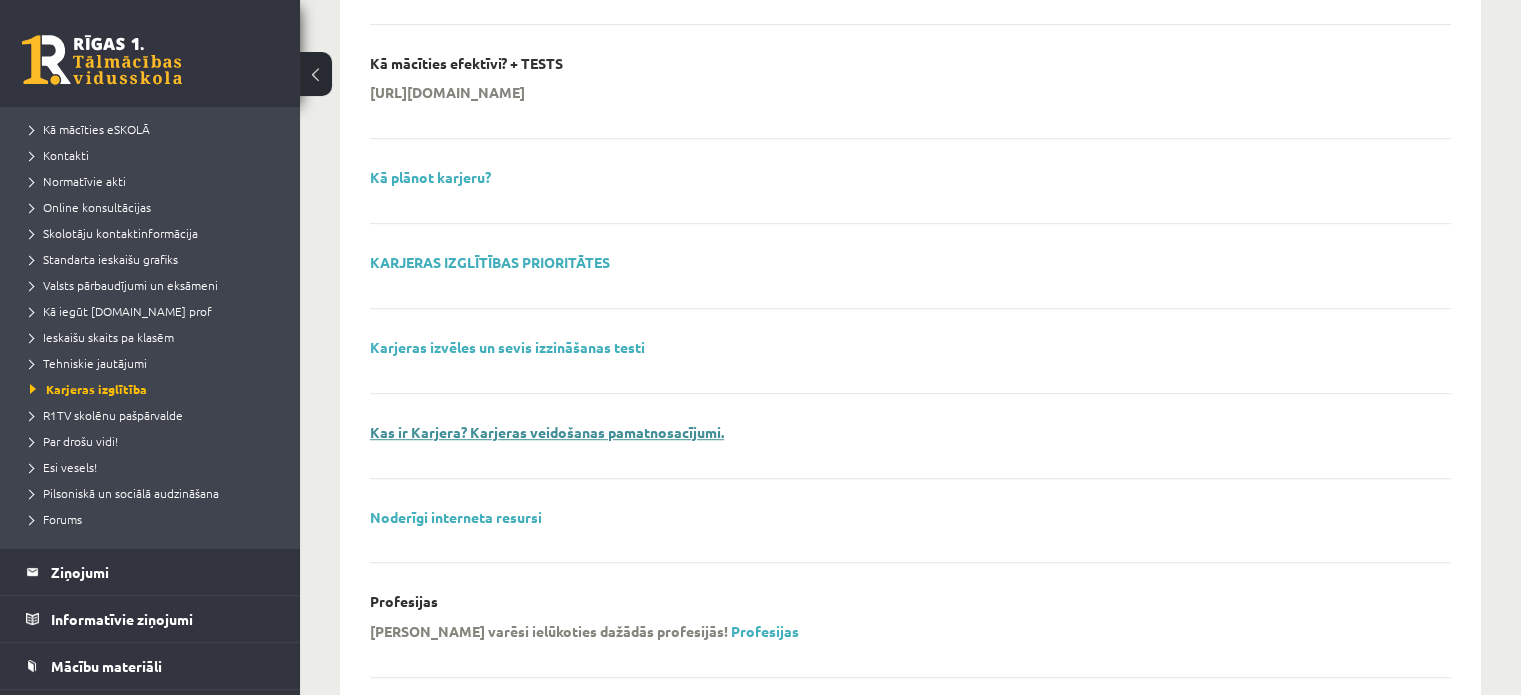 click on "Kas ir Karjera? Karjeras veidošanas pamatnosacījumi." at bounding box center (547, 432) 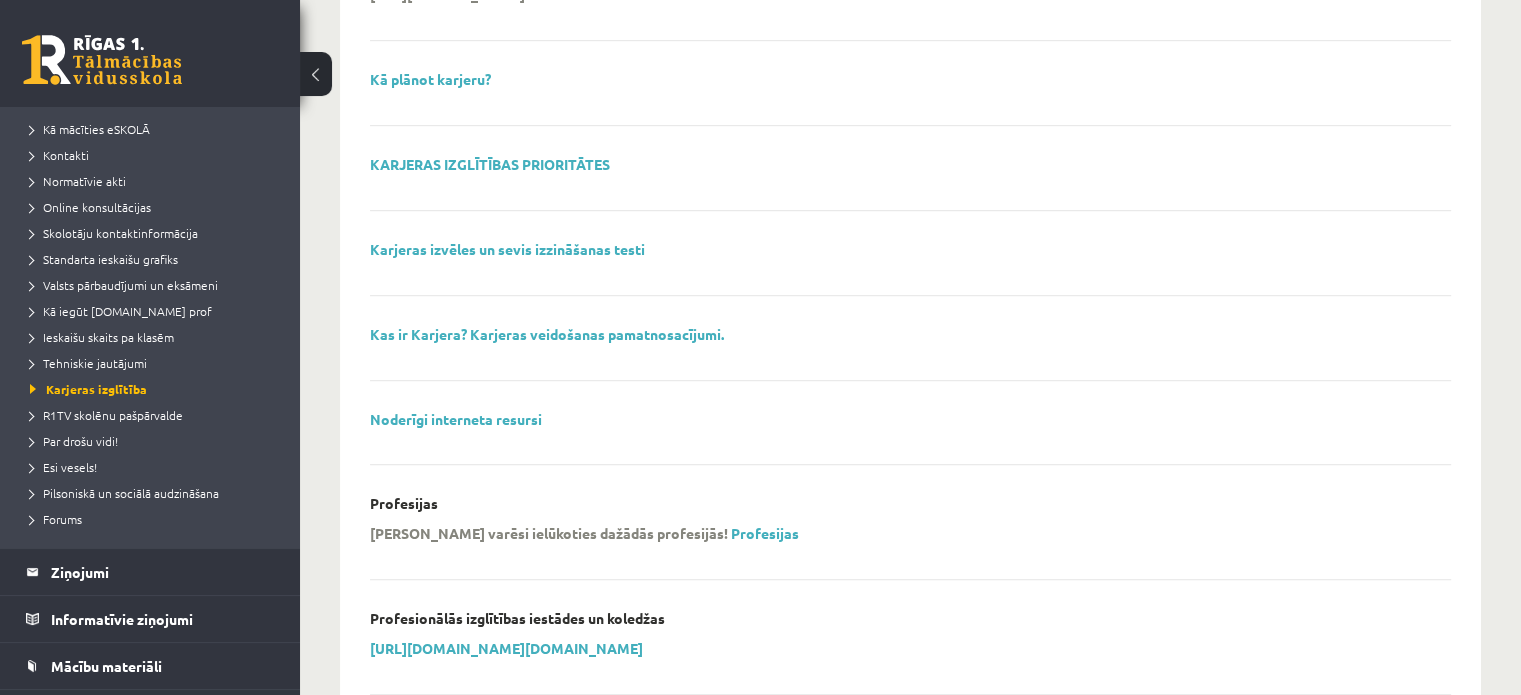 scroll, scrollTop: 1400, scrollLeft: 0, axis: vertical 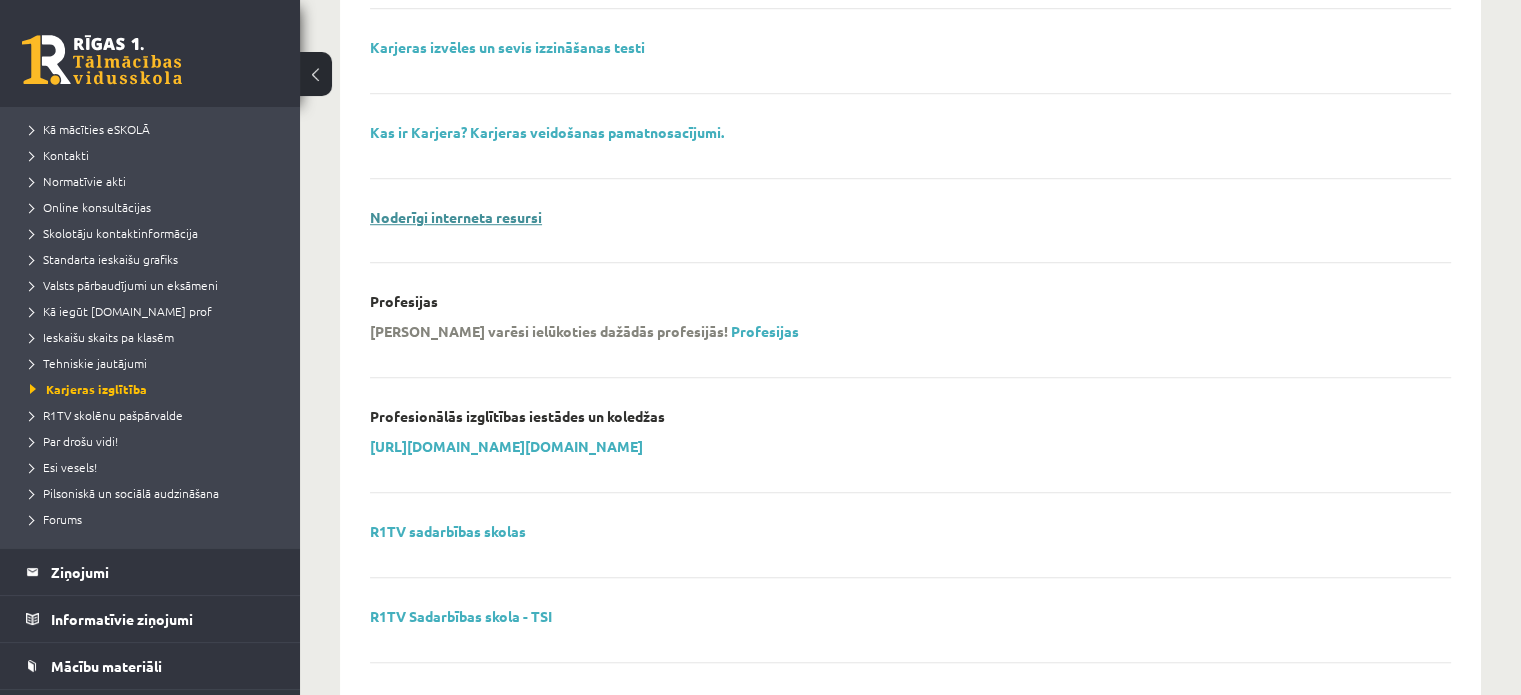 click on "Noderīgi interneta resursi" at bounding box center [456, 217] 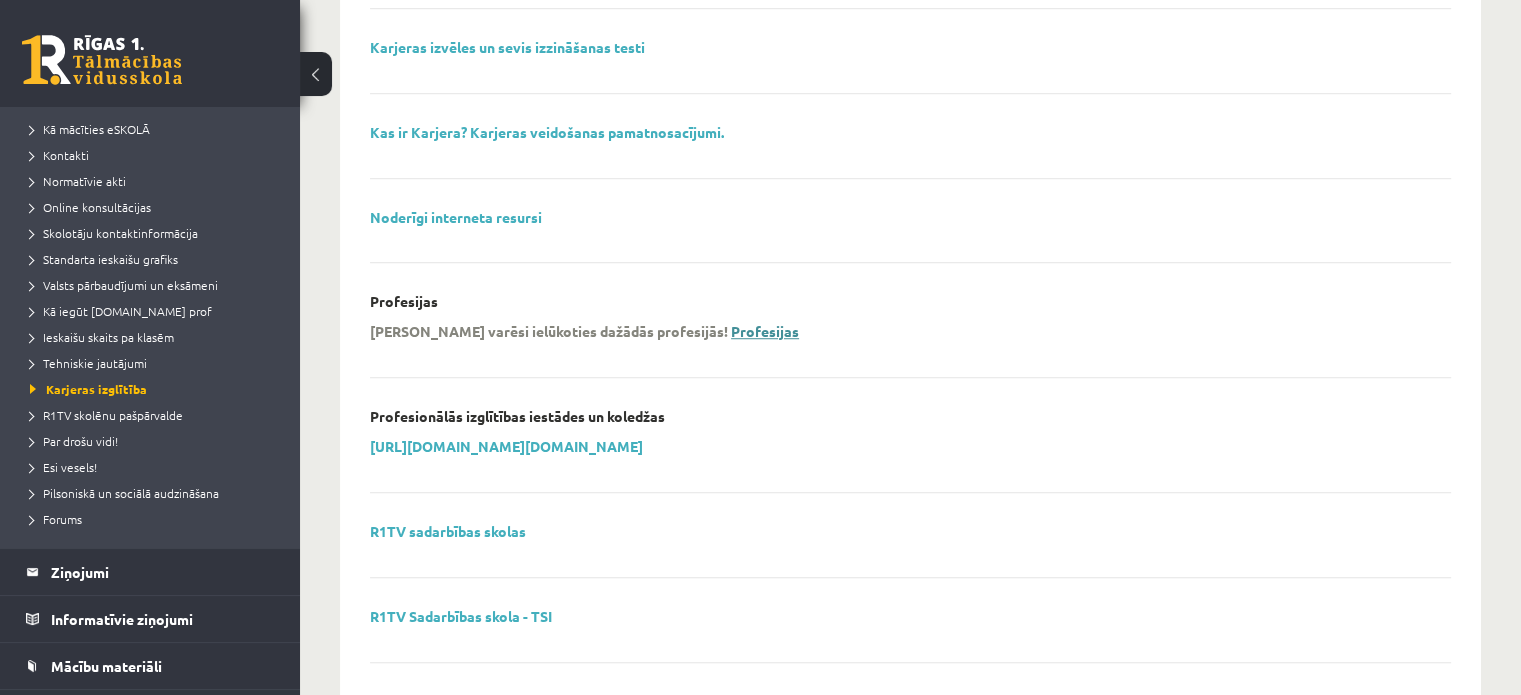 click on "Profesijas" at bounding box center [765, 331] 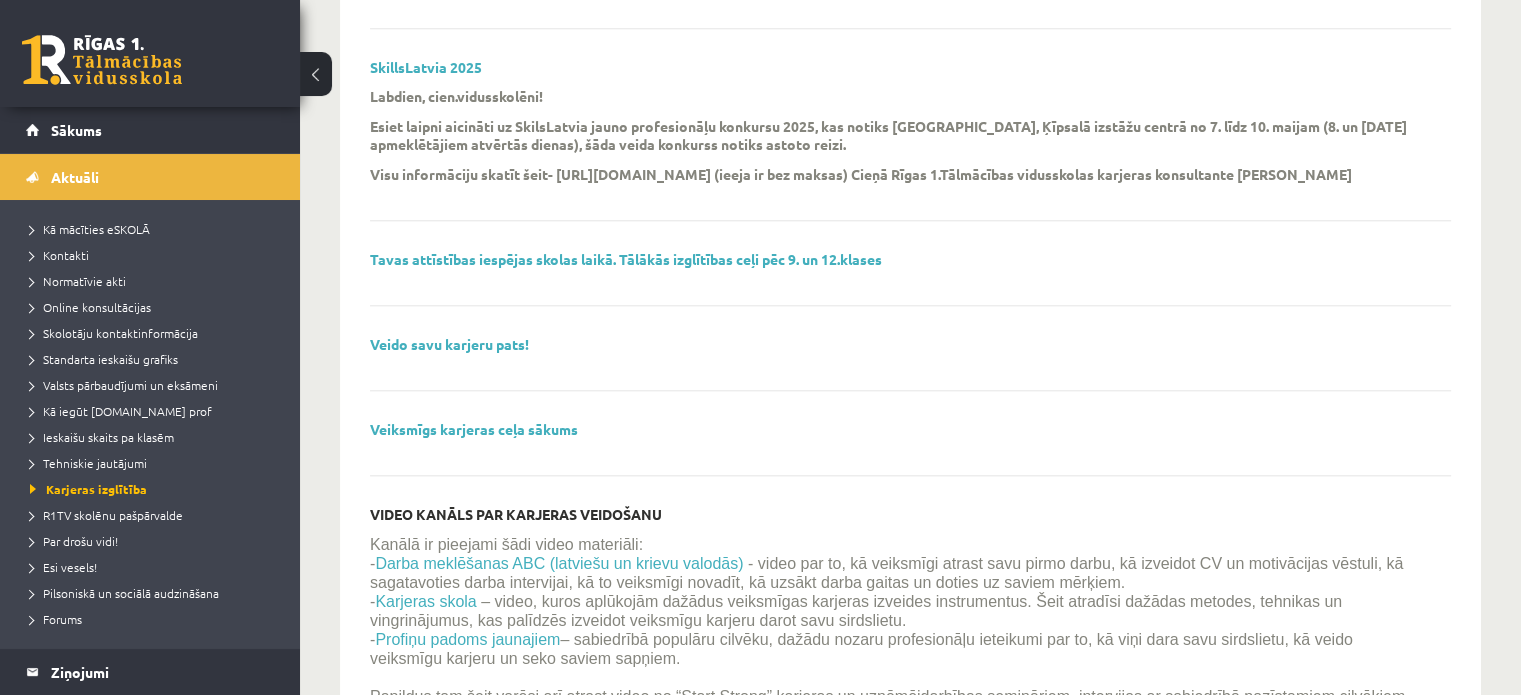 scroll, scrollTop: 2100, scrollLeft: 0, axis: vertical 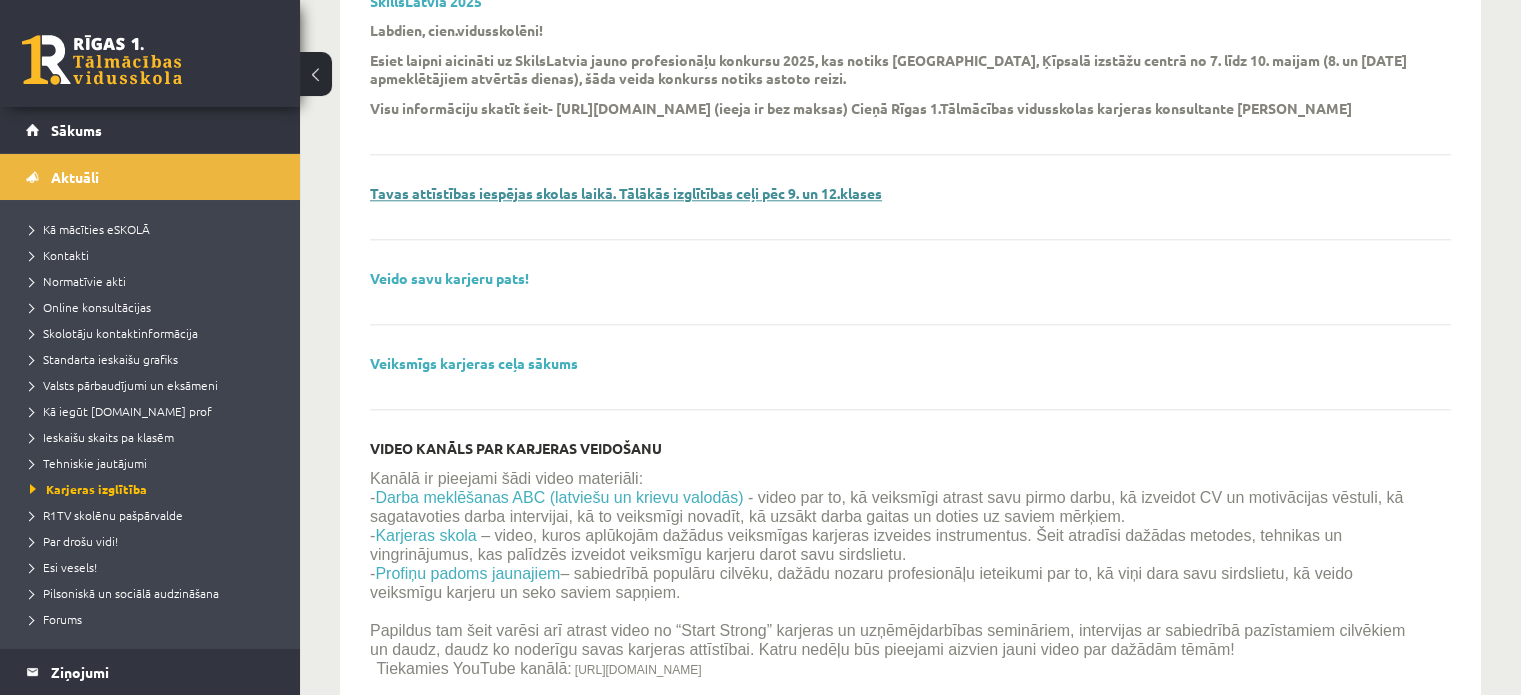 click on "Tavas attīstības iespējas skolas laikā. Tālākās izglītības ceļi pēc 9. un 12.klases" at bounding box center [626, 193] 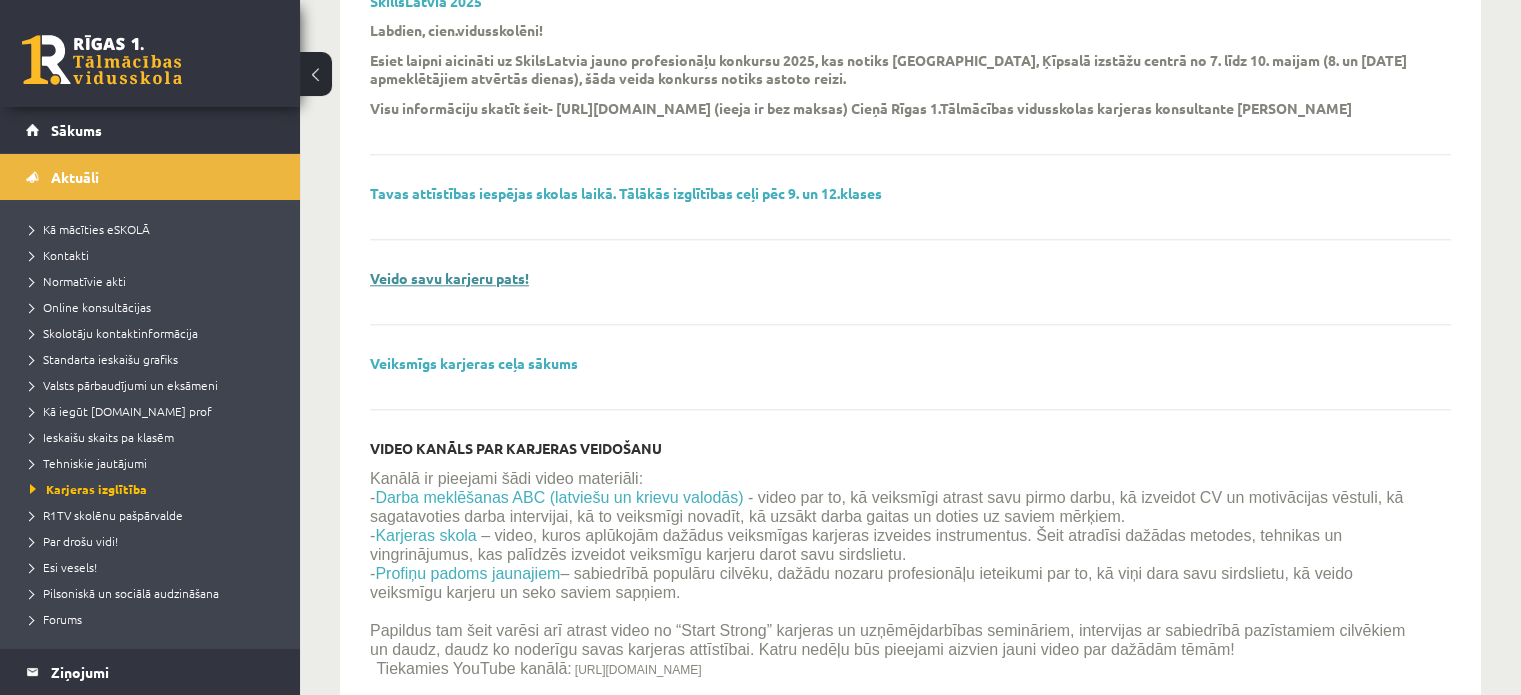 click on "Veido savu karjeru pats!" at bounding box center (449, 278) 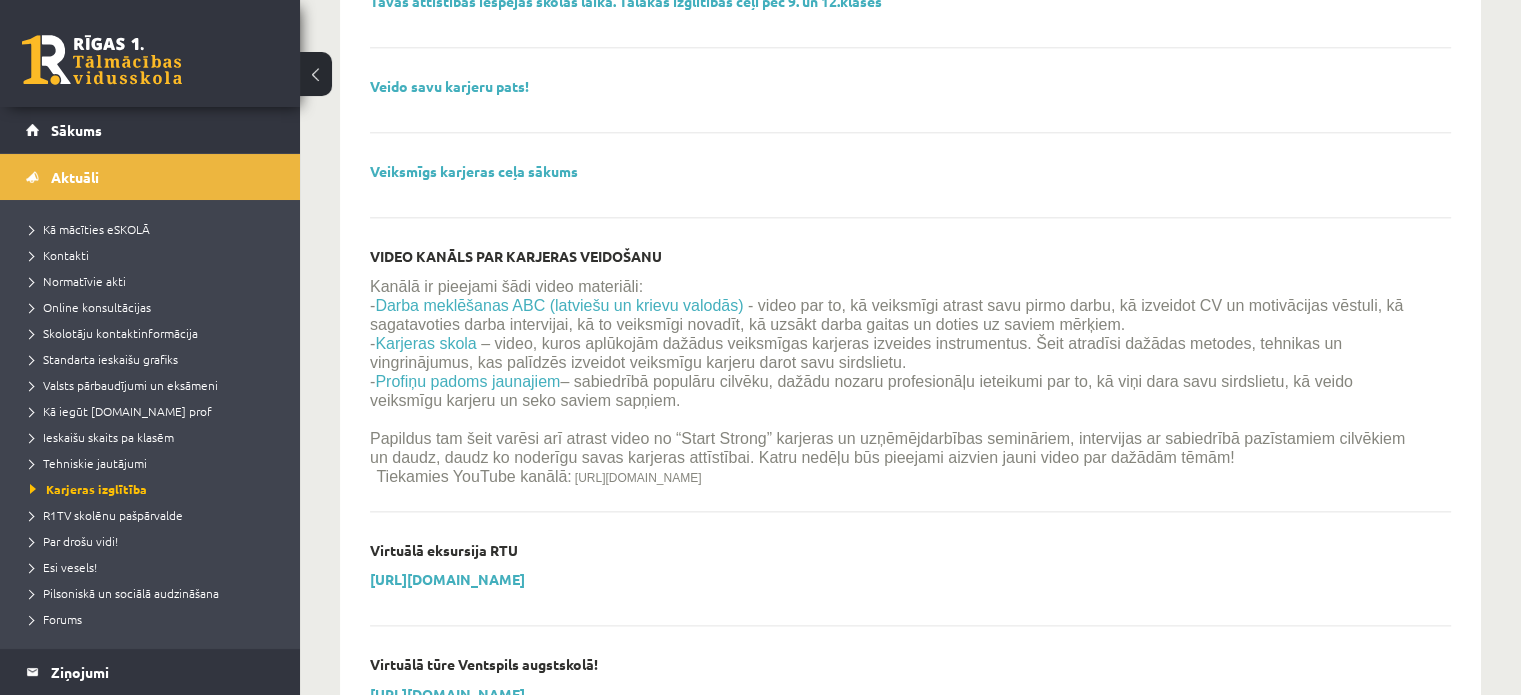 scroll, scrollTop: 2300, scrollLeft: 0, axis: vertical 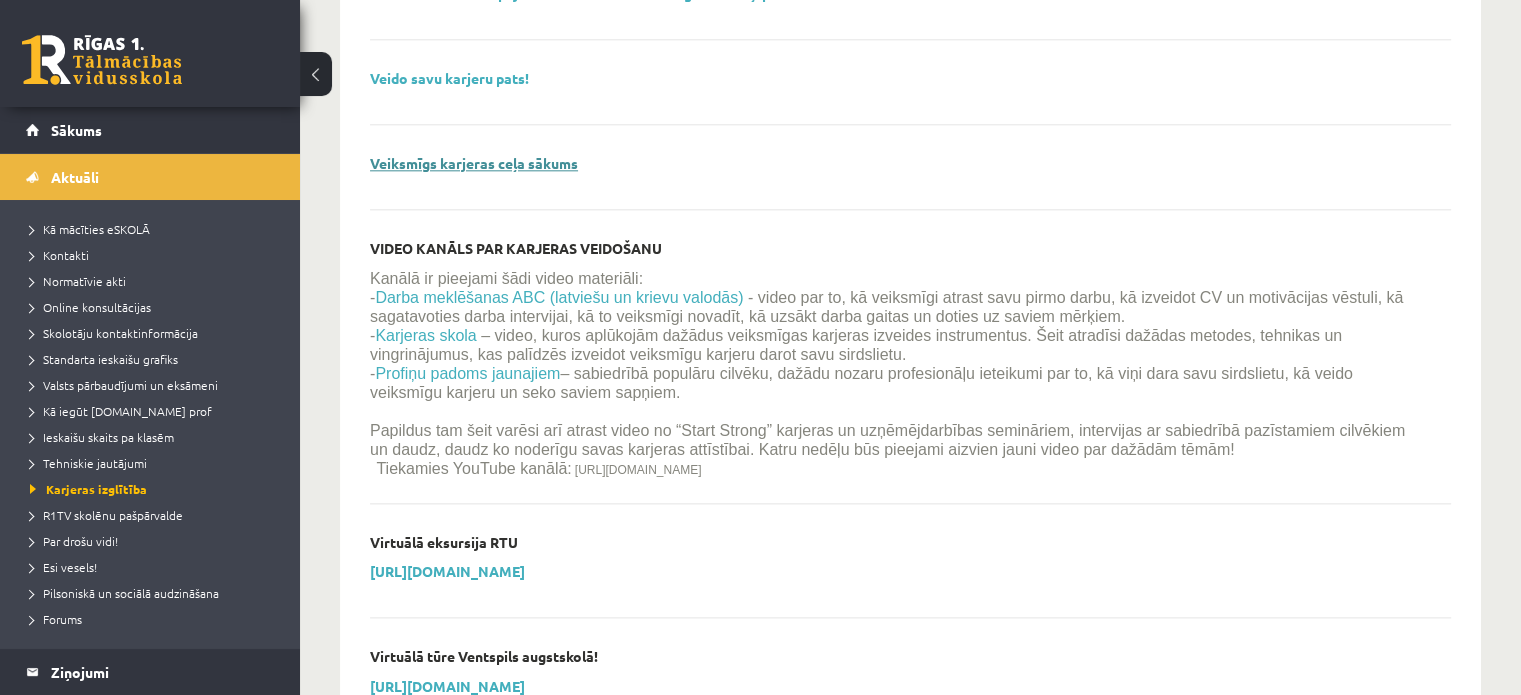 click on "Veiksmīgs karjeras ceļa sākums" at bounding box center [474, 163] 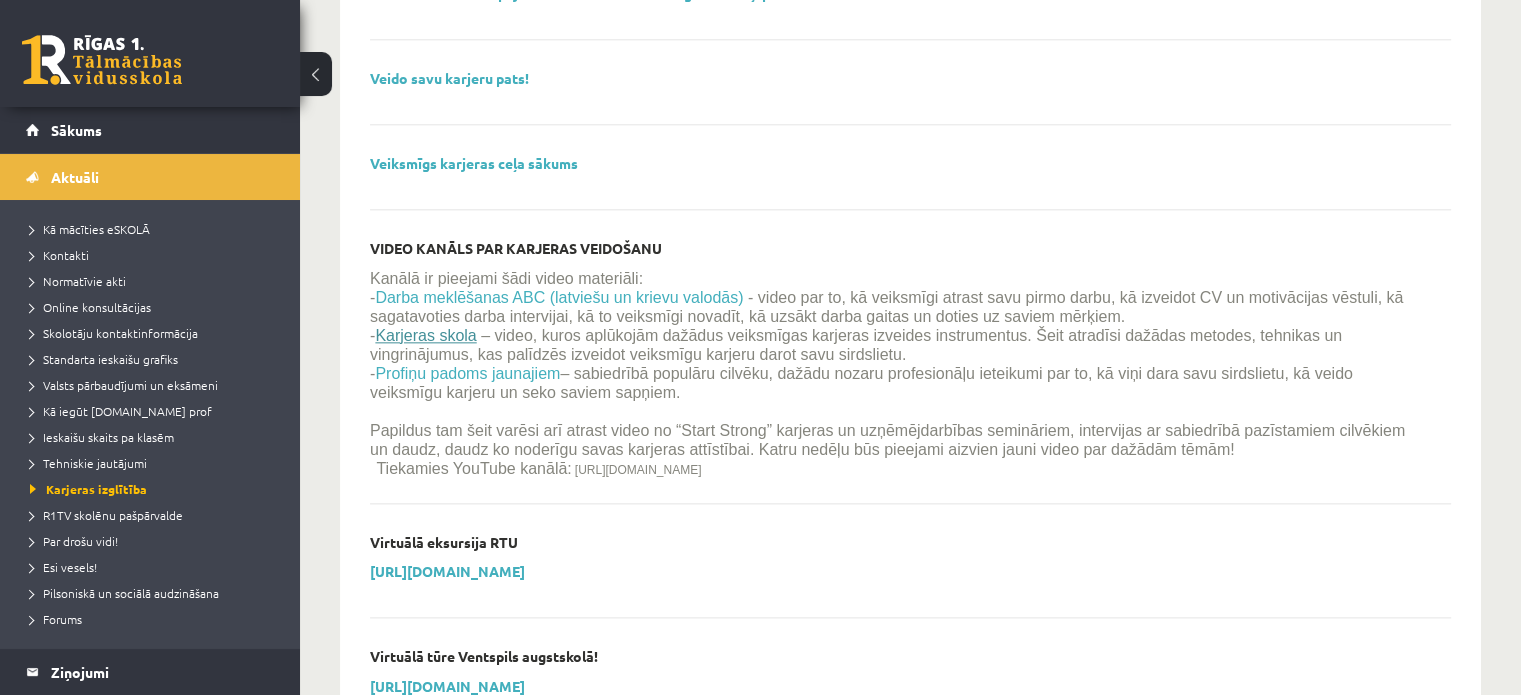click on "Karjeras skola" at bounding box center [425, 335] 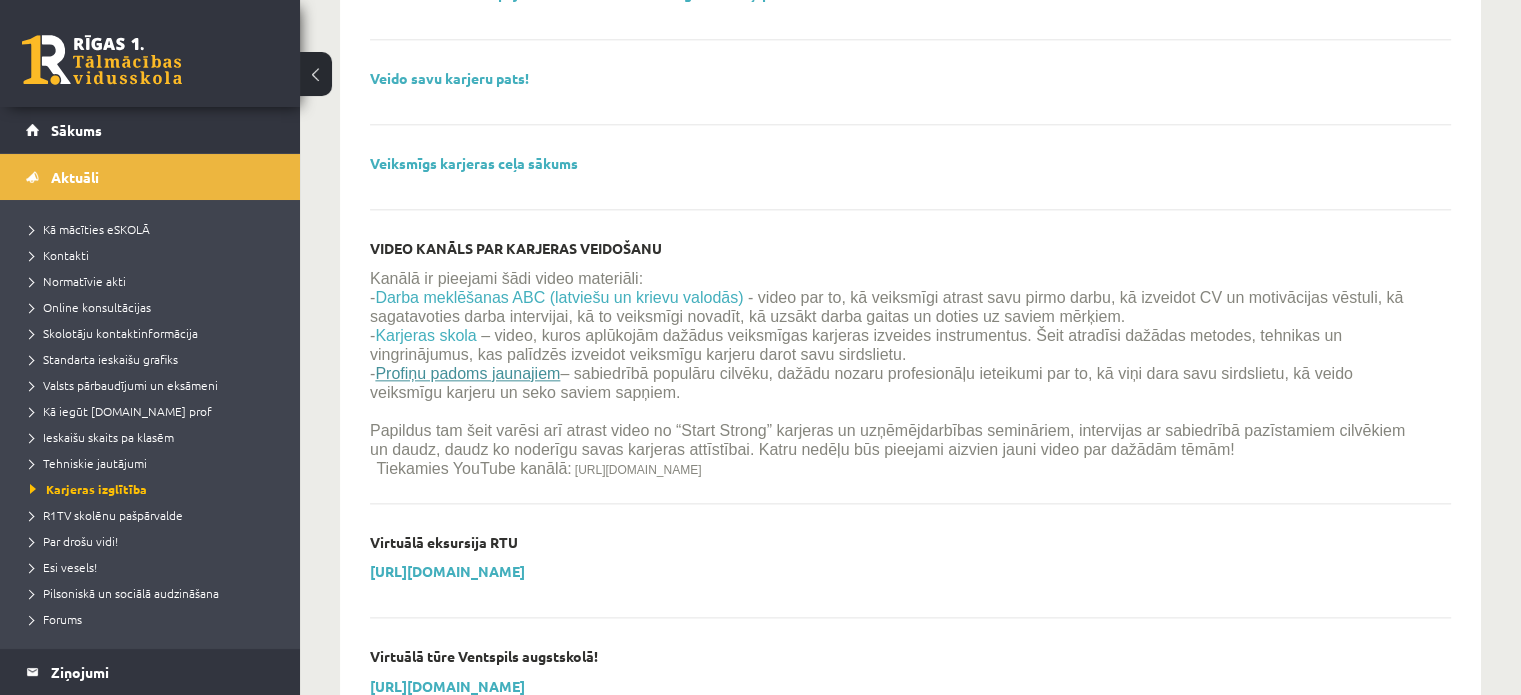 click on "Profiņu padoms jaunajiem" at bounding box center (467, 373) 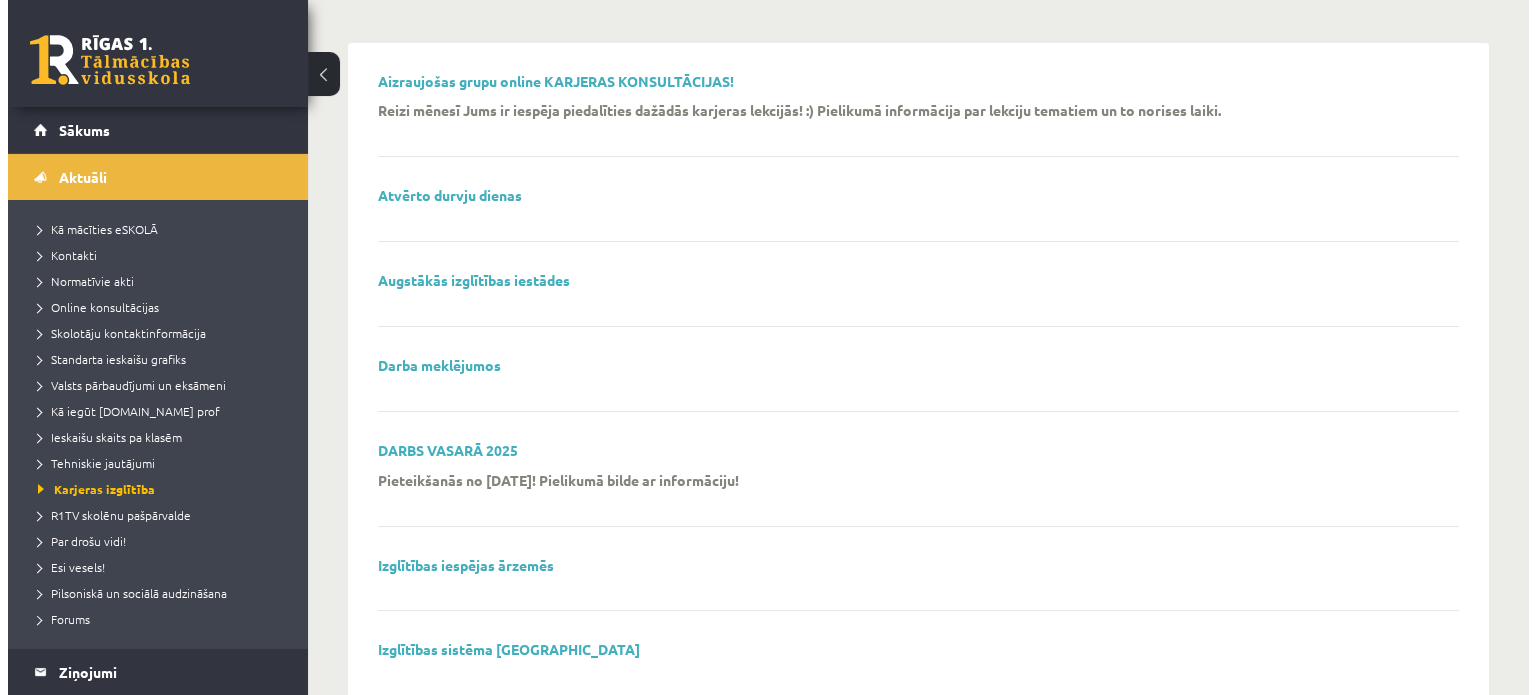 scroll, scrollTop: 0, scrollLeft: 0, axis: both 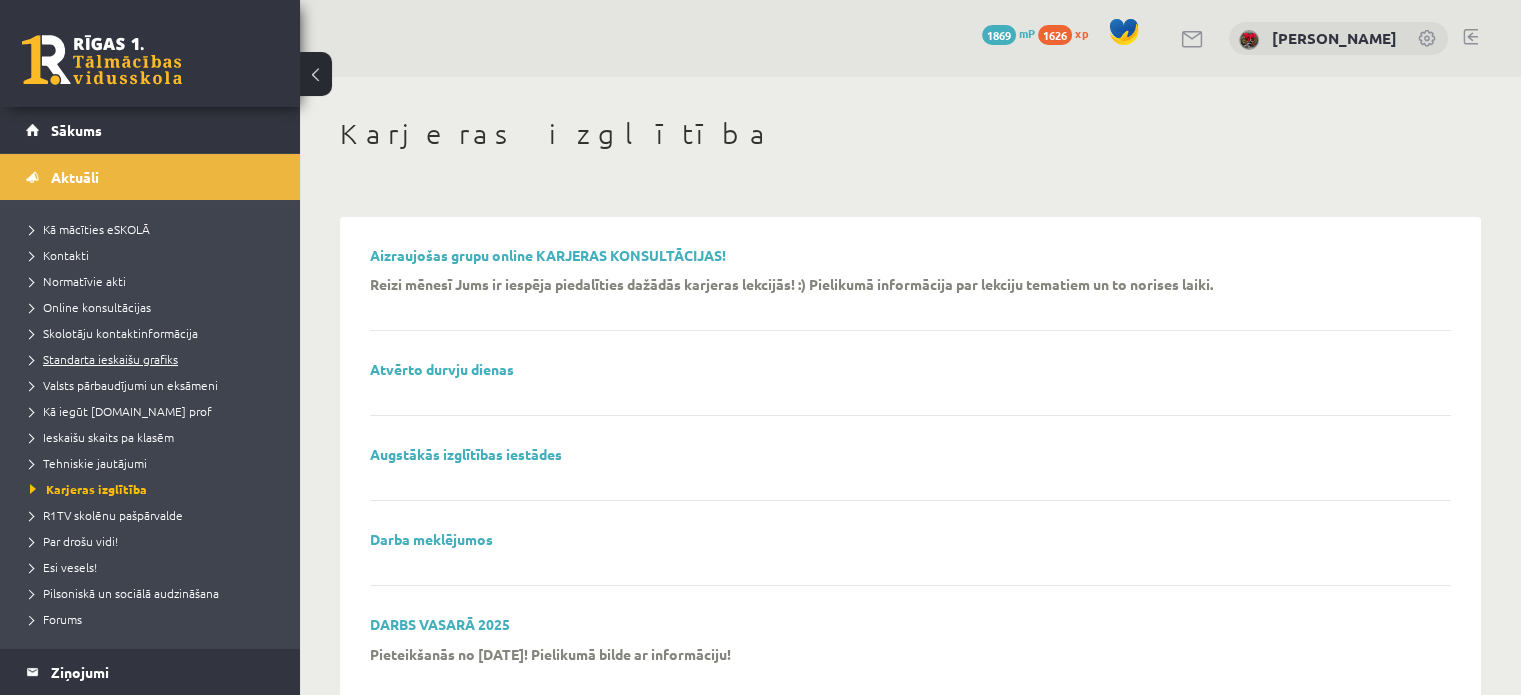 click on "Standarta ieskaišu grafiks" at bounding box center (155, 359) 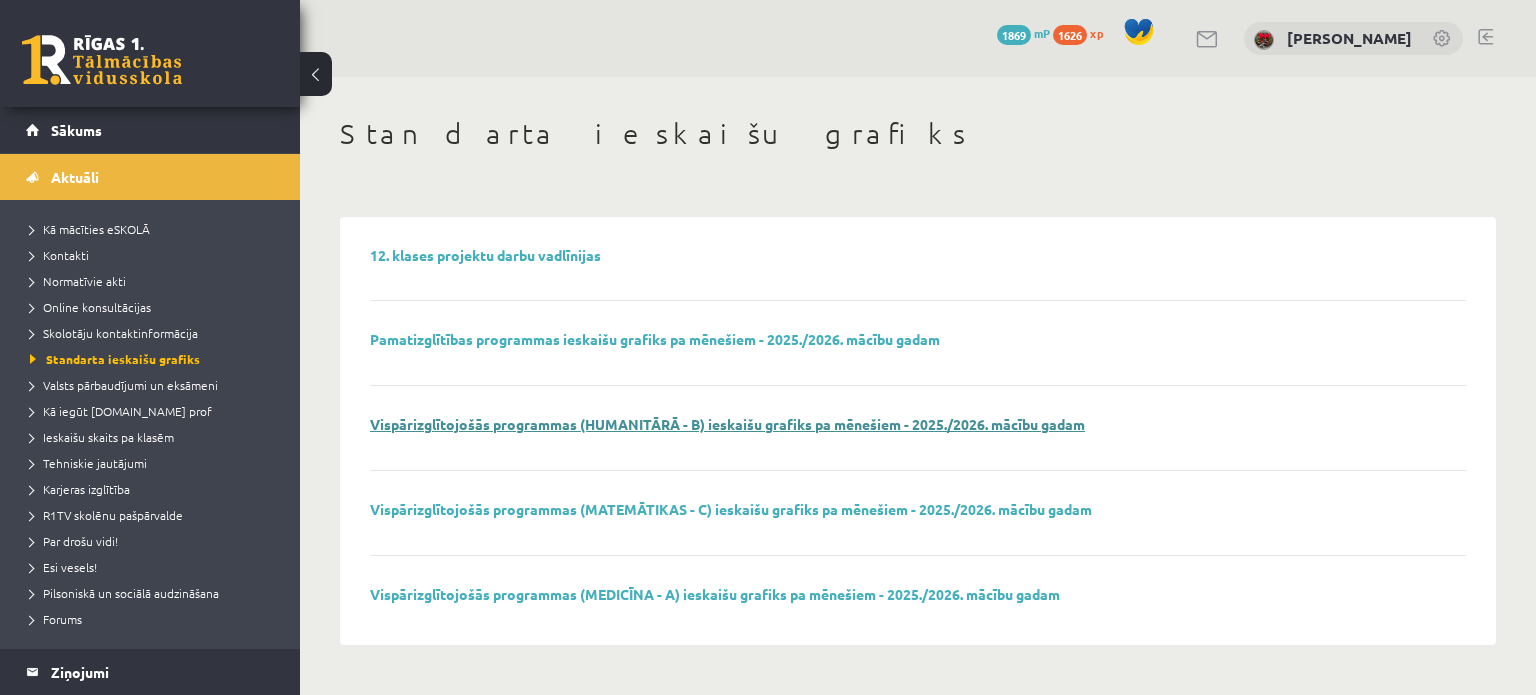 click on "Vispārizglītojošās programmas (HUMANITĀRĀ - B) ieskaišu grafiks pa mēnešiem - 2025./2026. mācību gadam" at bounding box center [727, 424] 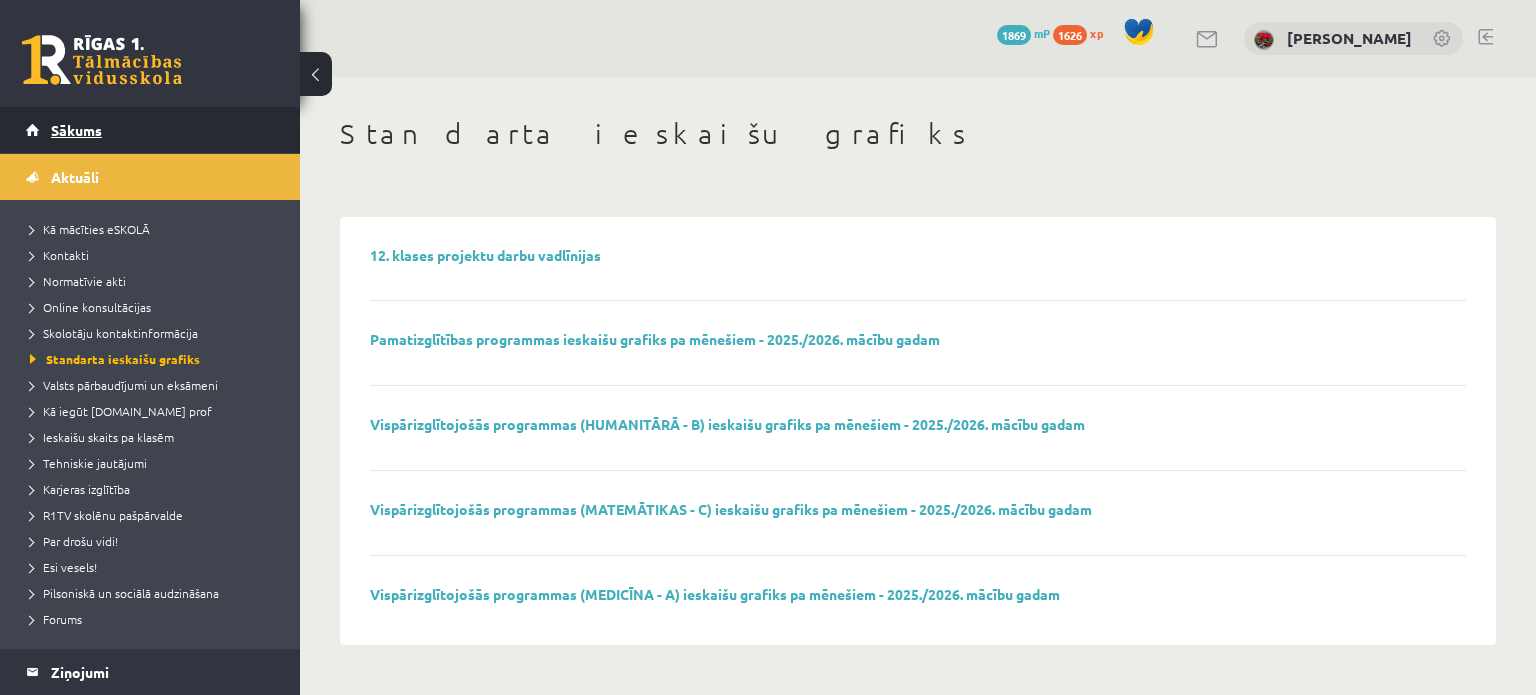 click on "Sākums" at bounding box center (150, 130) 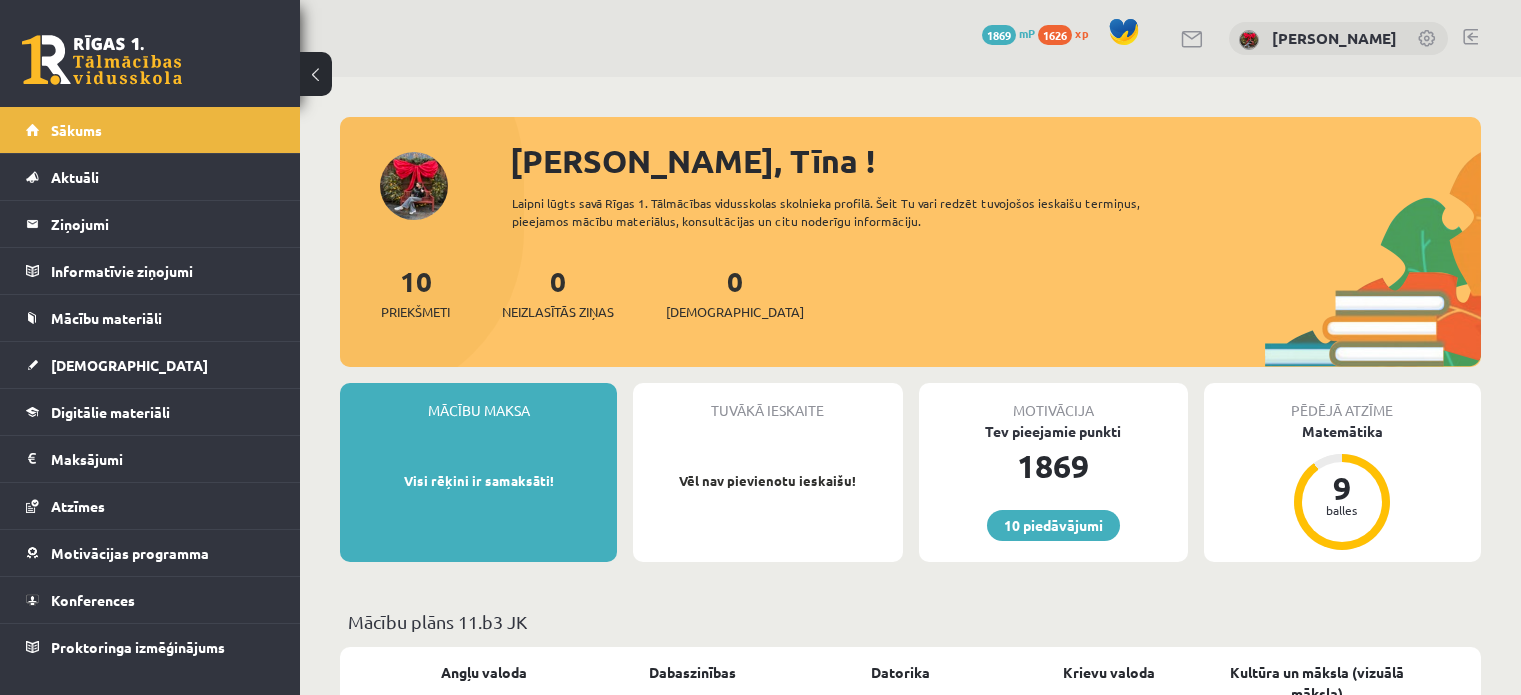 scroll, scrollTop: 0, scrollLeft: 0, axis: both 